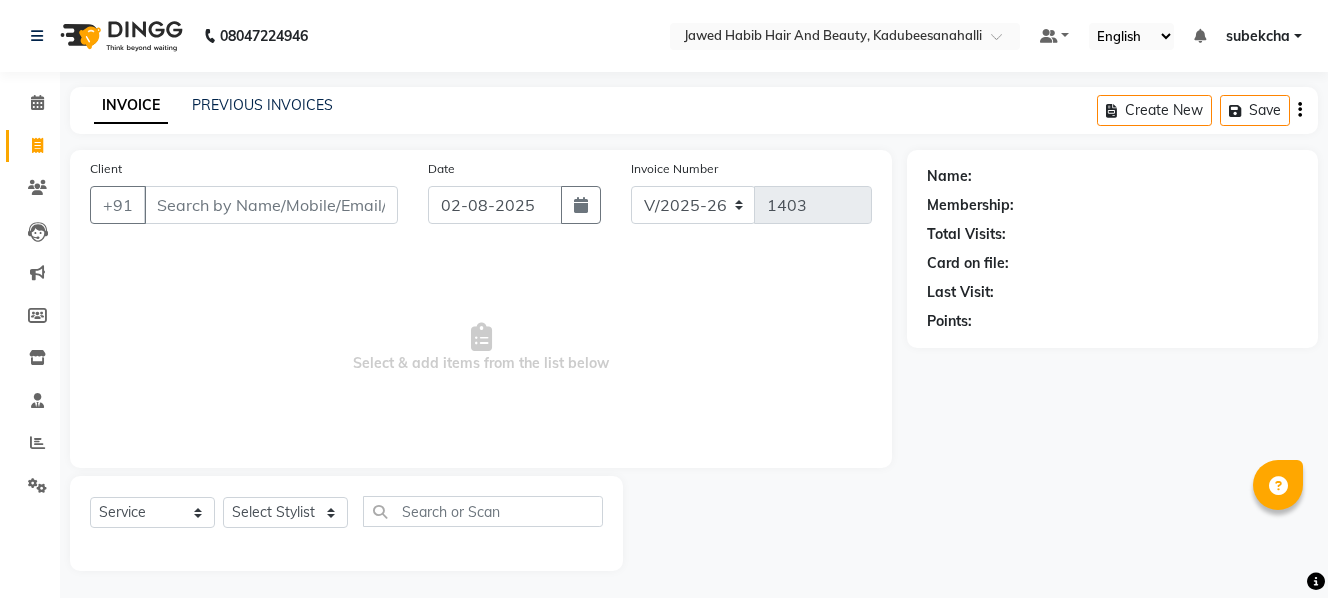 select on "7013" 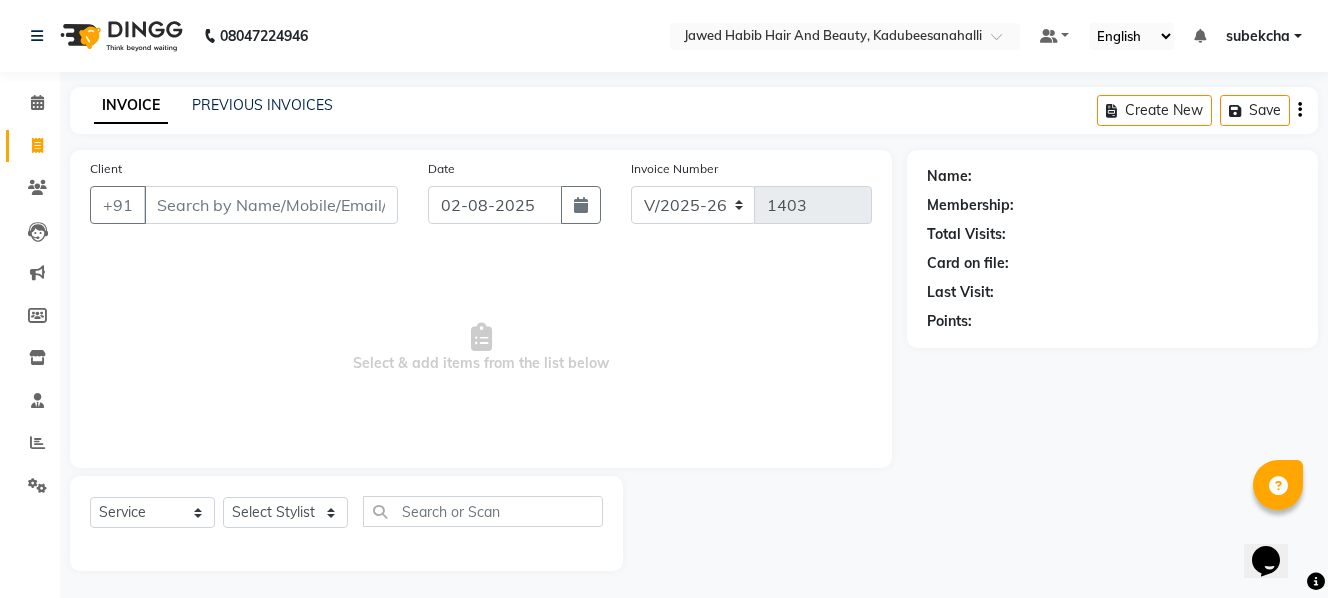 scroll, scrollTop: 0, scrollLeft: 0, axis: both 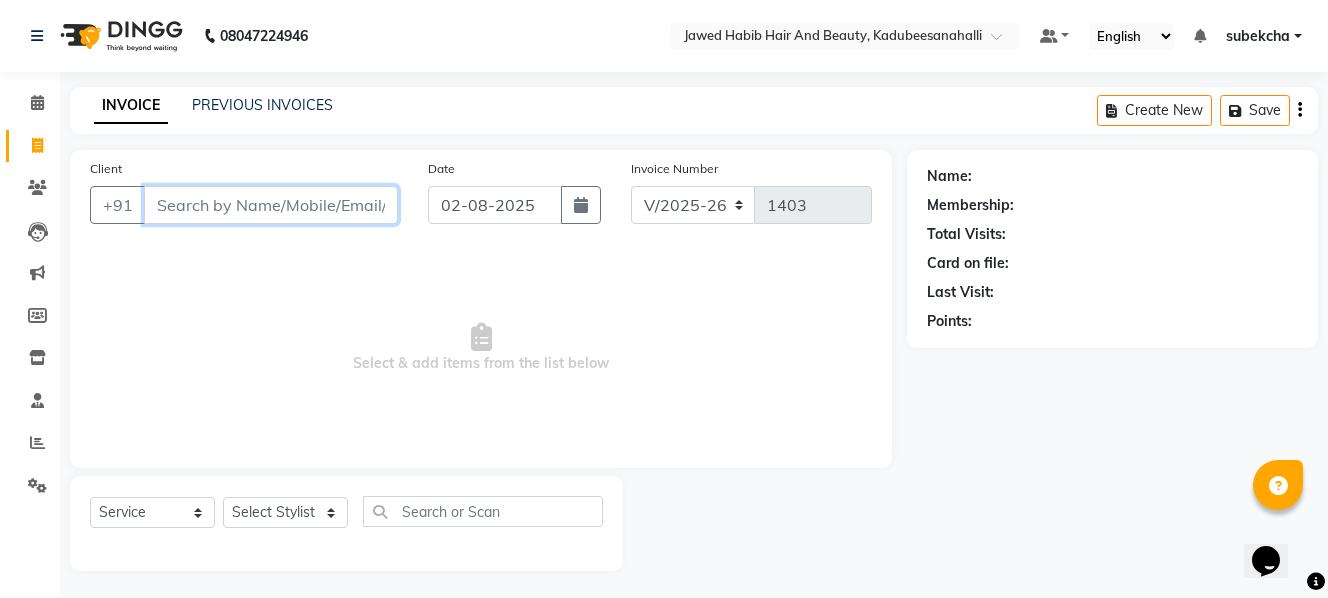 click on "Client" at bounding box center [271, 205] 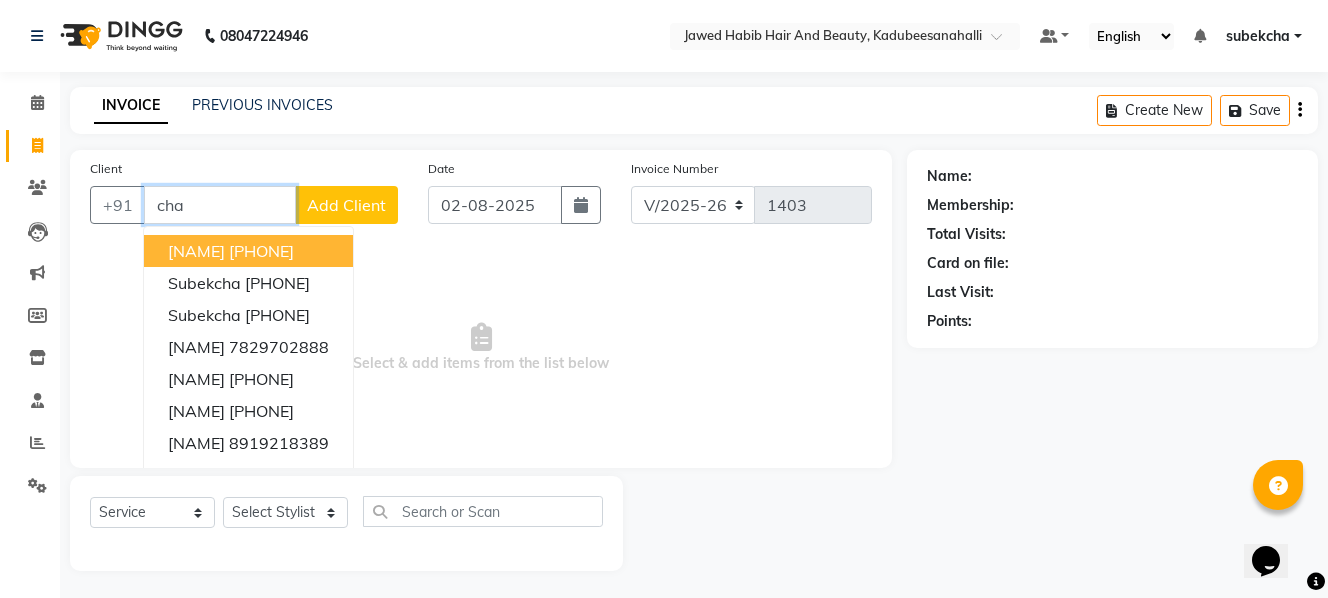 click on "cha" at bounding box center [220, 205] 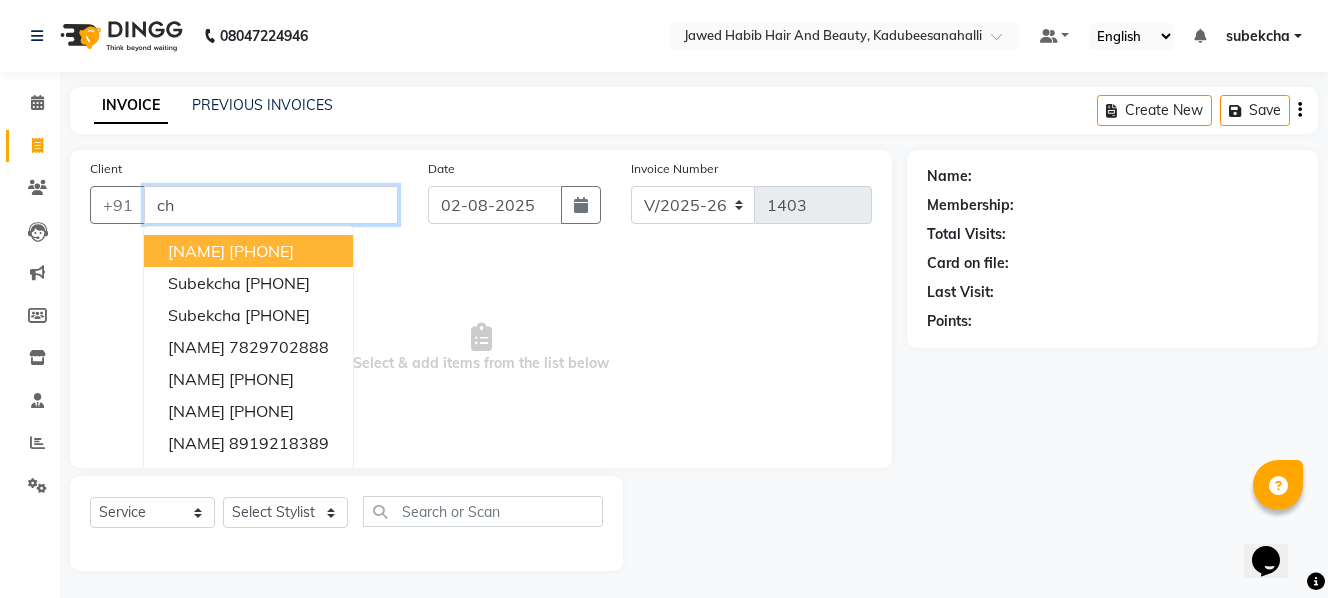 type on "c" 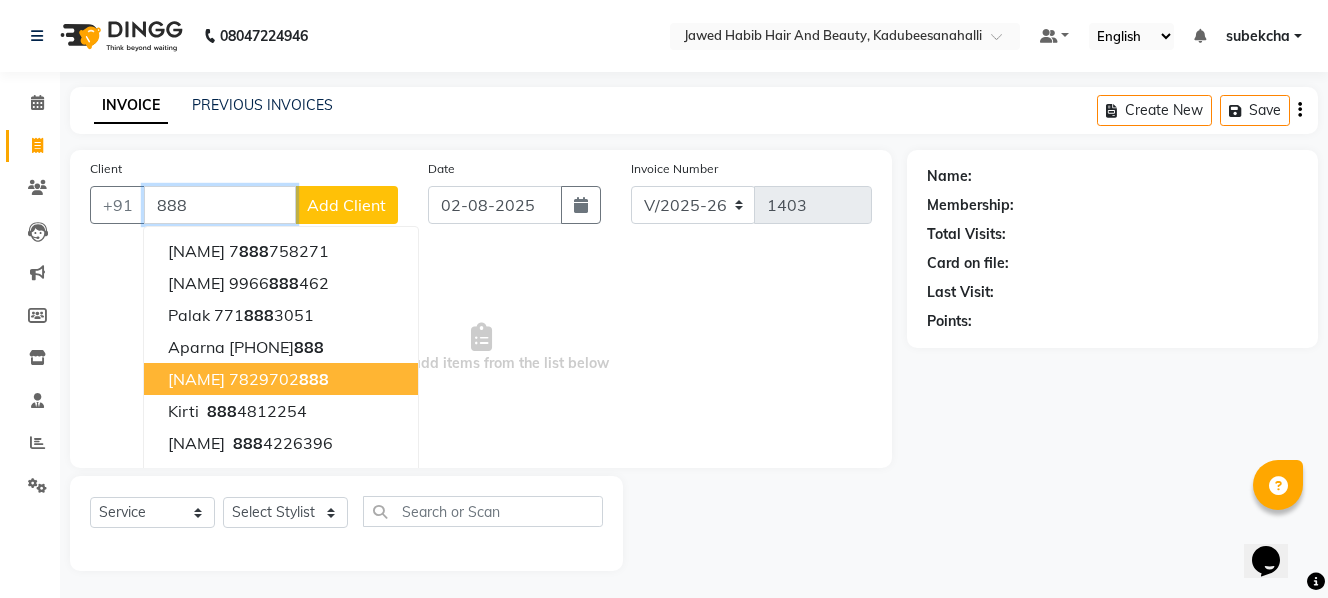 click on "[NAME] [PHONE]" at bounding box center (281, 379) 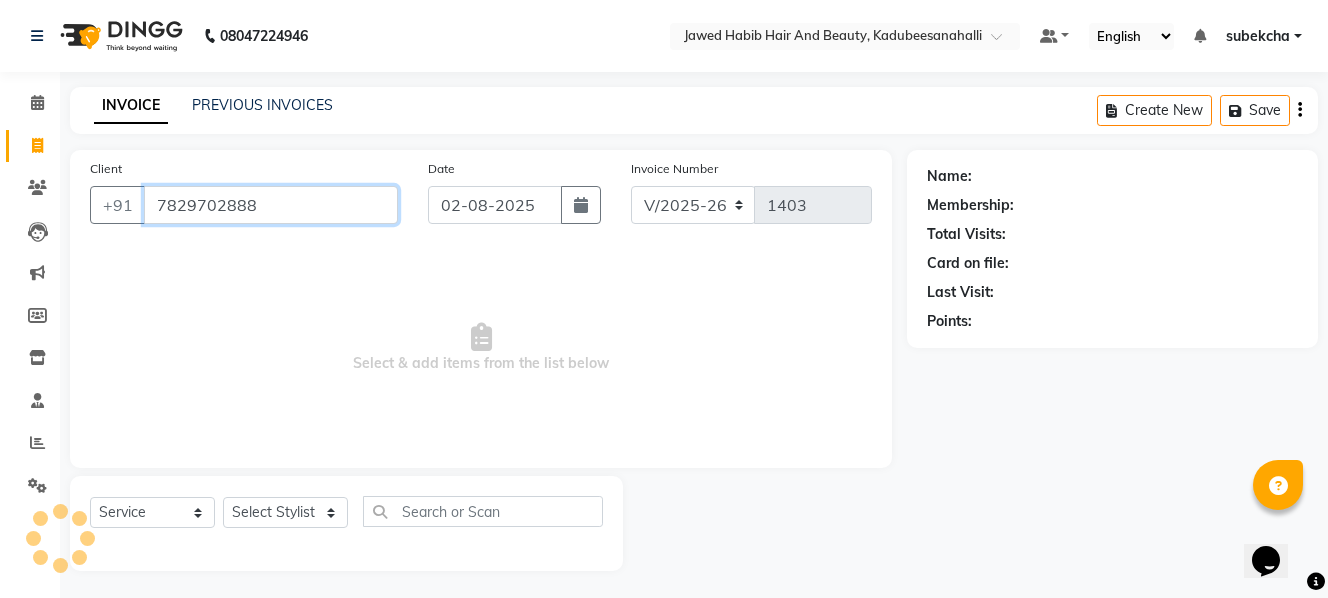 type on "7829702888" 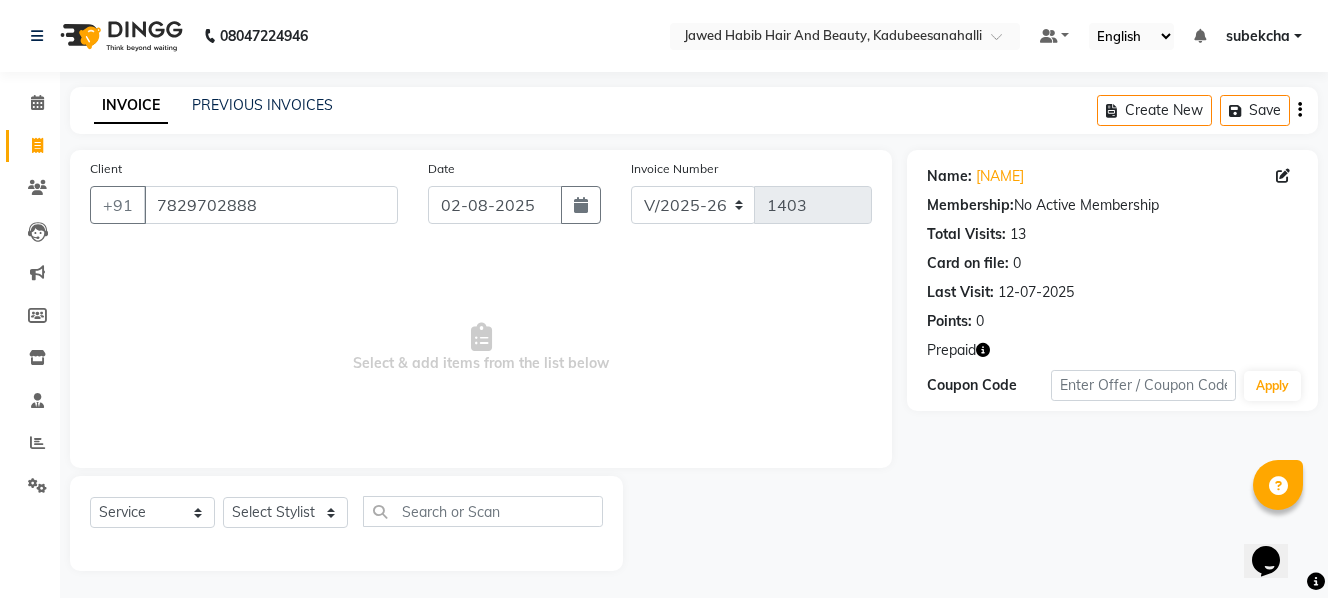 click 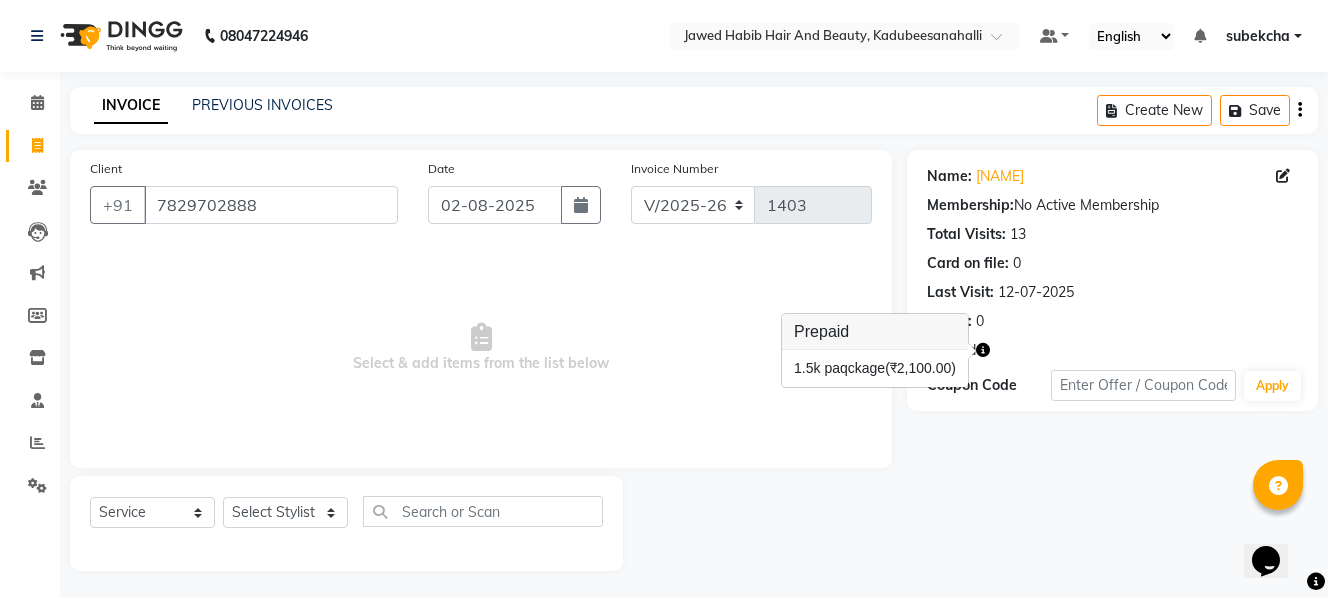 click on "1.   5k paqckage  (₹2,100.00)" at bounding box center (875, 368) 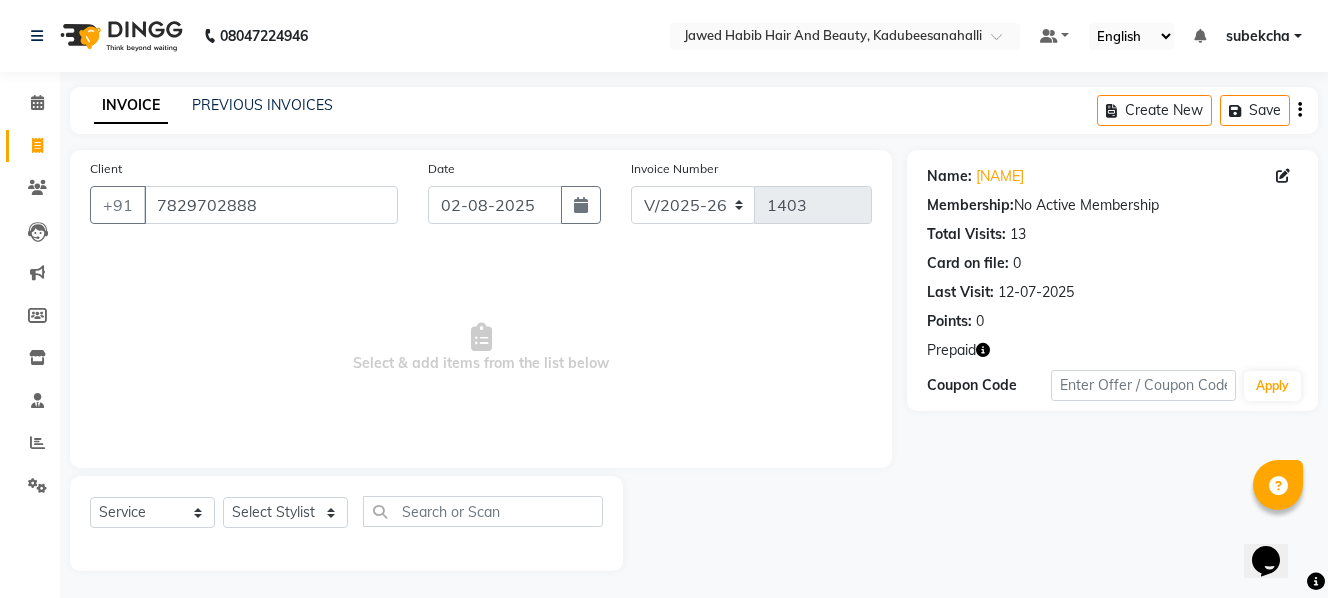 click on "12-07-2025" 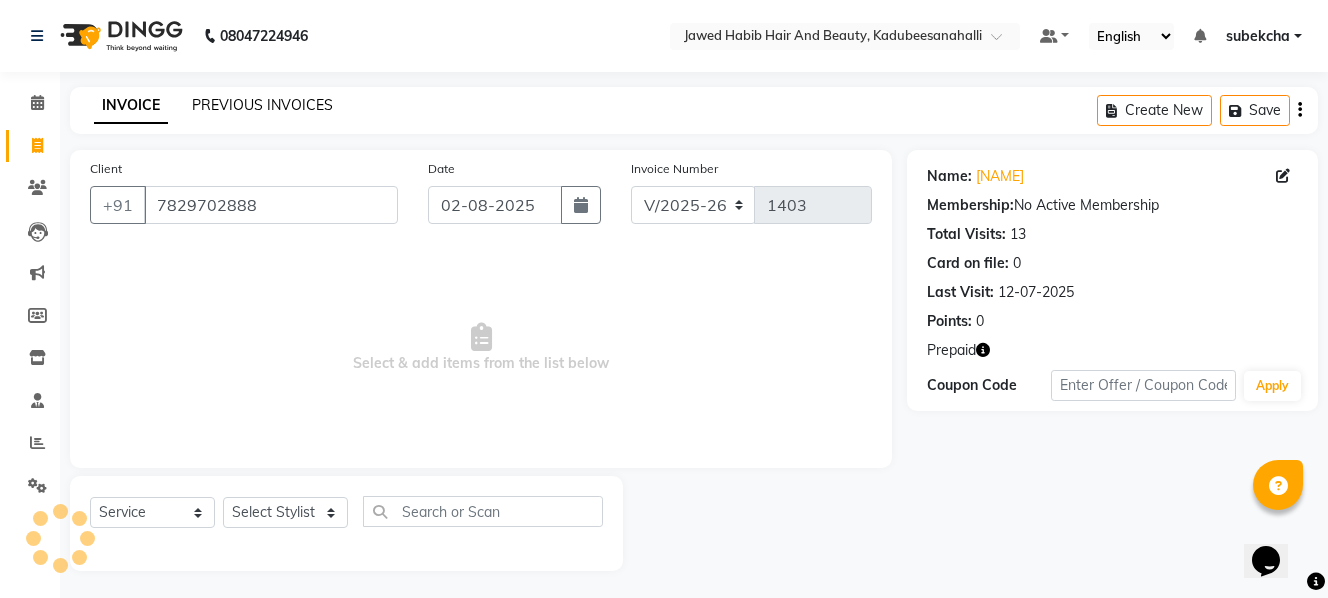 click on "PREVIOUS INVOICES" 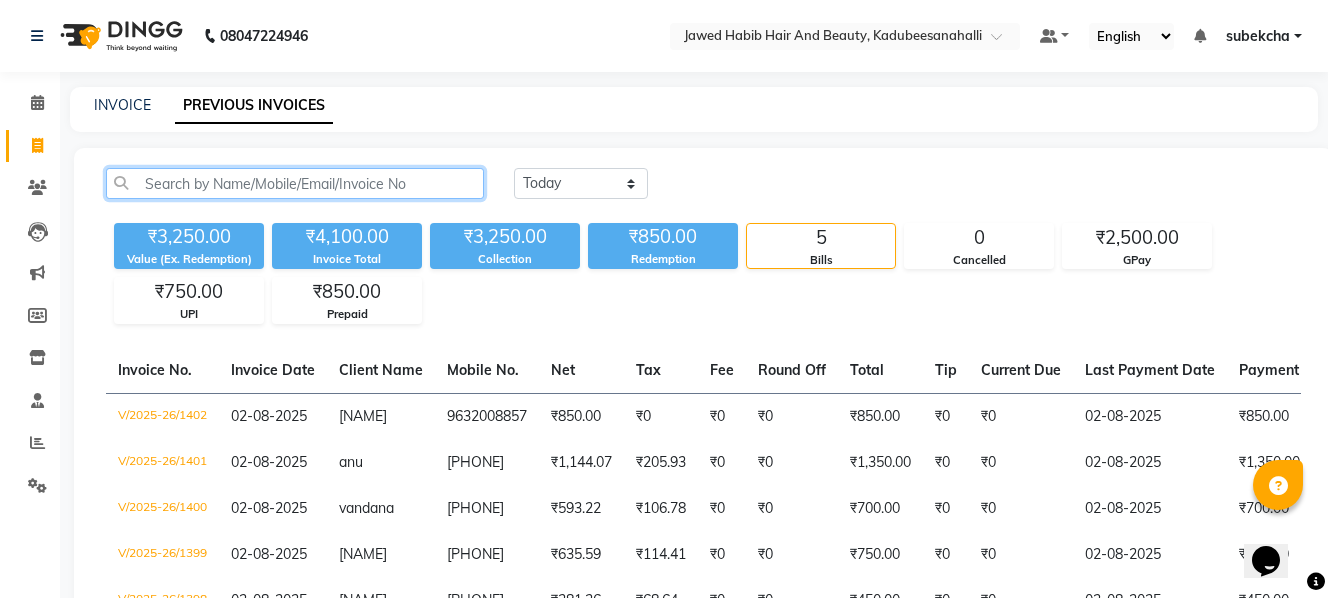 click 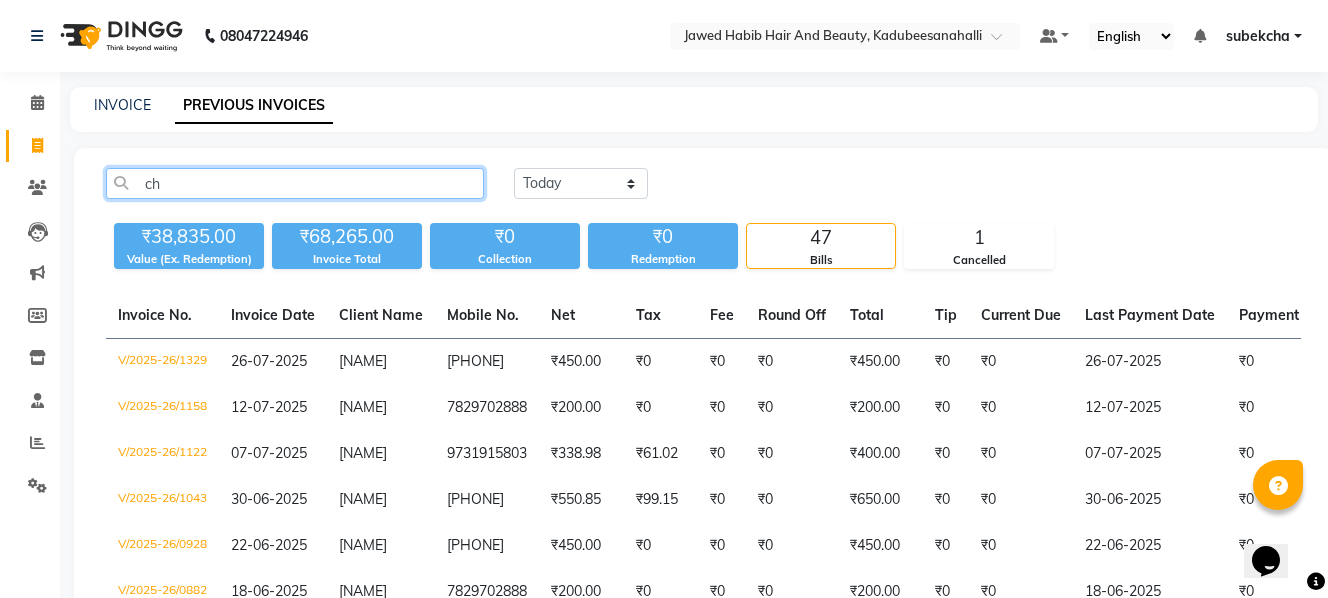 type on "c" 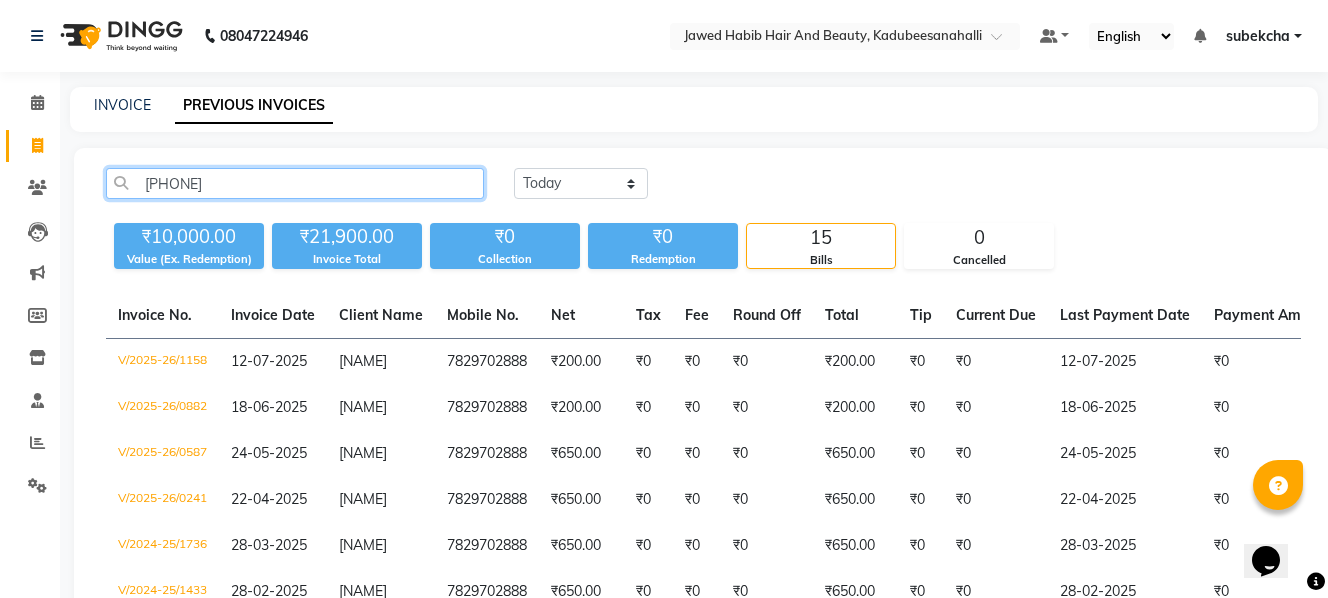 click on "[PHONE]" 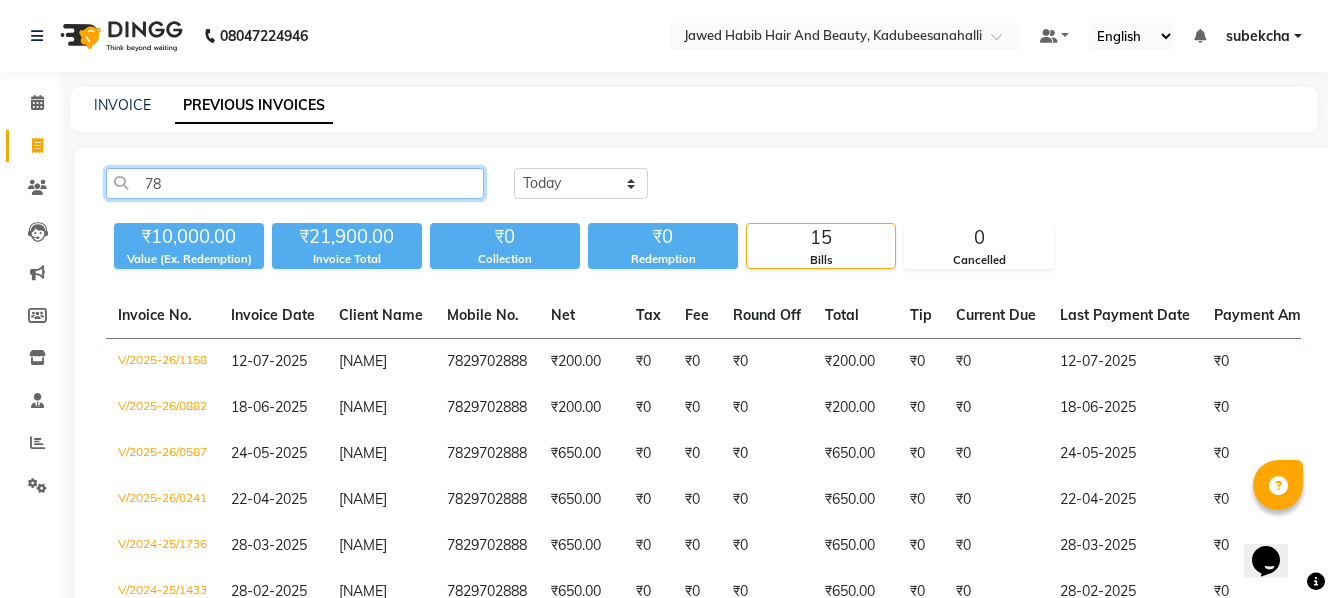 type on "7" 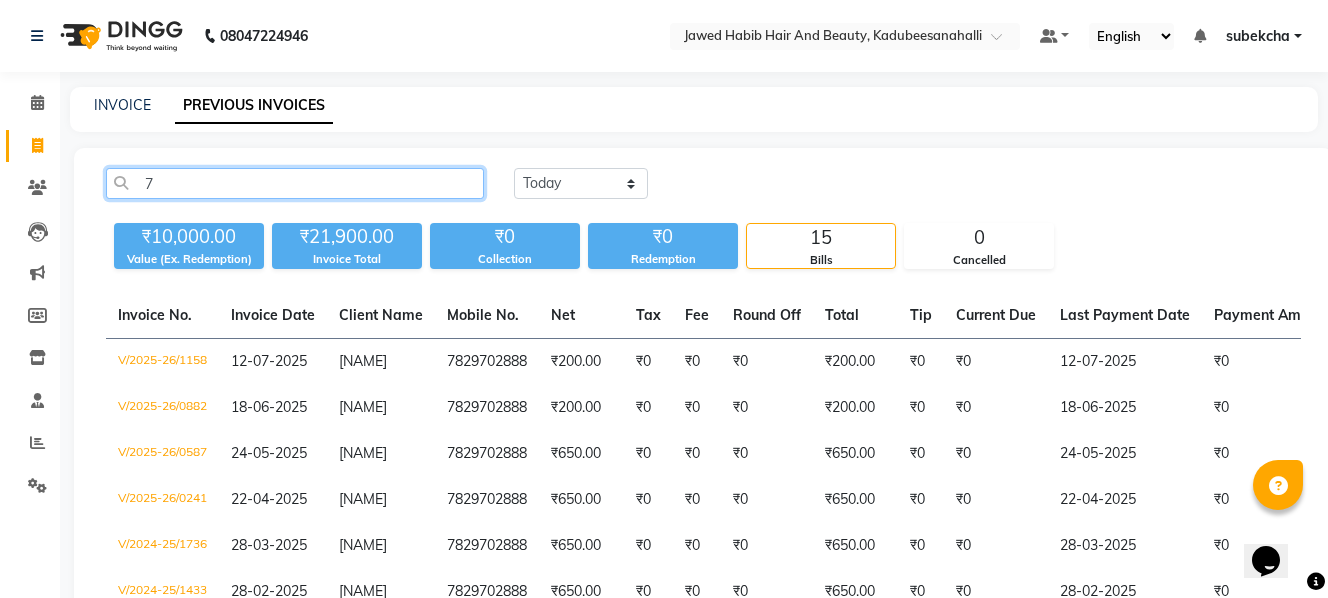 type 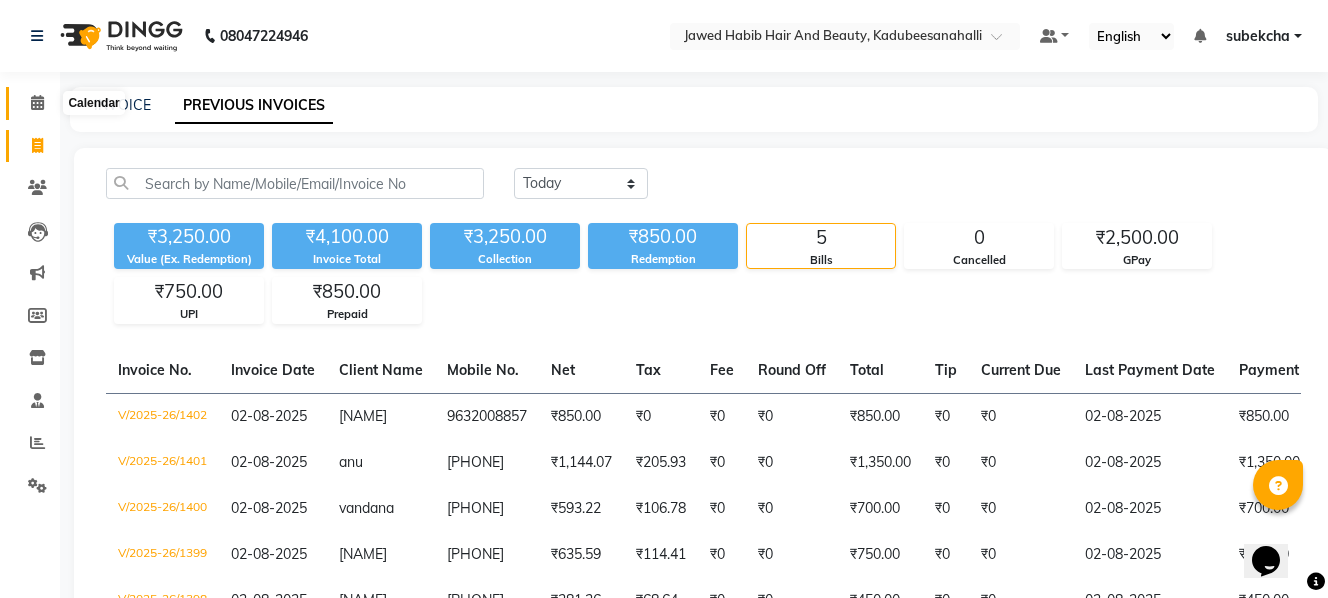 click 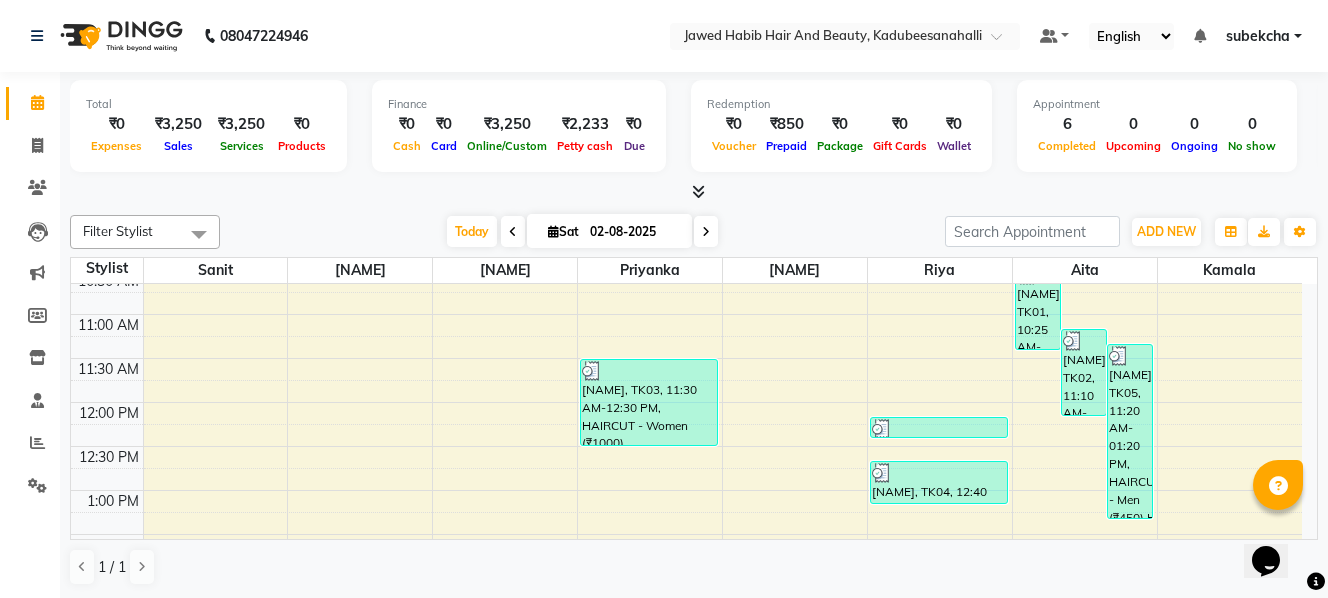 scroll, scrollTop: 300, scrollLeft: 0, axis: vertical 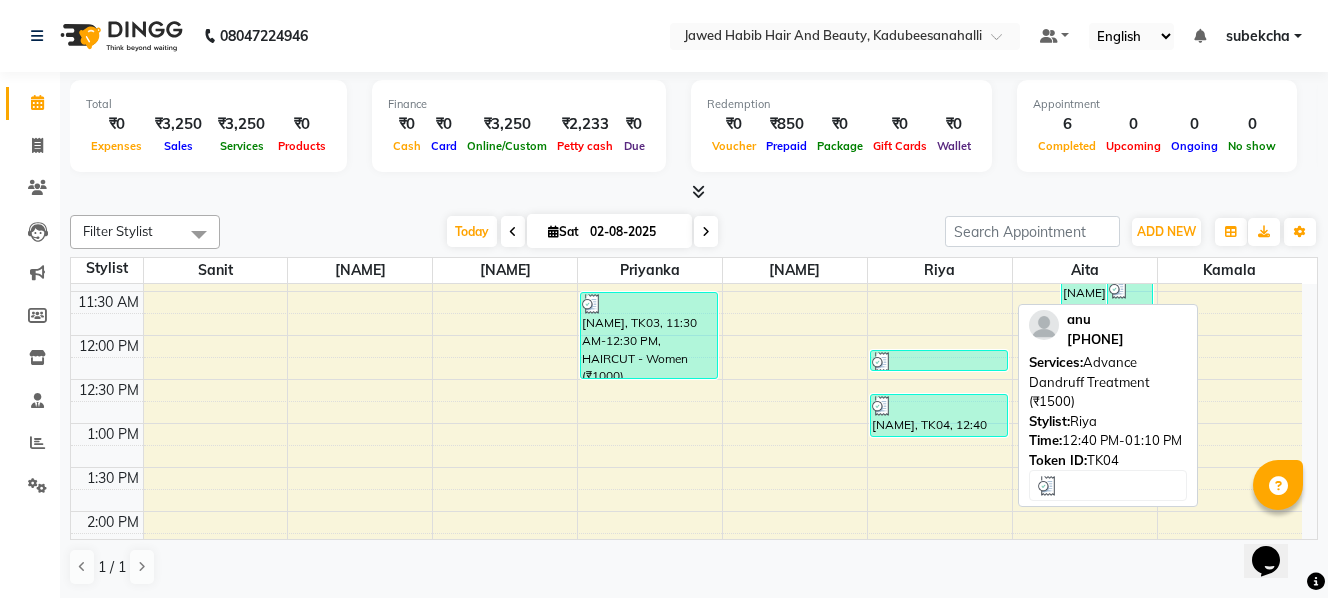 click on "[NAME], TK04, 12:40 PM-01:10 PM, Advance Dandruff Treatment (₹1500)" at bounding box center [939, 415] 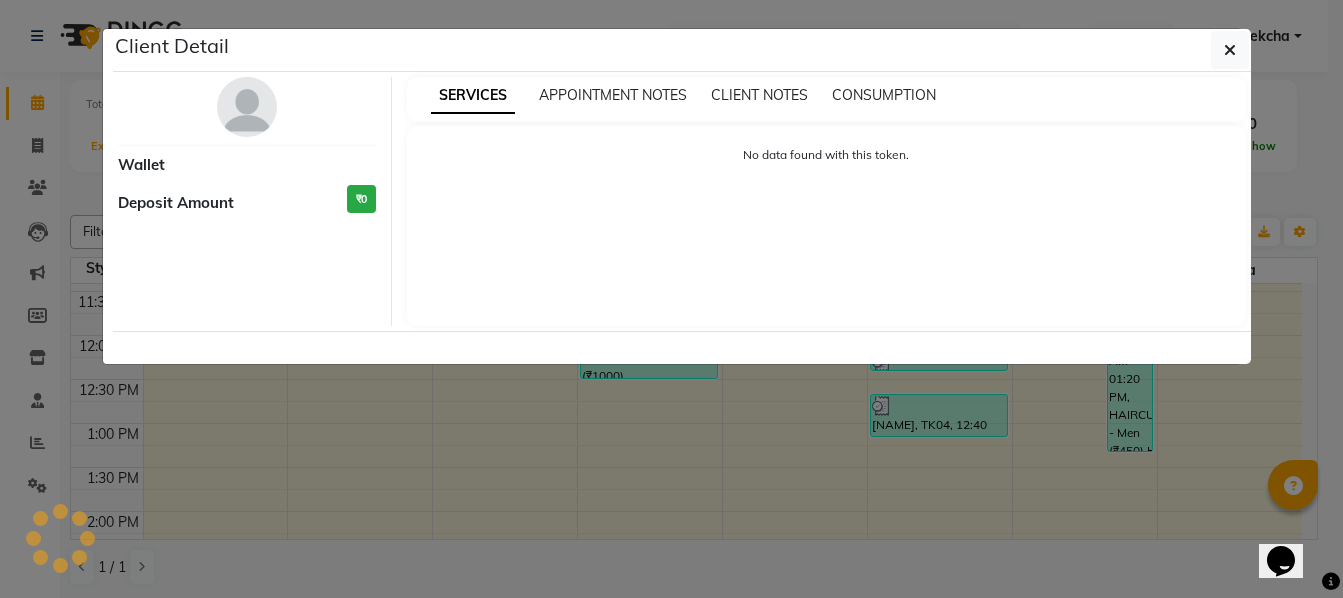 select on "3" 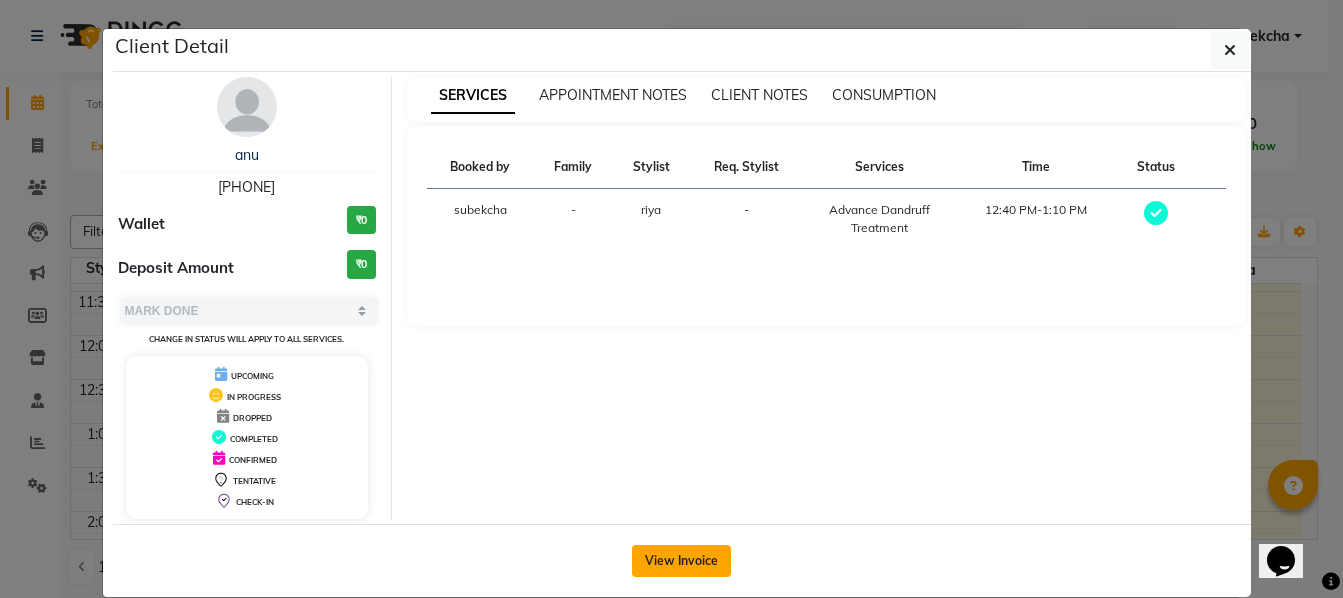 click on "View Invoice" 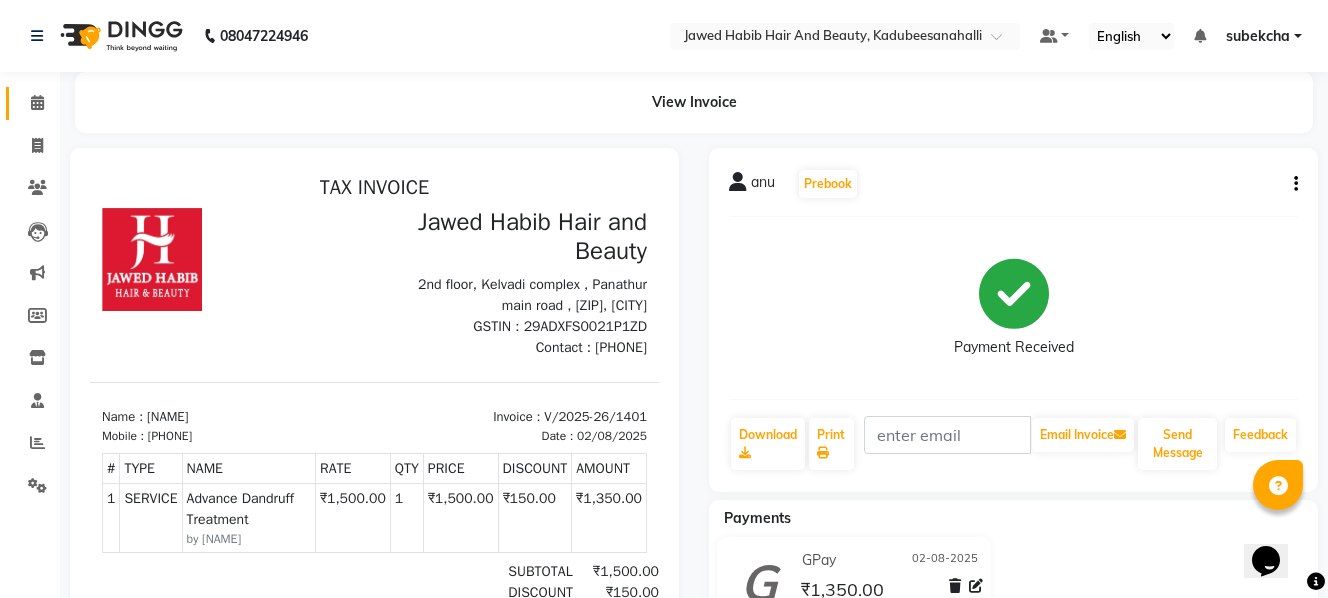 scroll, scrollTop: 0, scrollLeft: 0, axis: both 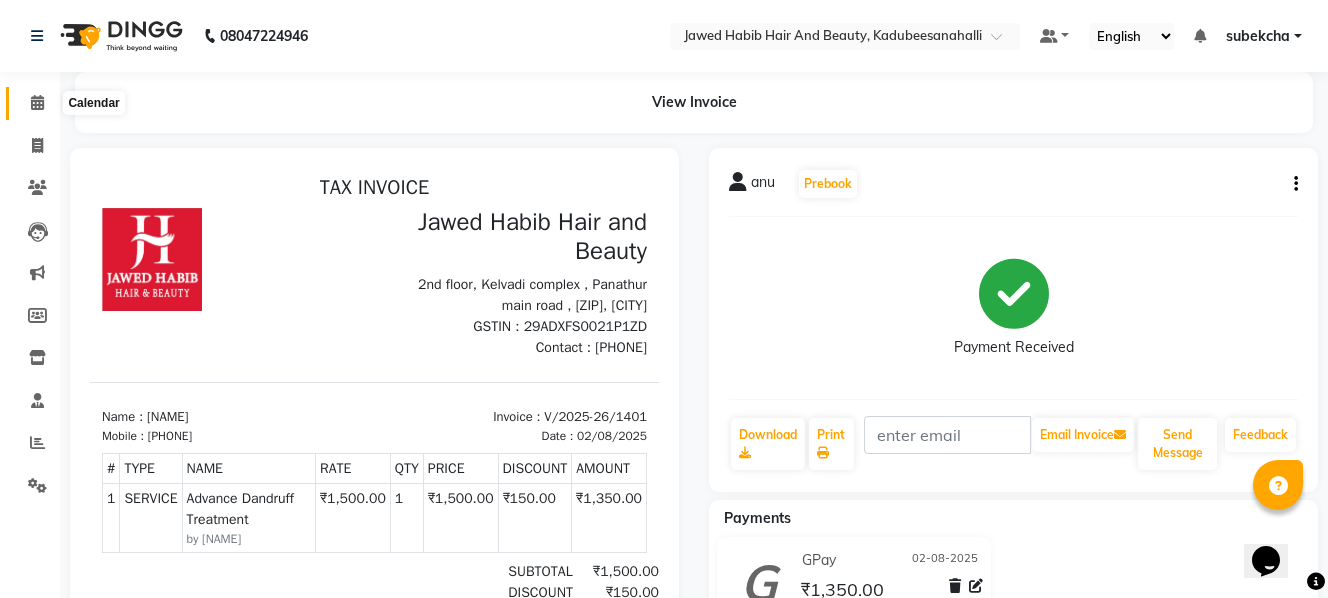 click 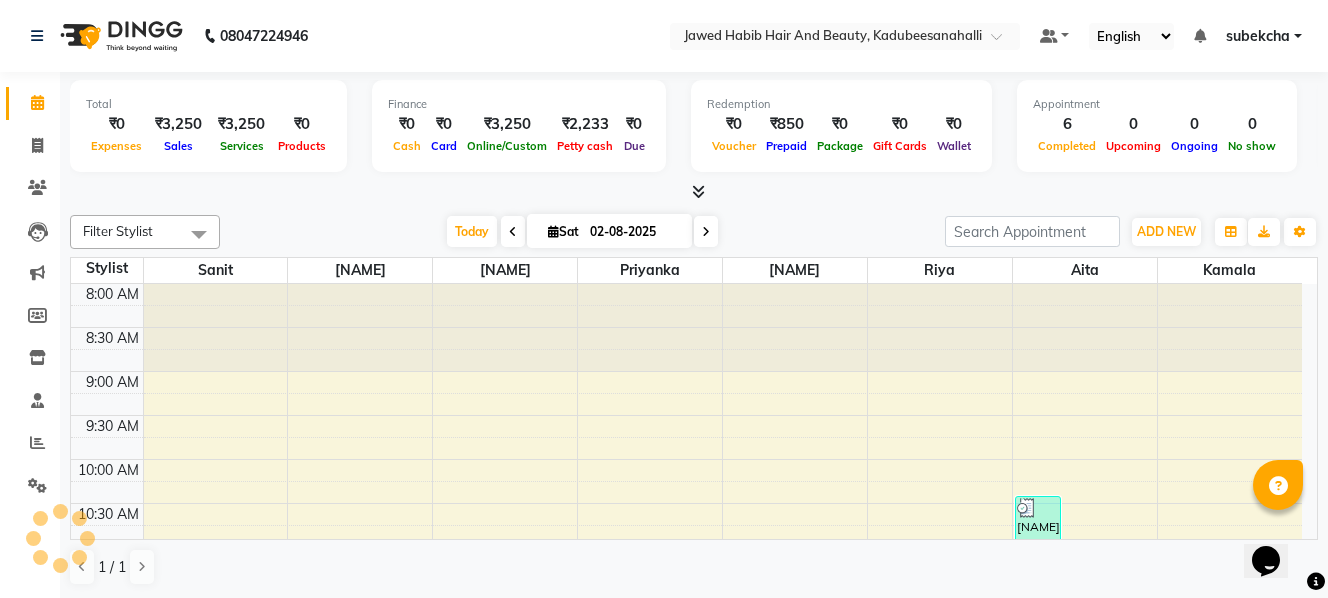 scroll, scrollTop: 0, scrollLeft: 0, axis: both 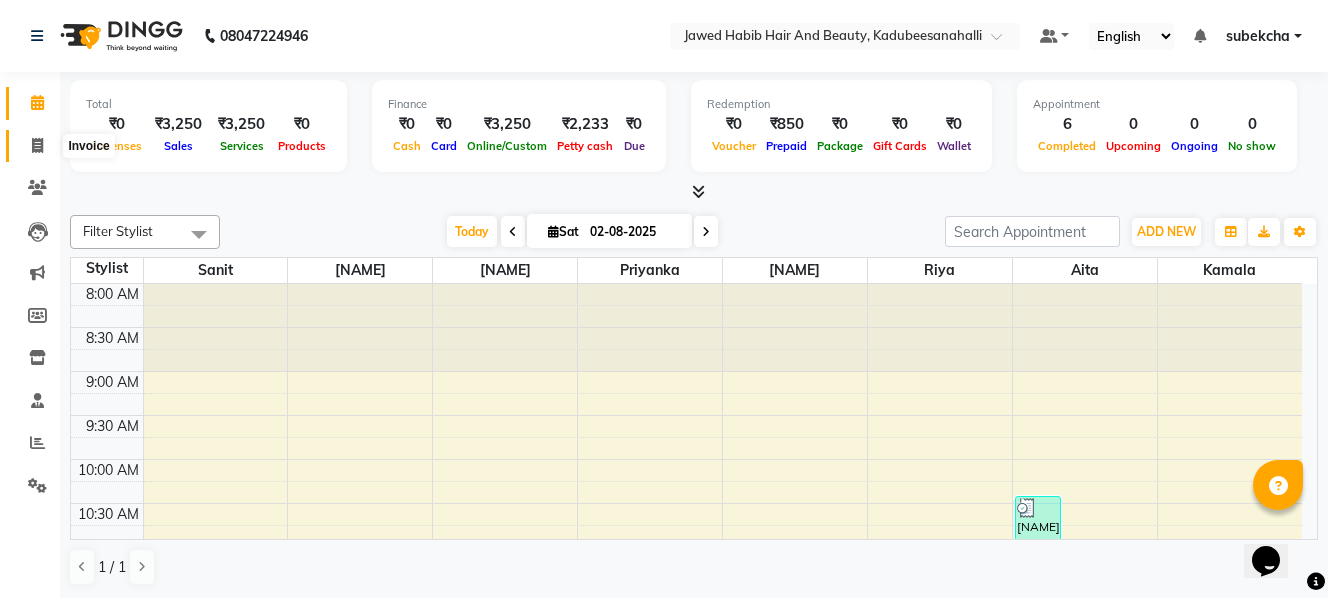 click 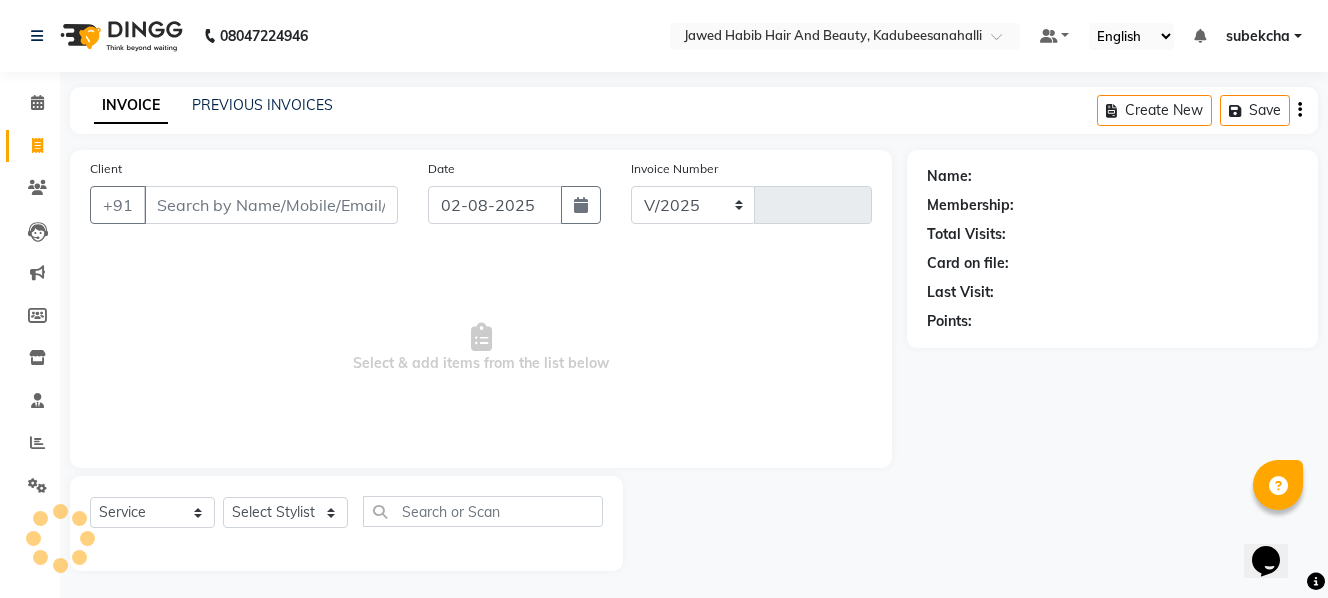 select on "7013" 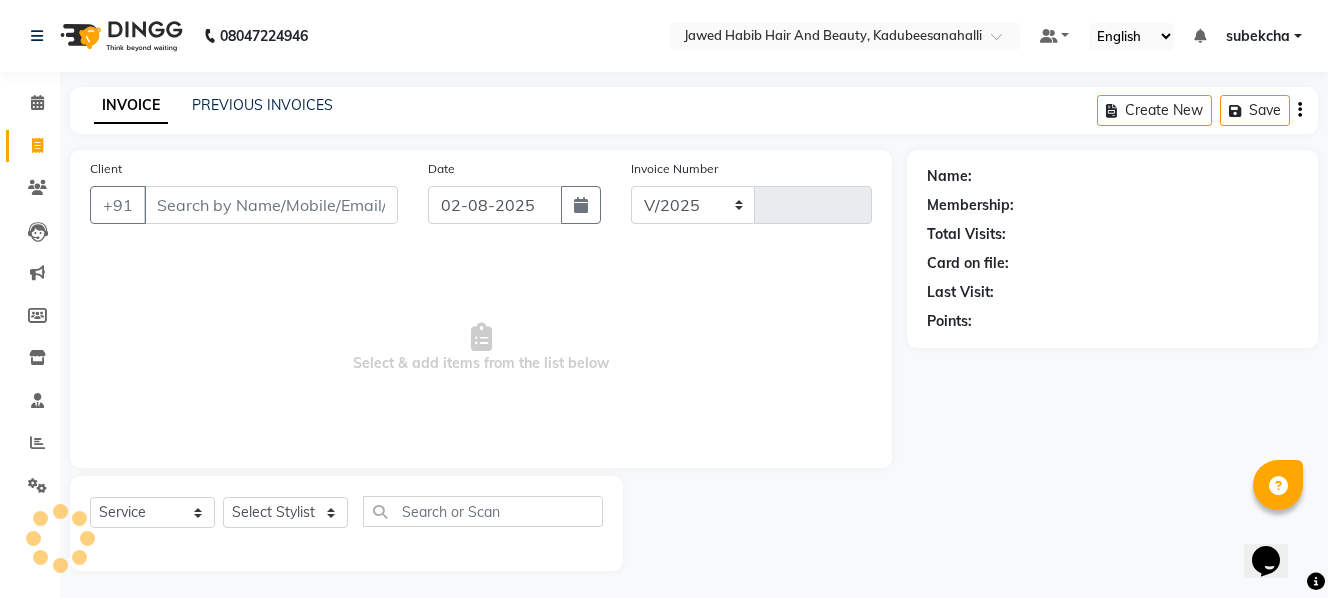 type on "1403" 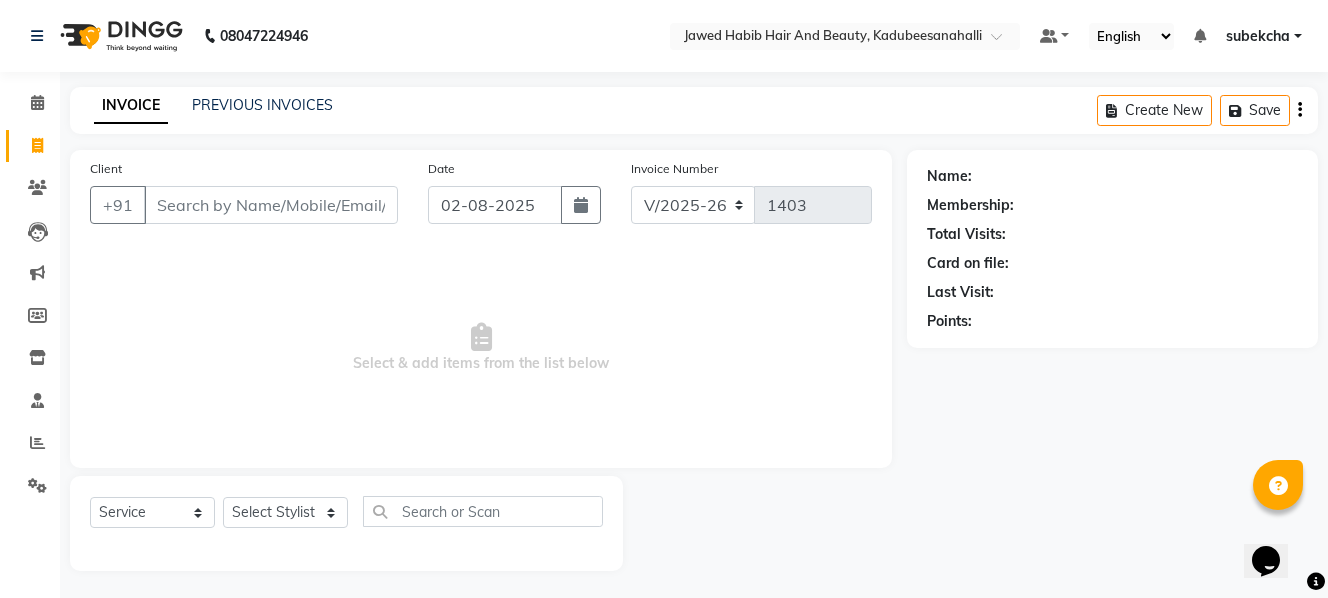 click on "Client" at bounding box center (271, 205) 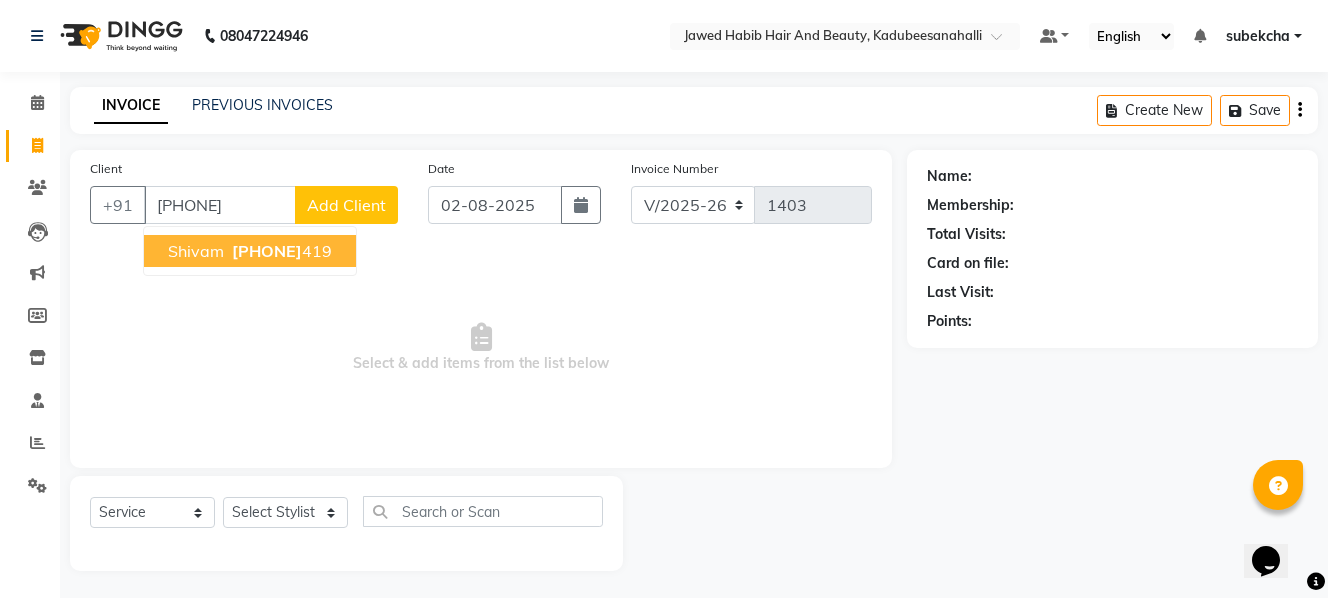 click on "[NAME] [PHONE]" at bounding box center (250, 251) 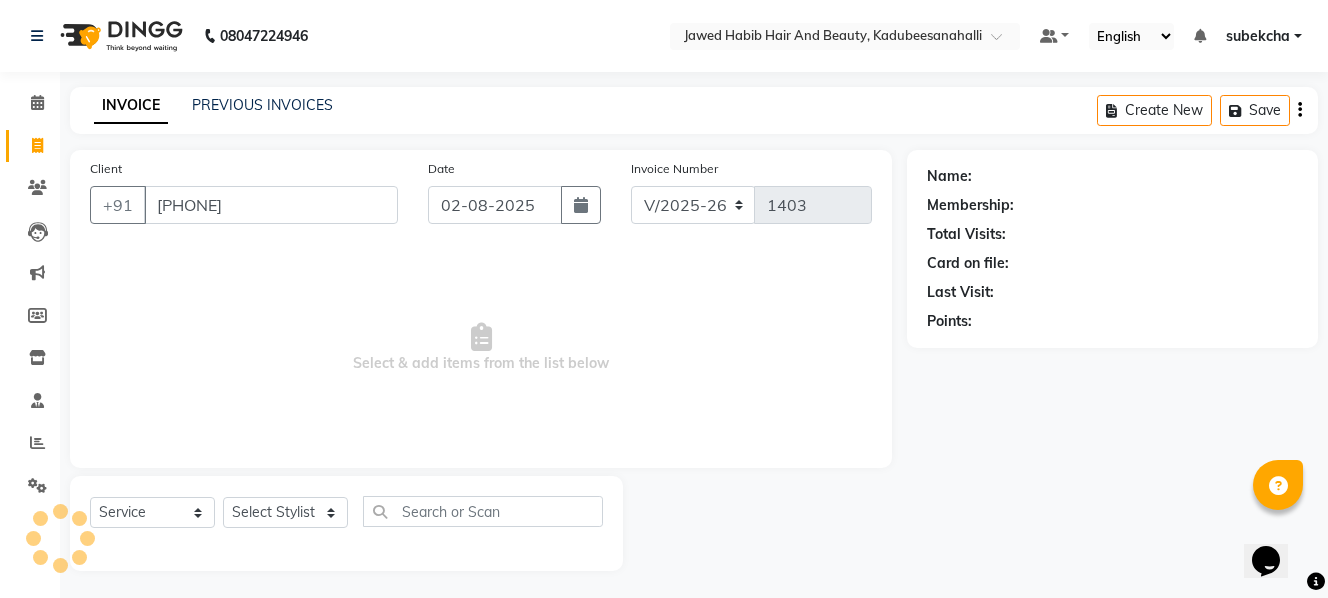 type on "[PHONE]" 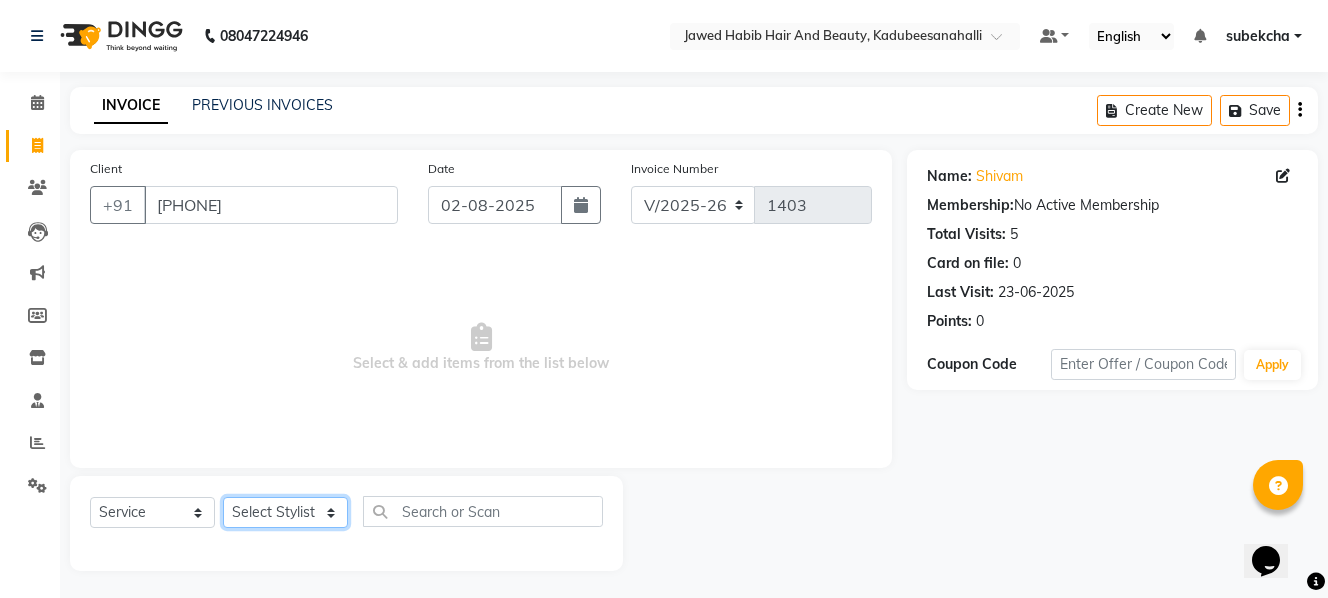 click on "Select Stylist [NAME] [NAME] [NAME] [NAME] [NAME] [NAME] [NAME] [NAME]" 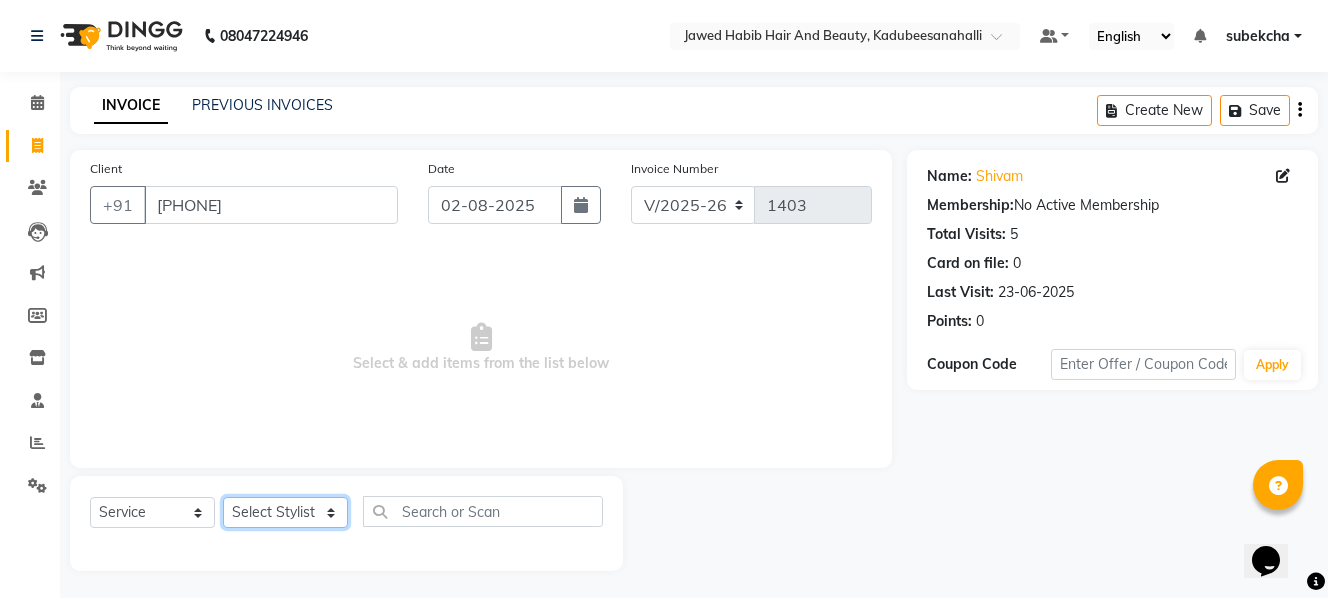 select on "82349" 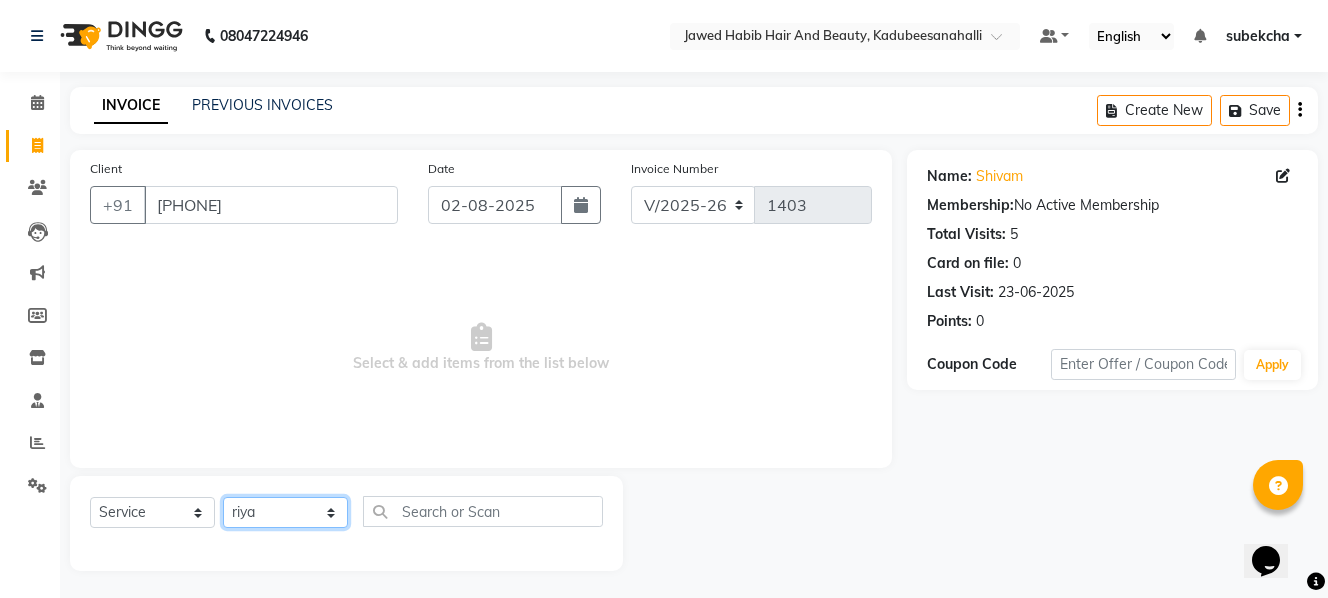 click on "Select Stylist [NAME] [NAME] [NAME] [NAME] [NAME] [NAME] [NAME] [NAME]" 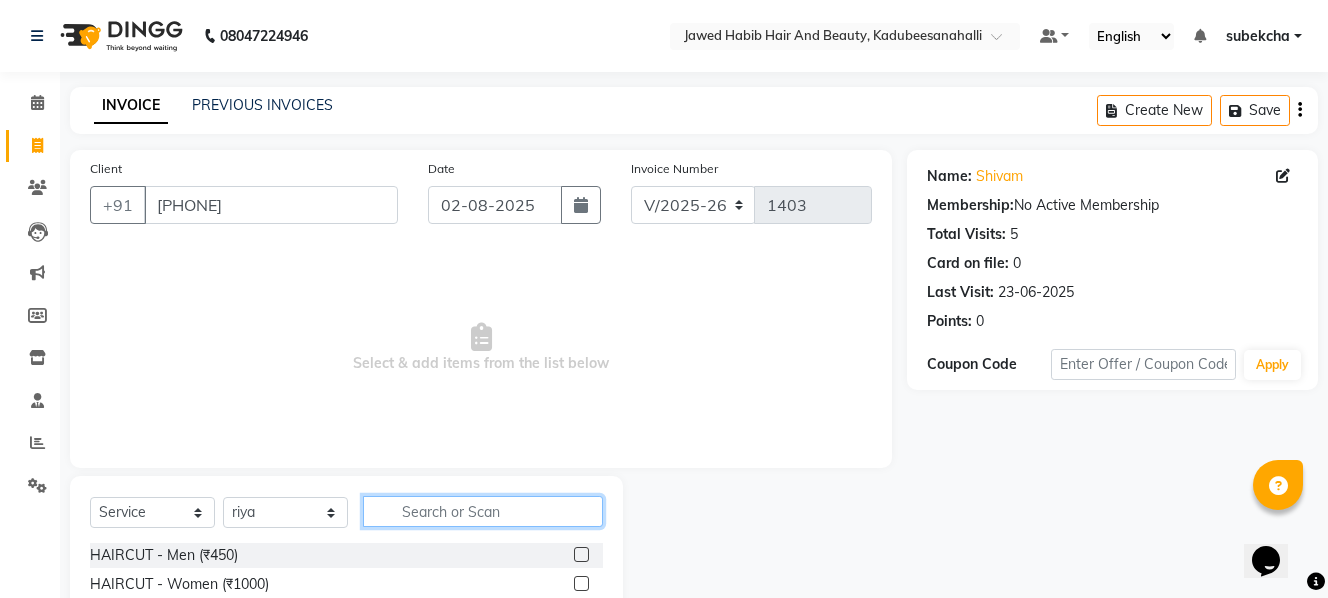 click 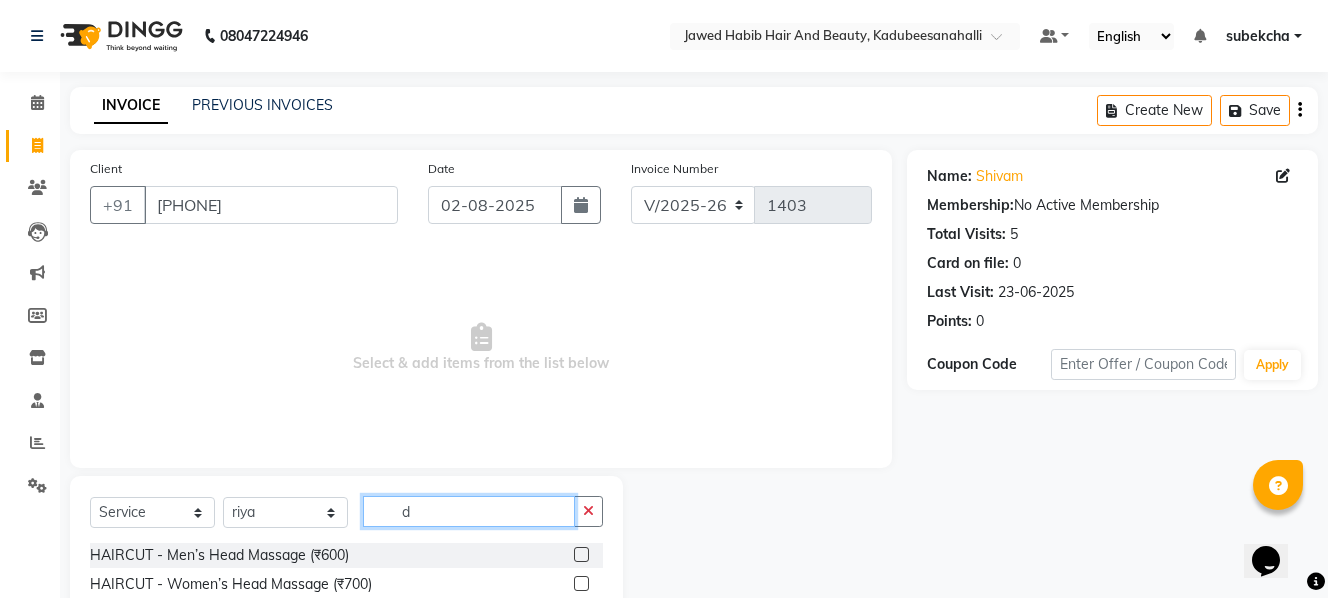 scroll, scrollTop: 175, scrollLeft: 0, axis: vertical 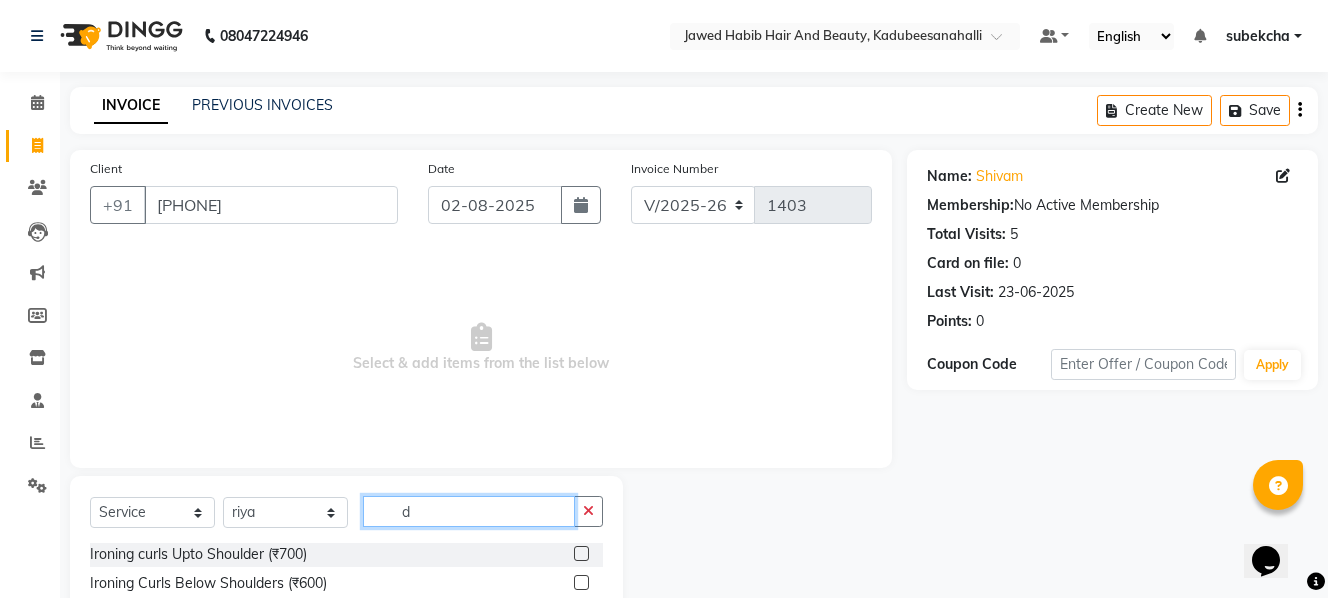 click on "d" 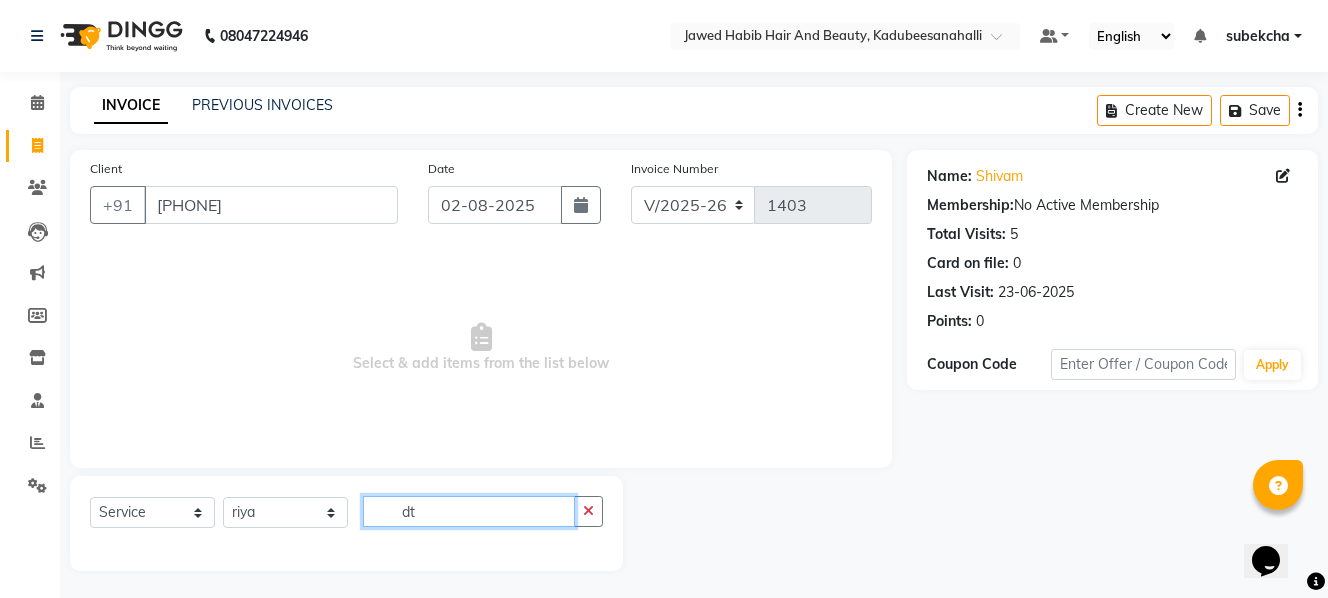 scroll, scrollTop: 0, scrollLeft: 0, axis: both 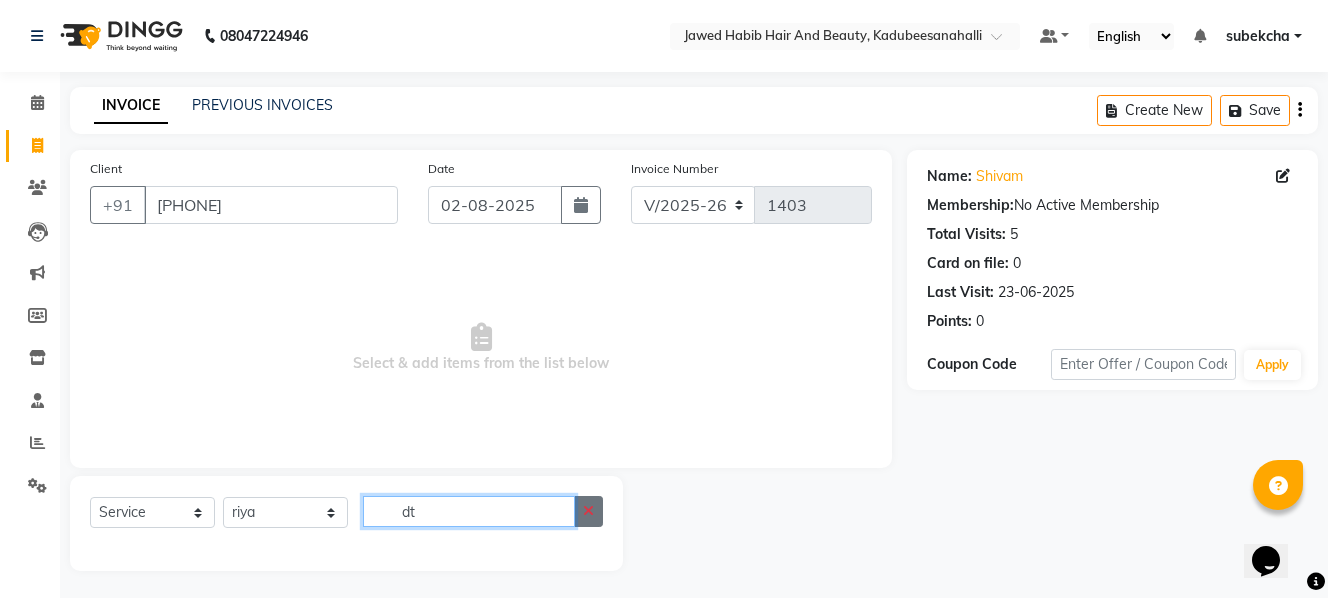 type on "dt" 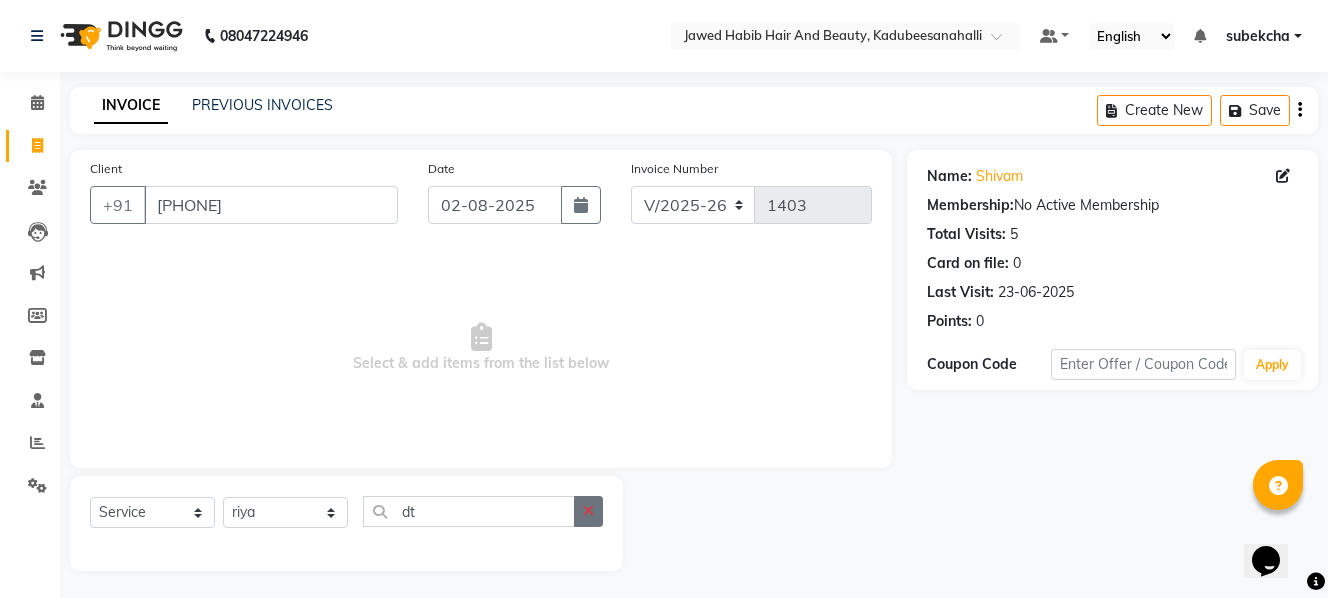 click 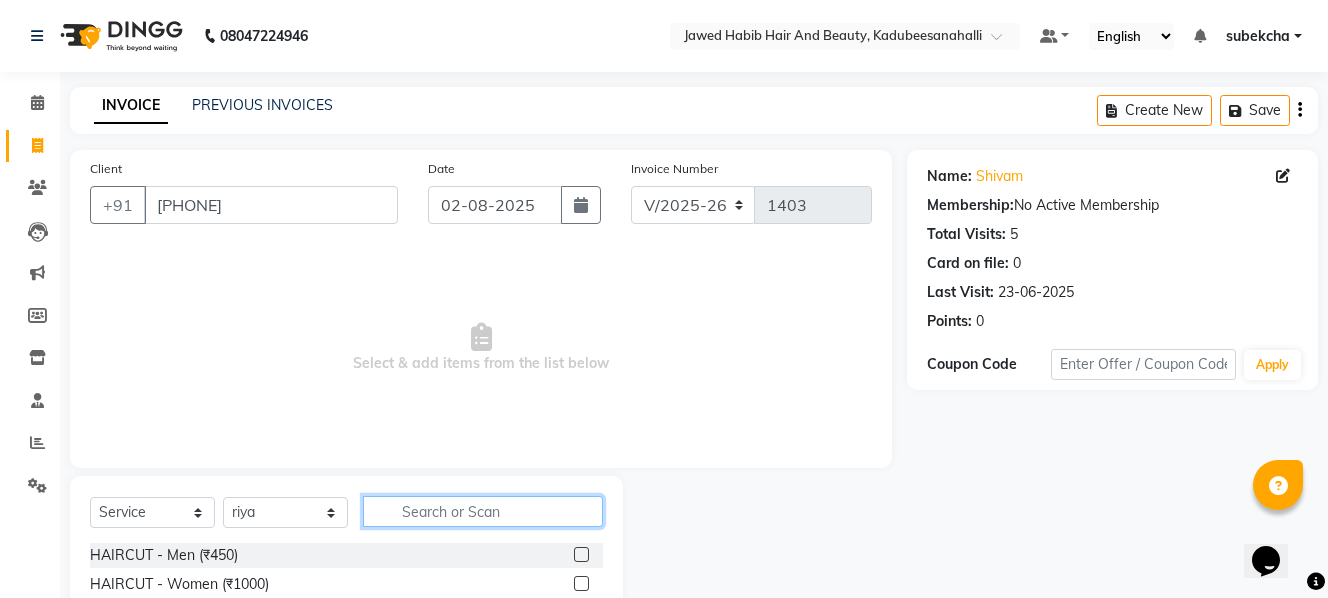 click 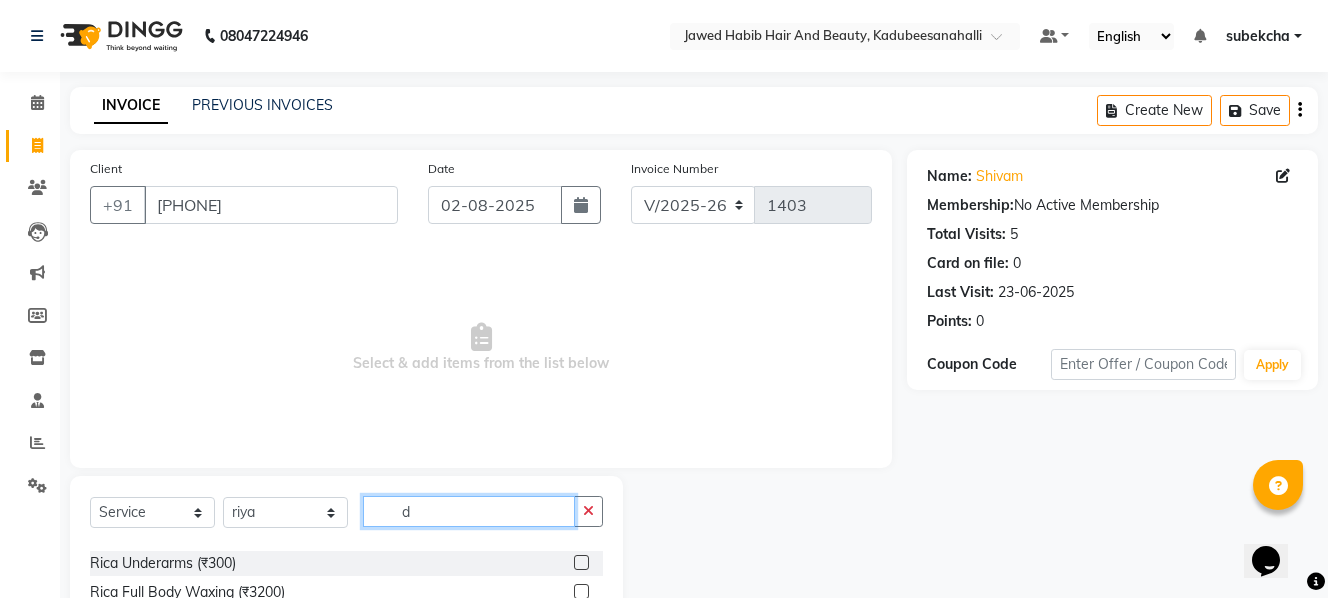 scroll, scrollTop: 175, scrollLeft: 0, axis: vertical 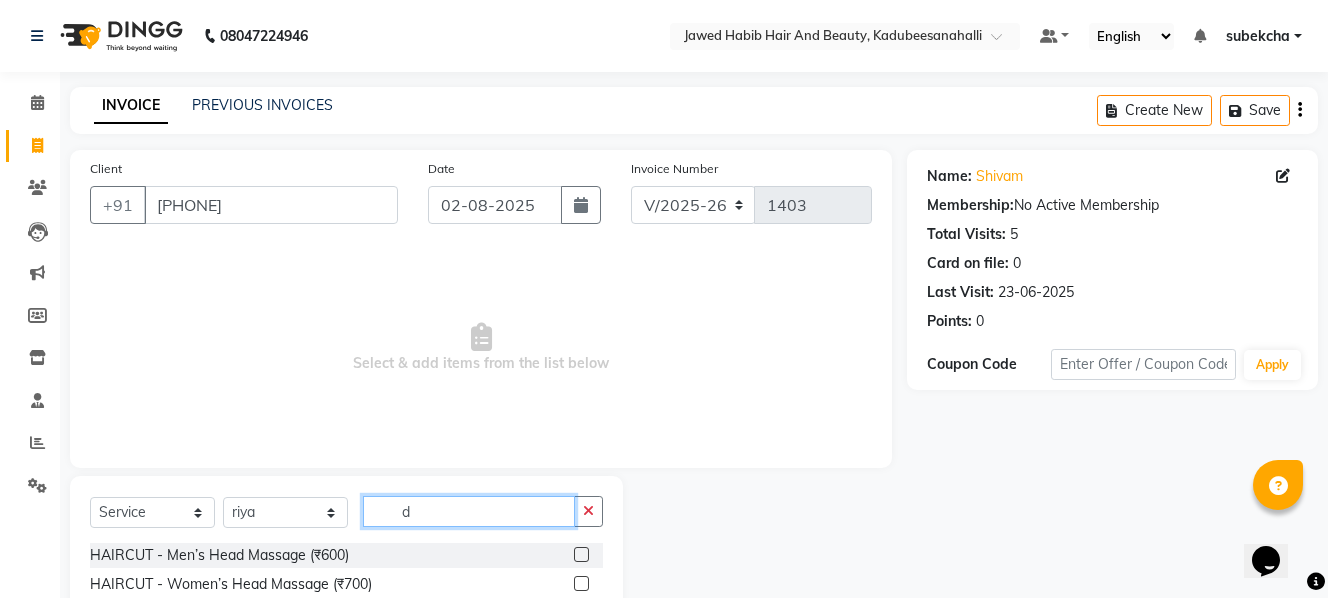 click on "d" 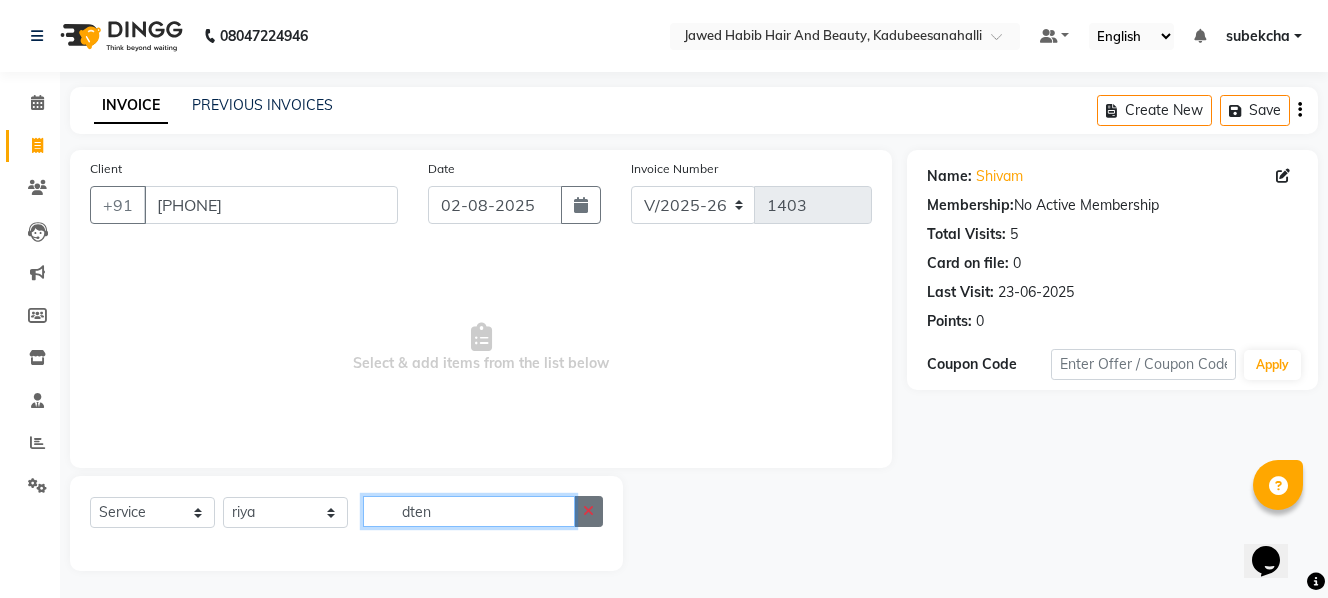 type on "dten" 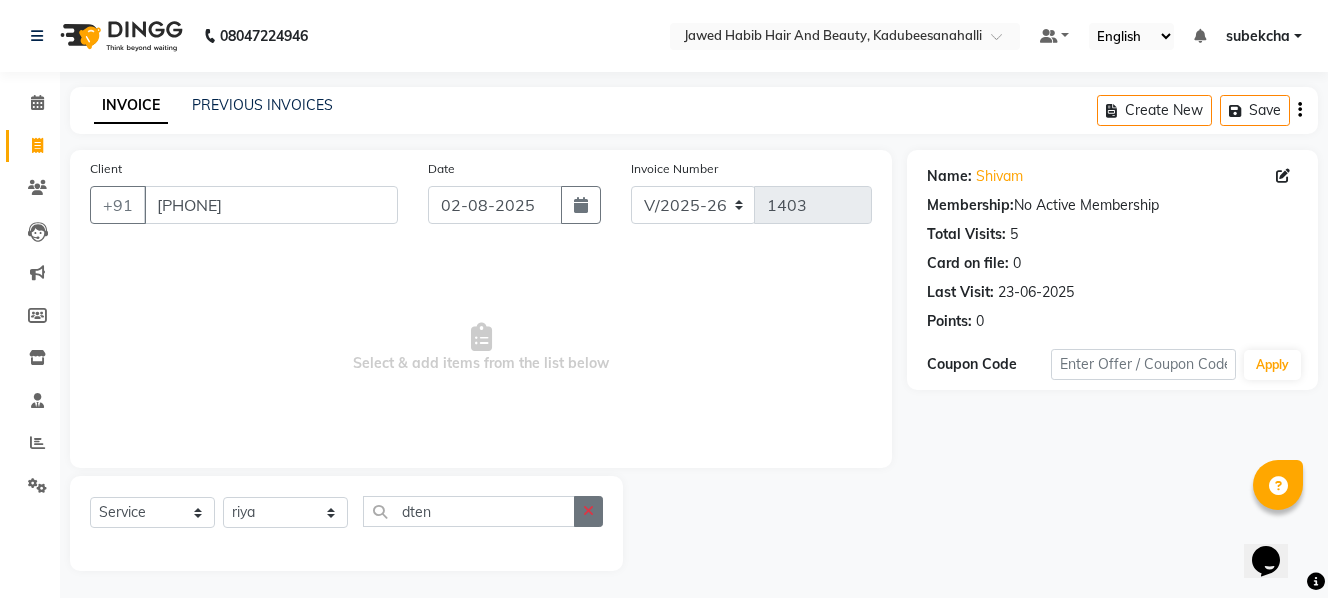 click 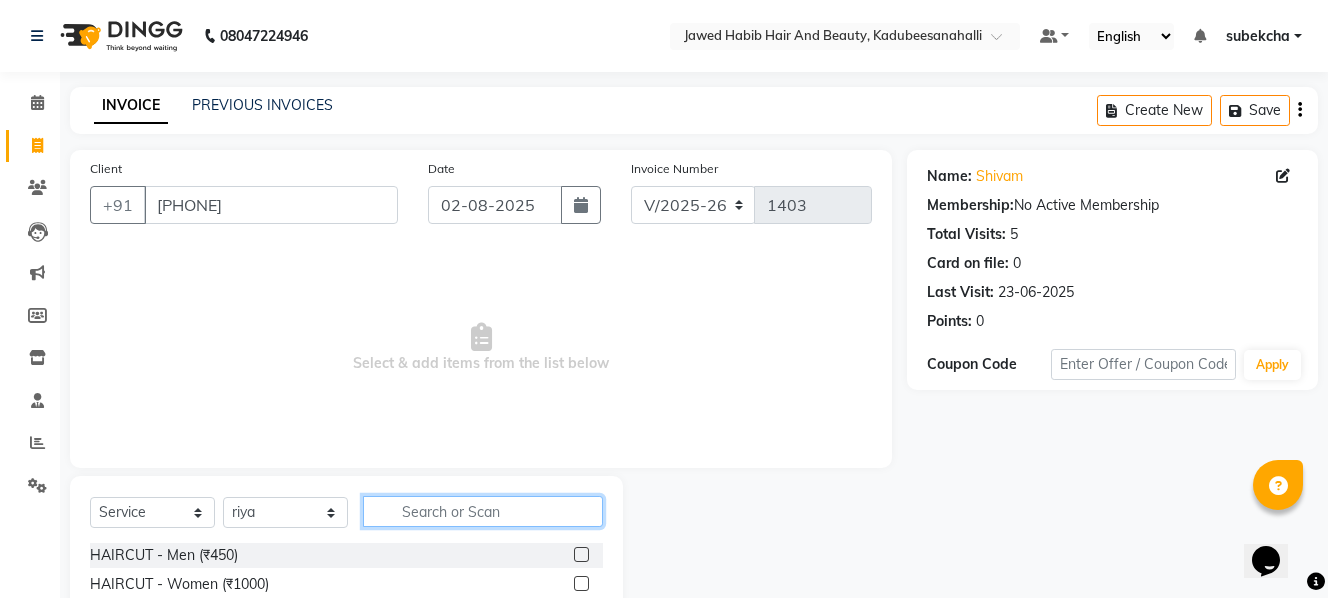 click 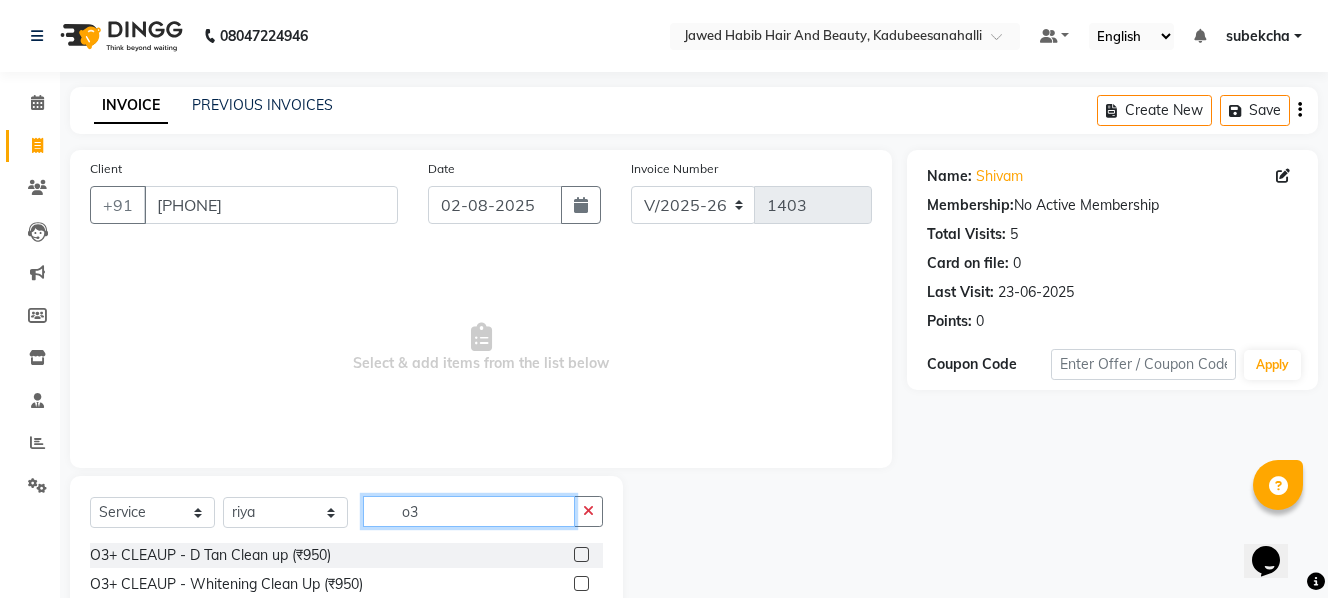 type on "o3" 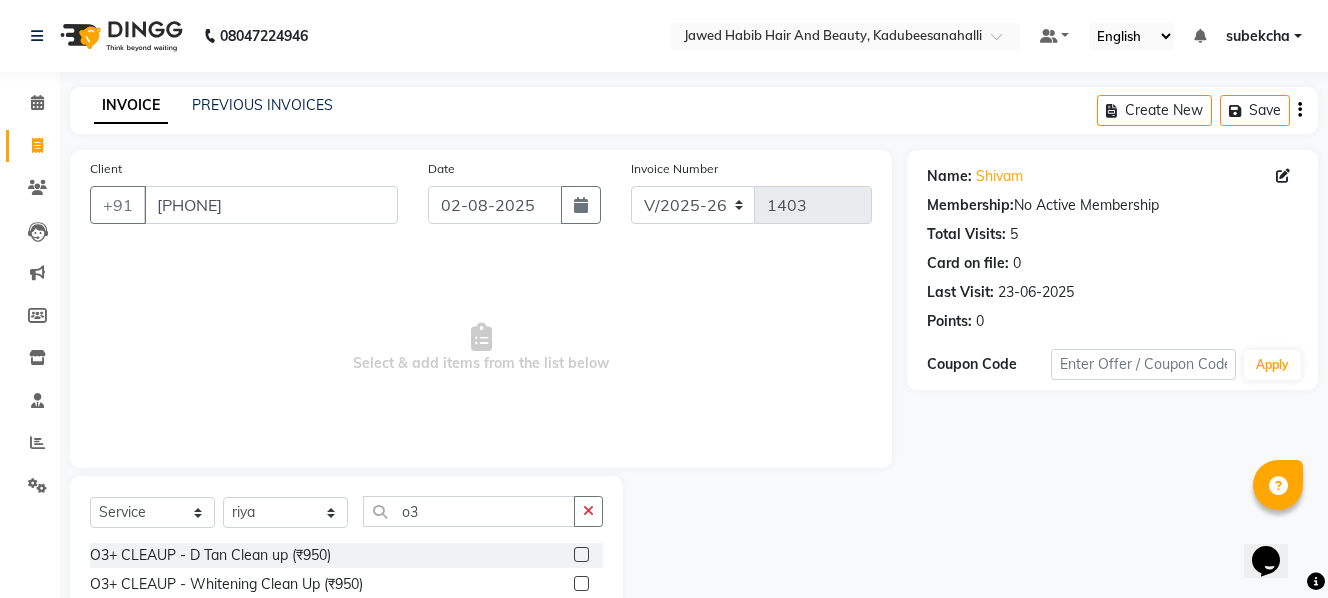 click on "O3+ CLEAUP  - D Tan Clean up (₹950)" 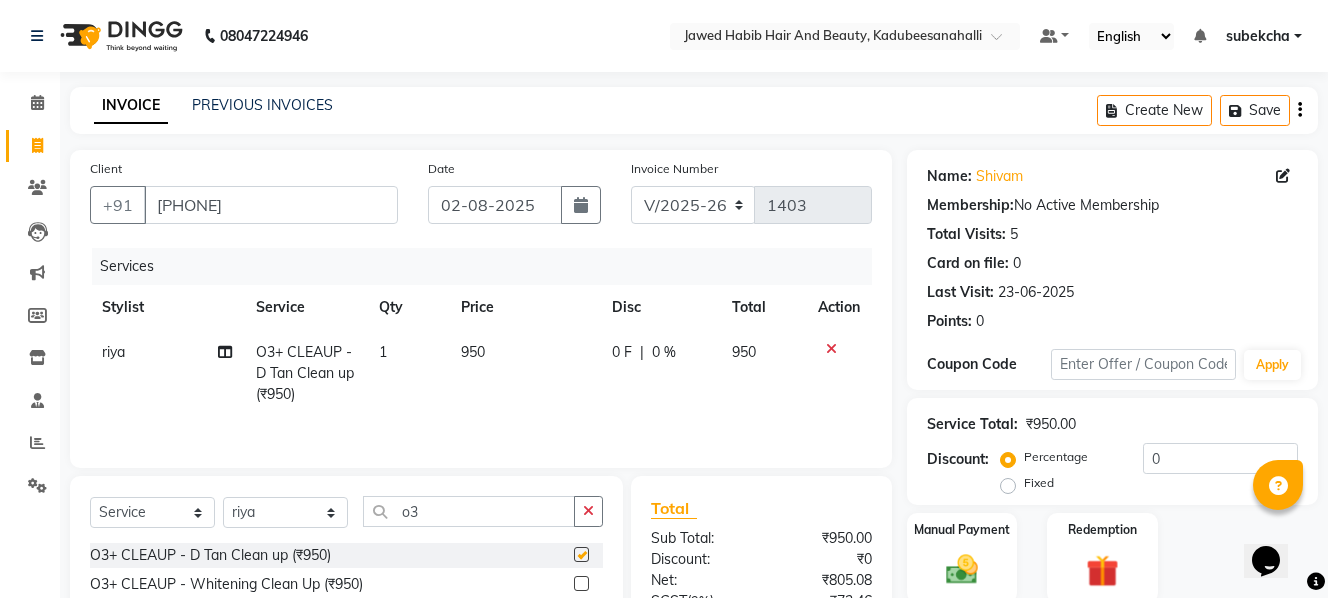 checkbox on "false" 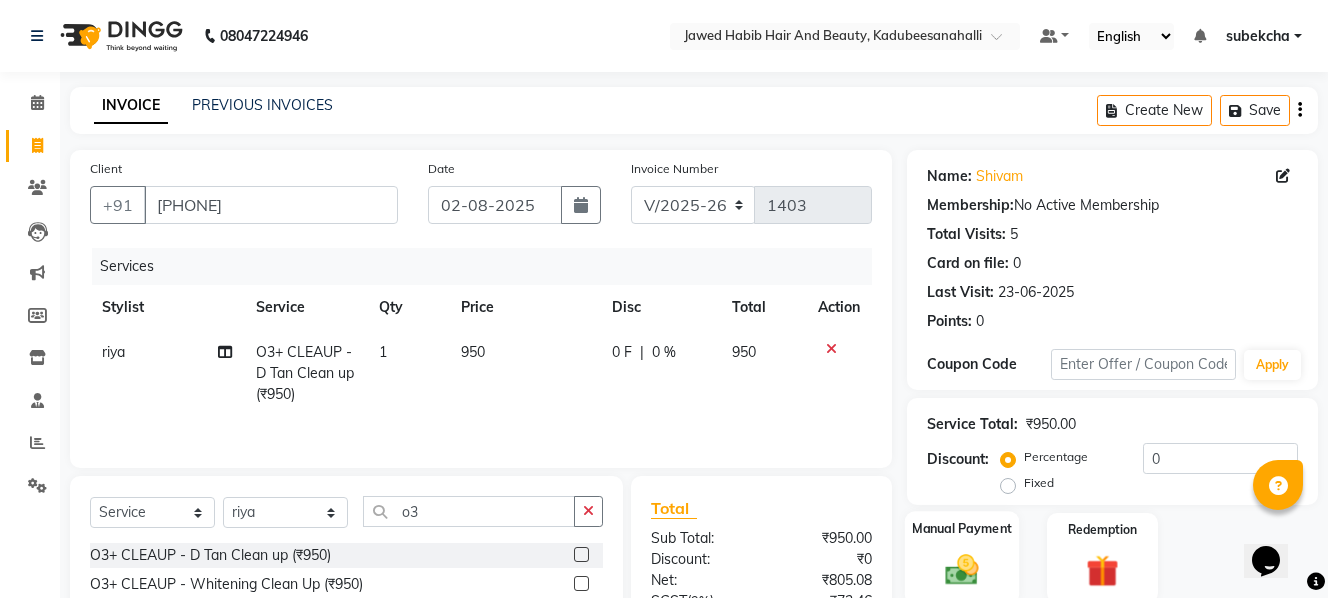 click 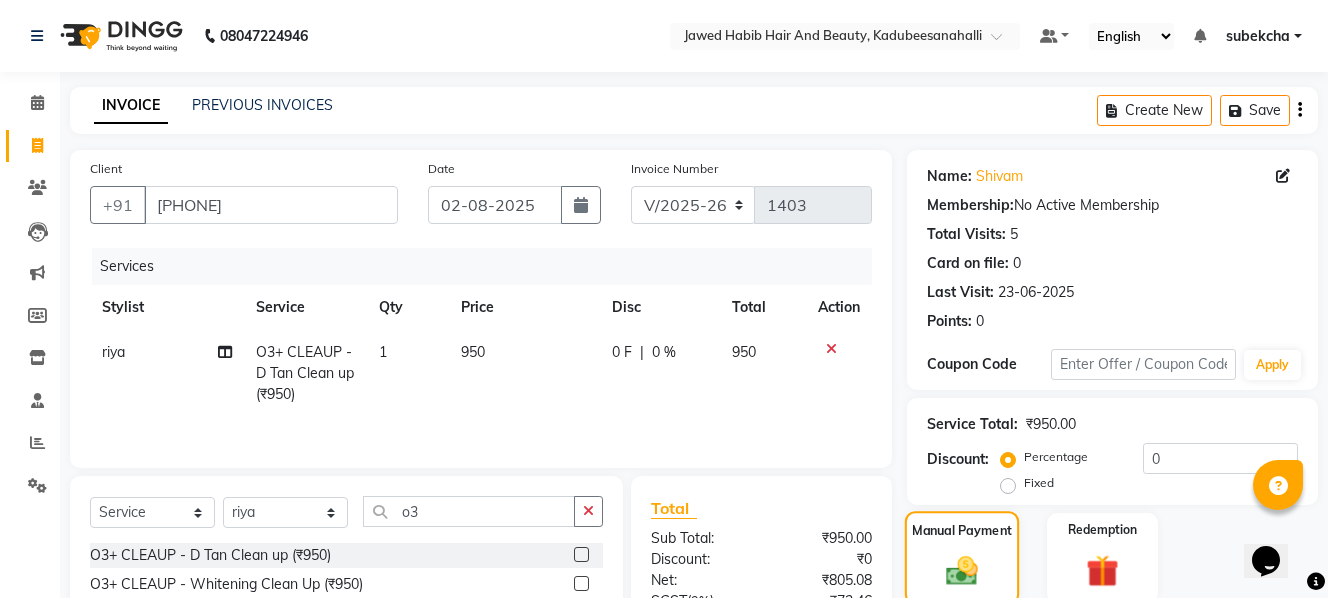 click 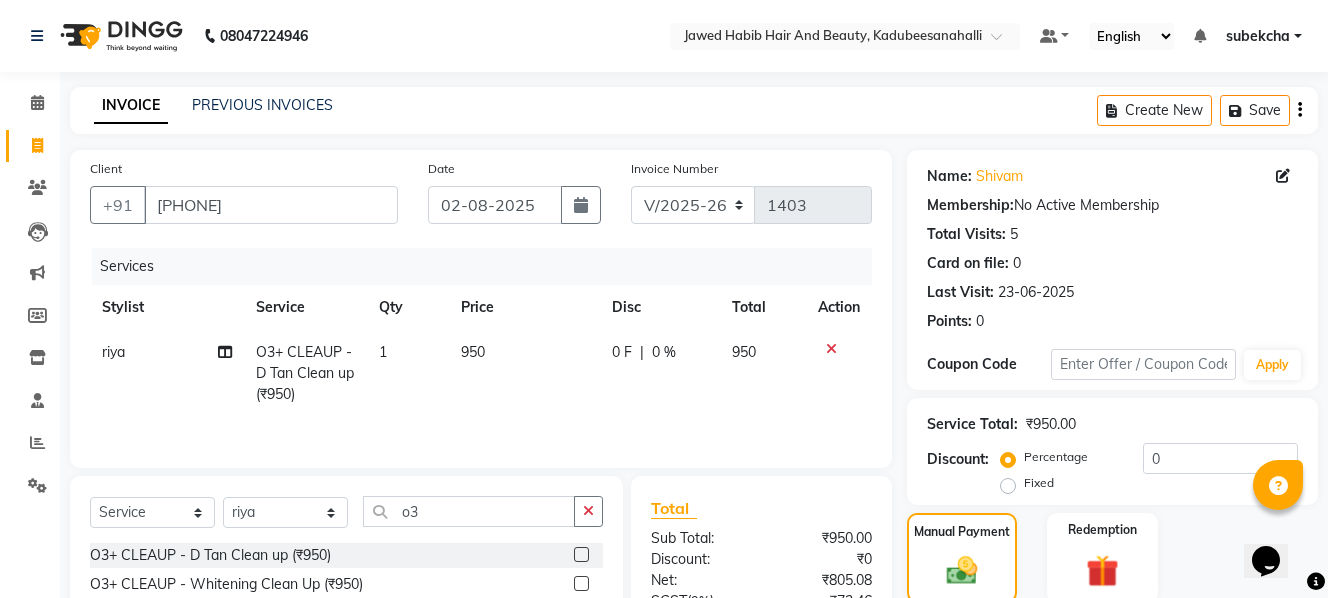 scroll, scrollTop: 204, scrollLeft: 0, axis: vertical 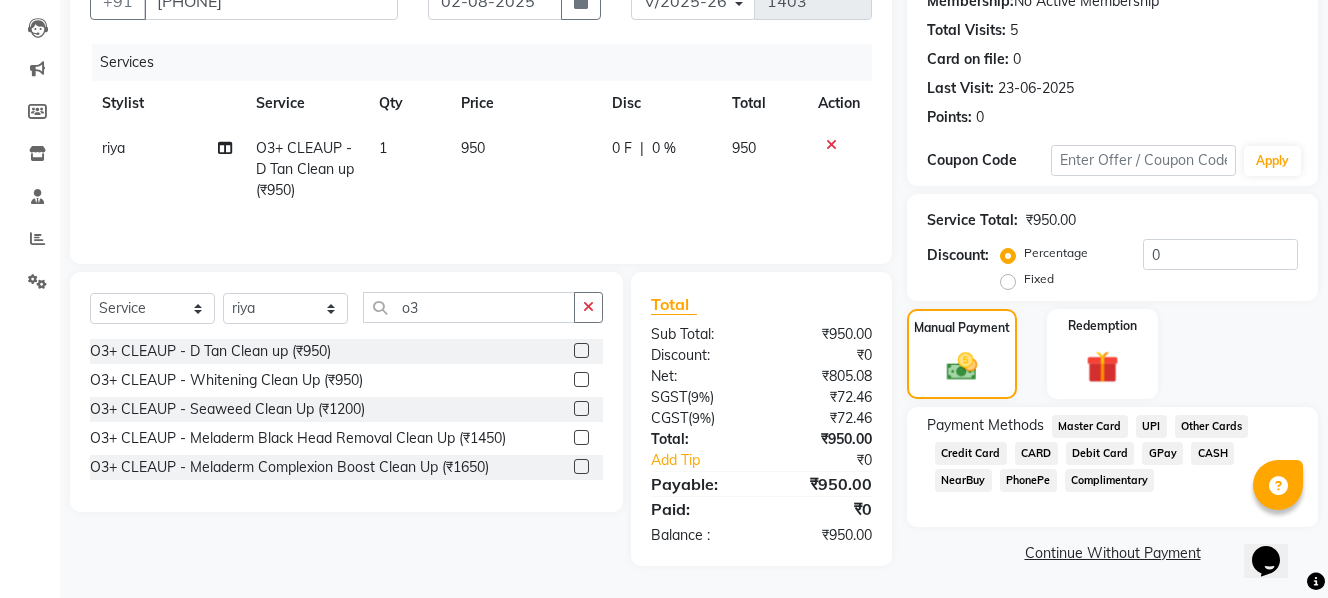 click on "UPI" 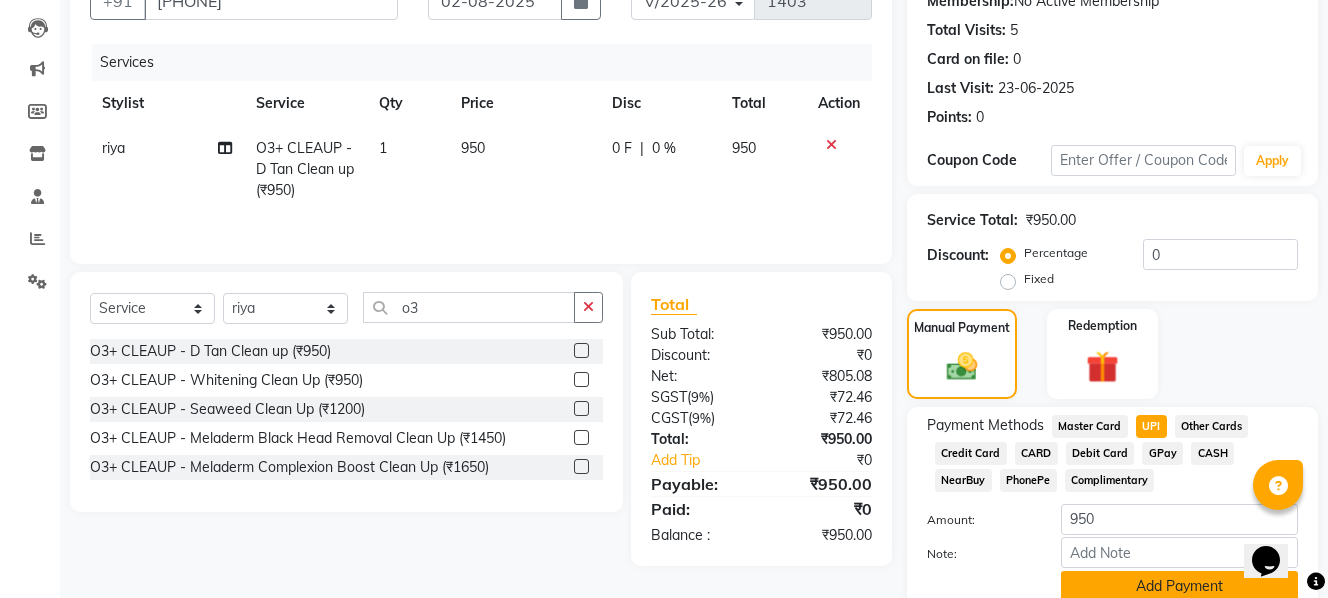 click on "Add Payment" 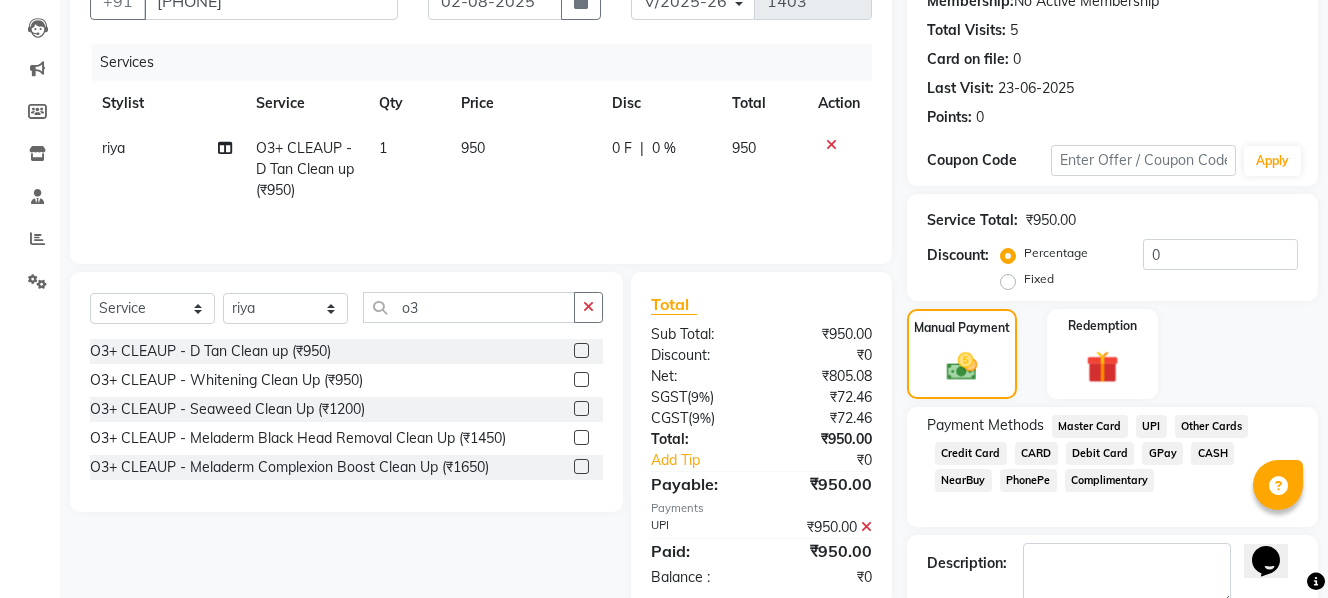 scroll, scrollTop: 317, scrollLeft: 0, axis: vertical 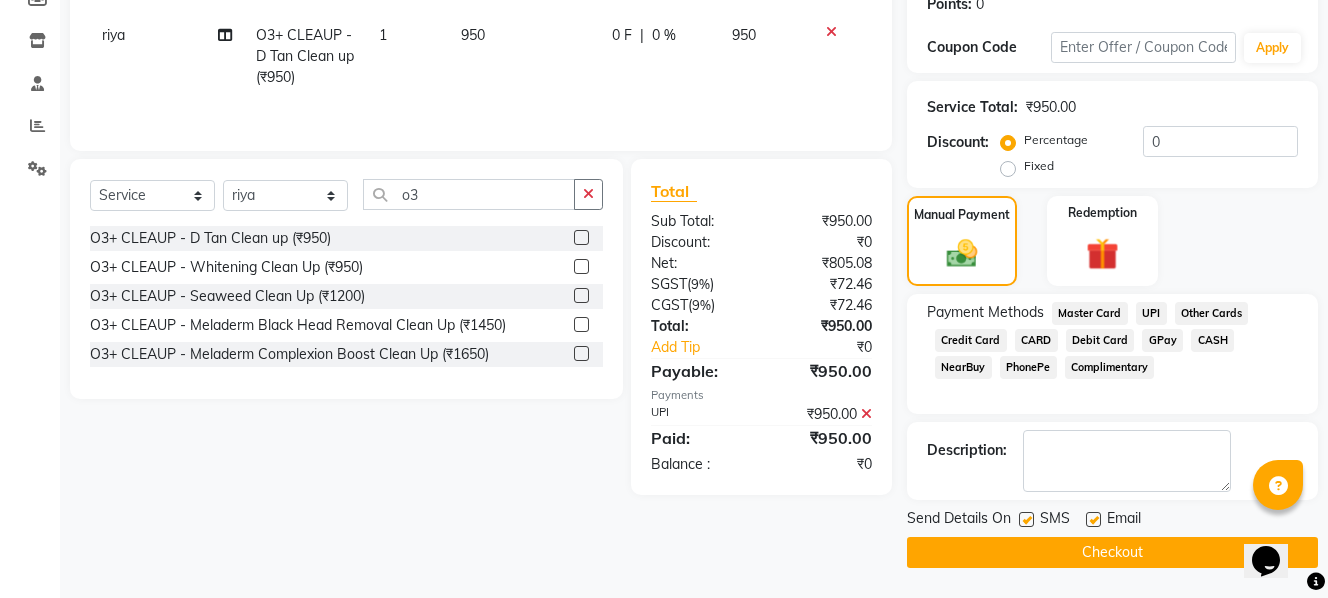 click on "Checkout" 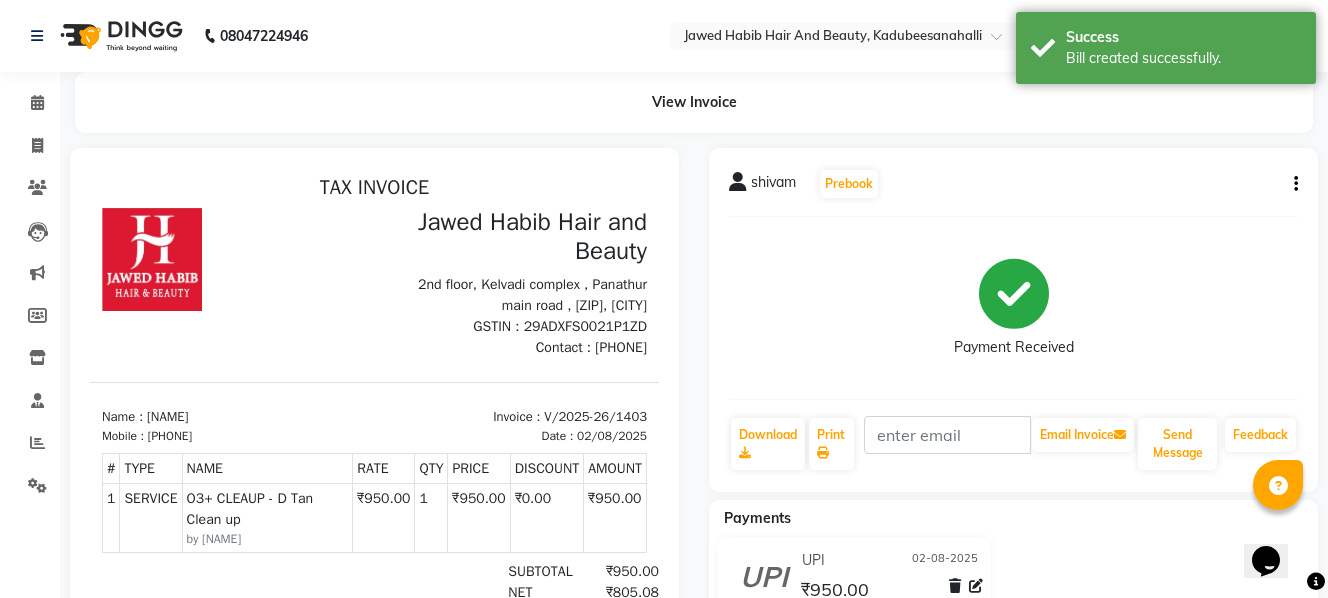 scroll, scrollTop: 0, scrollLeft: 0, axis: both 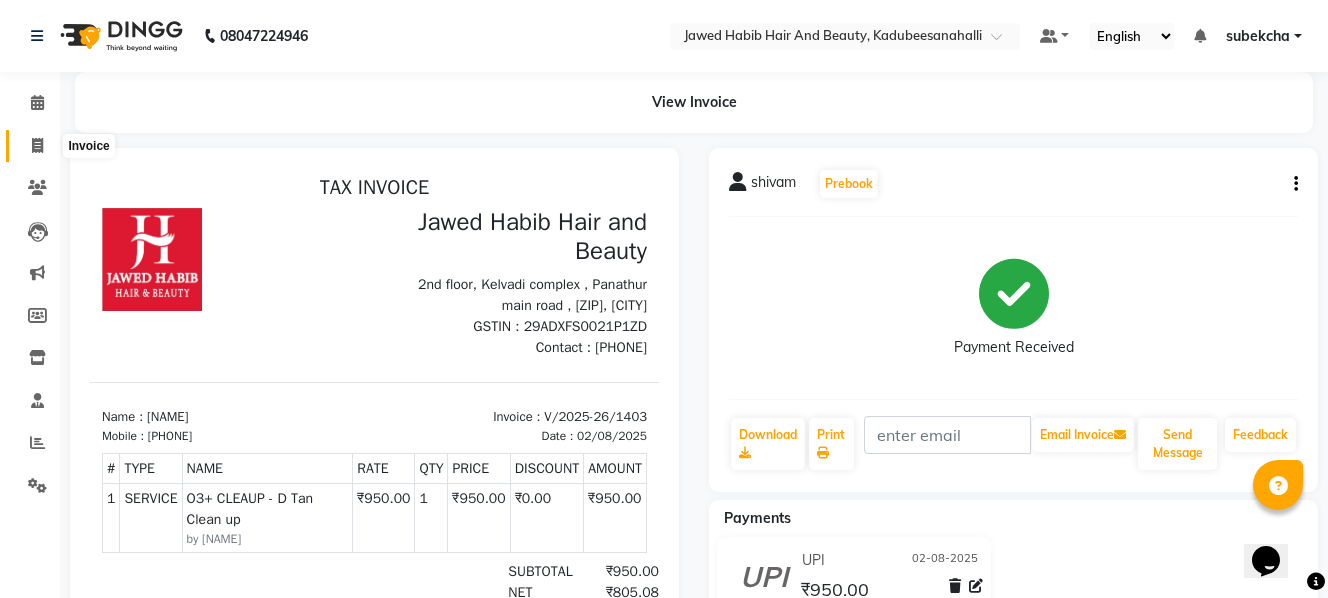 click 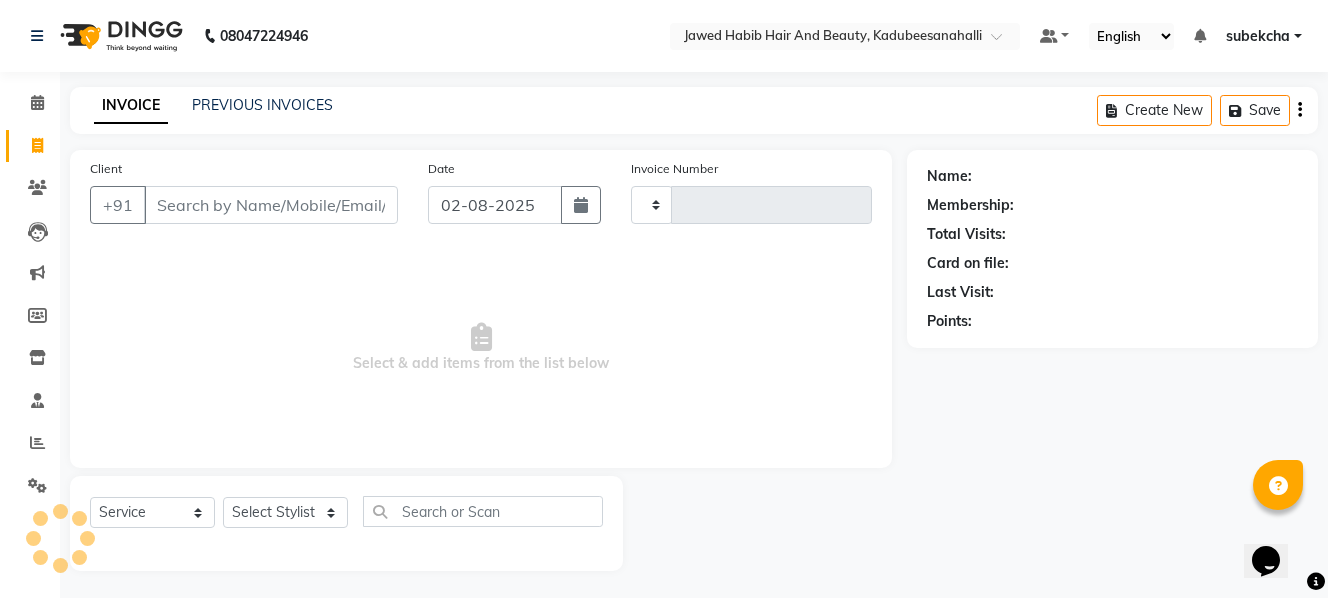 scroll, scrollTop: 3, scrollLeft: 0, axis: vertical 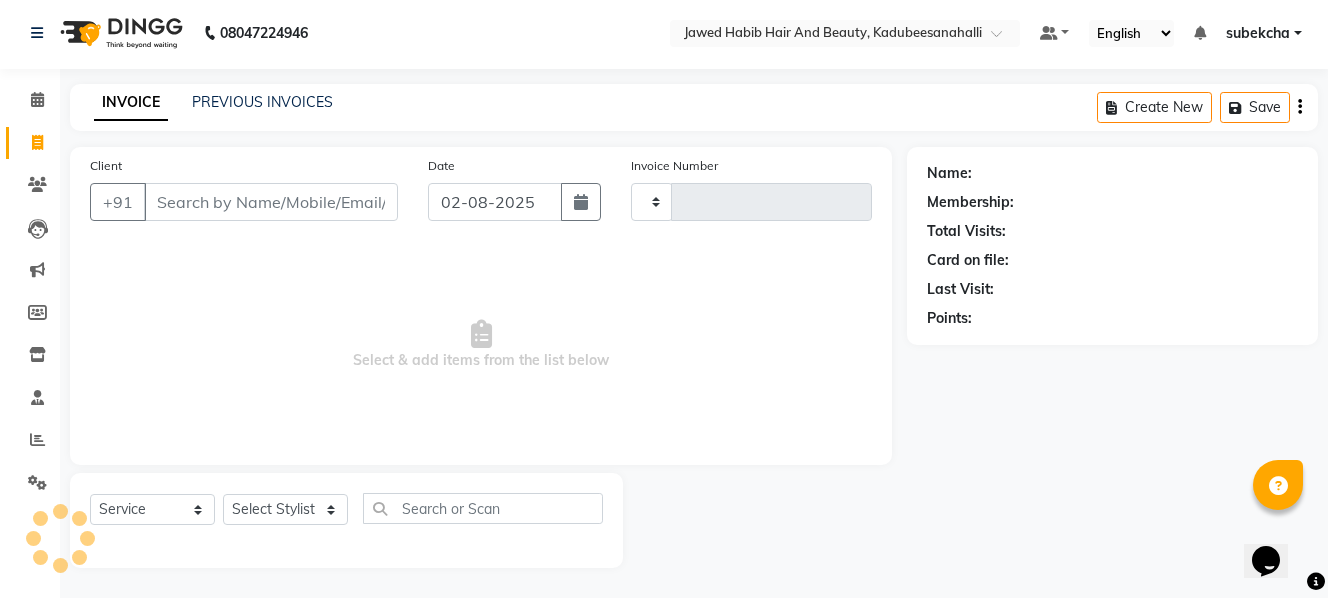 type on "1404" 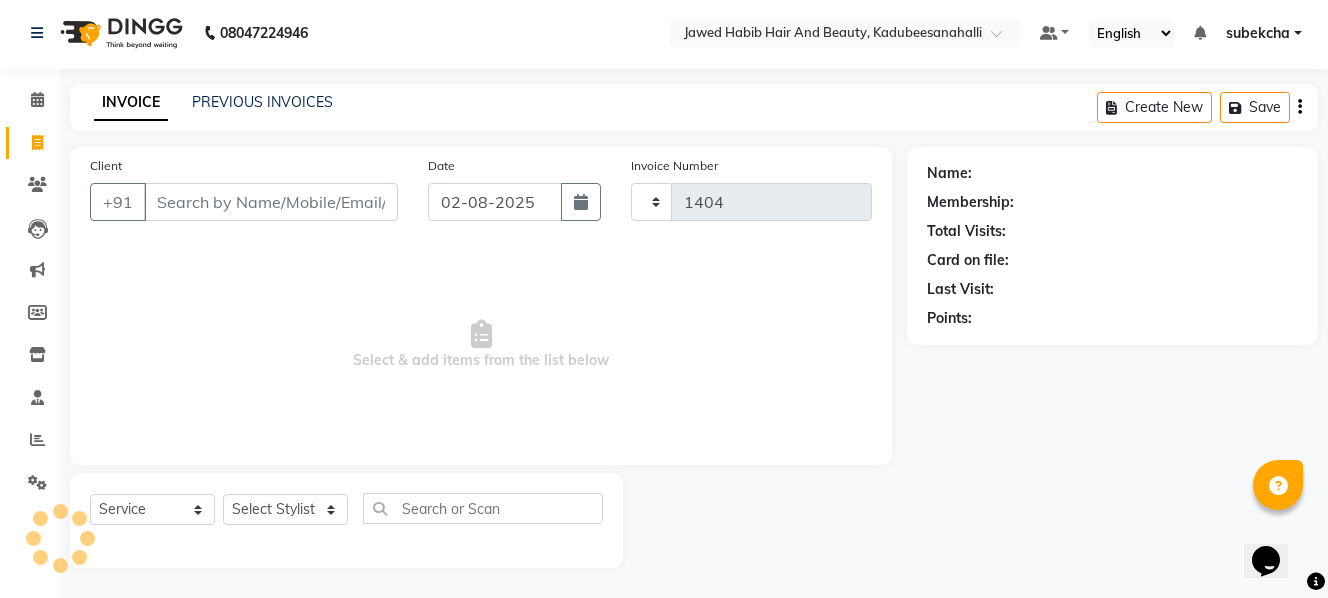 select on "7013" 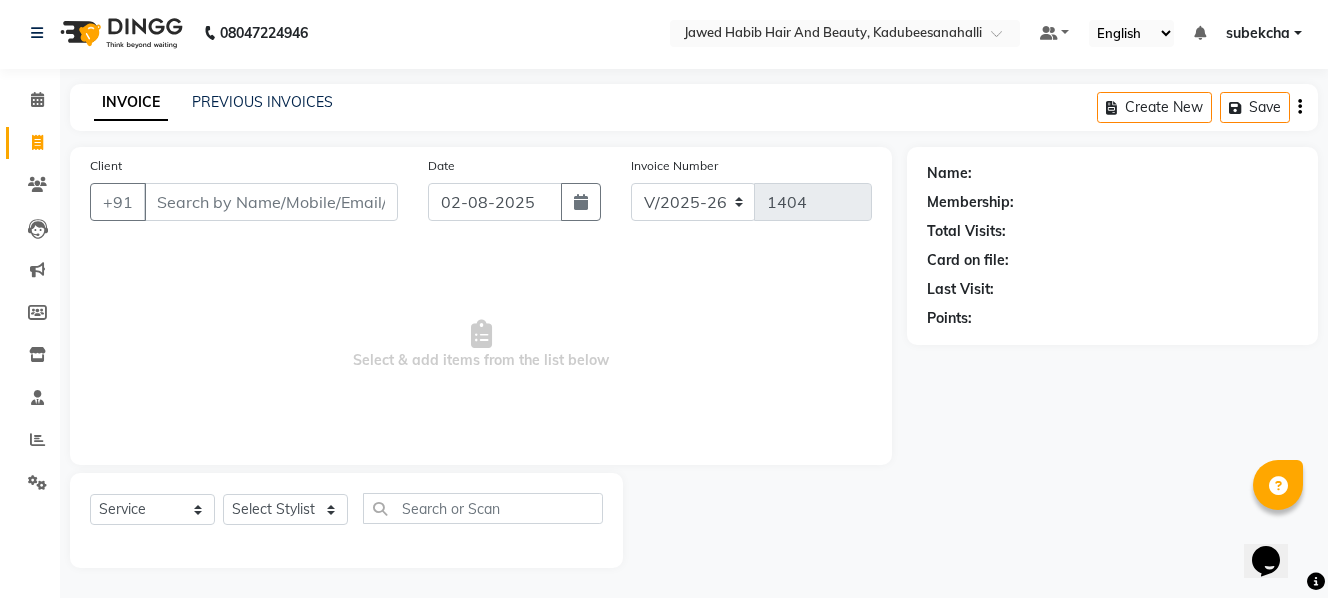click on "Client" at bounding box center (271, 202) 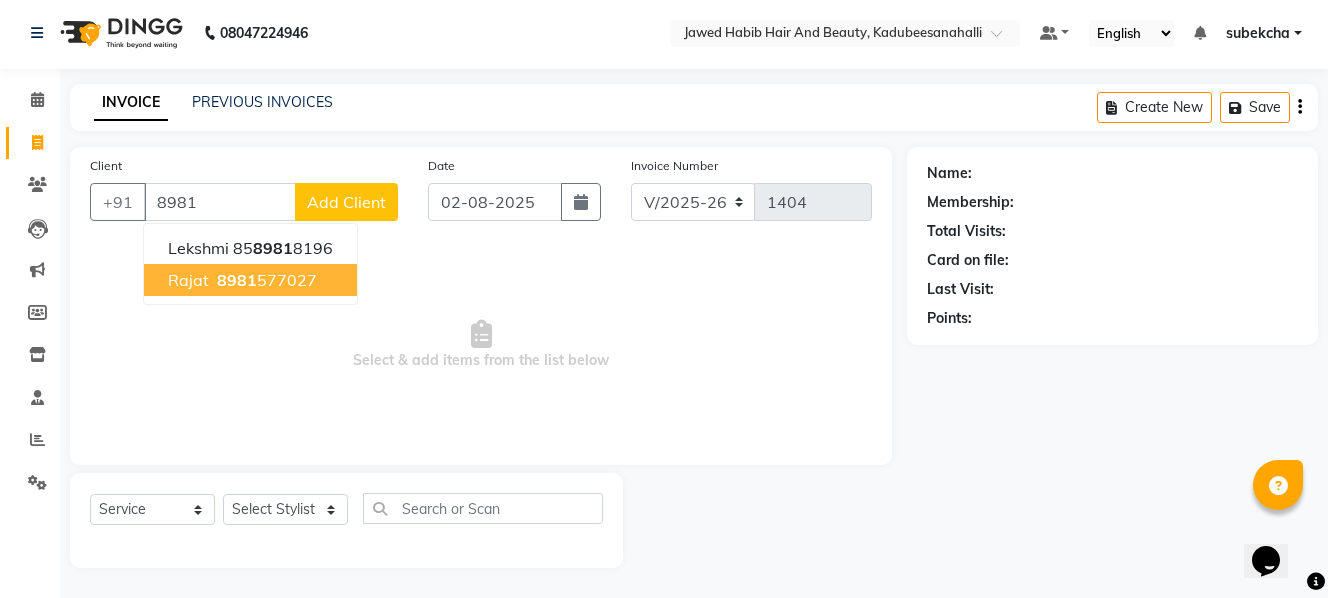 click on "8981" at bounding box center (237, 280) 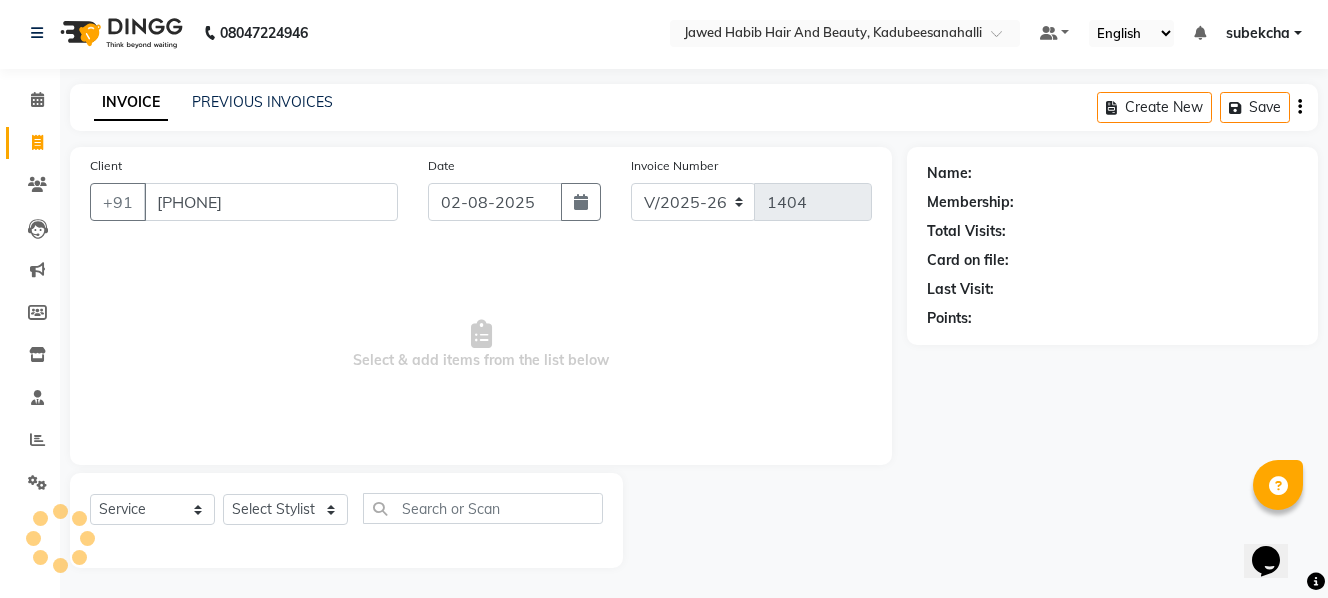 type on "[PHONE]" 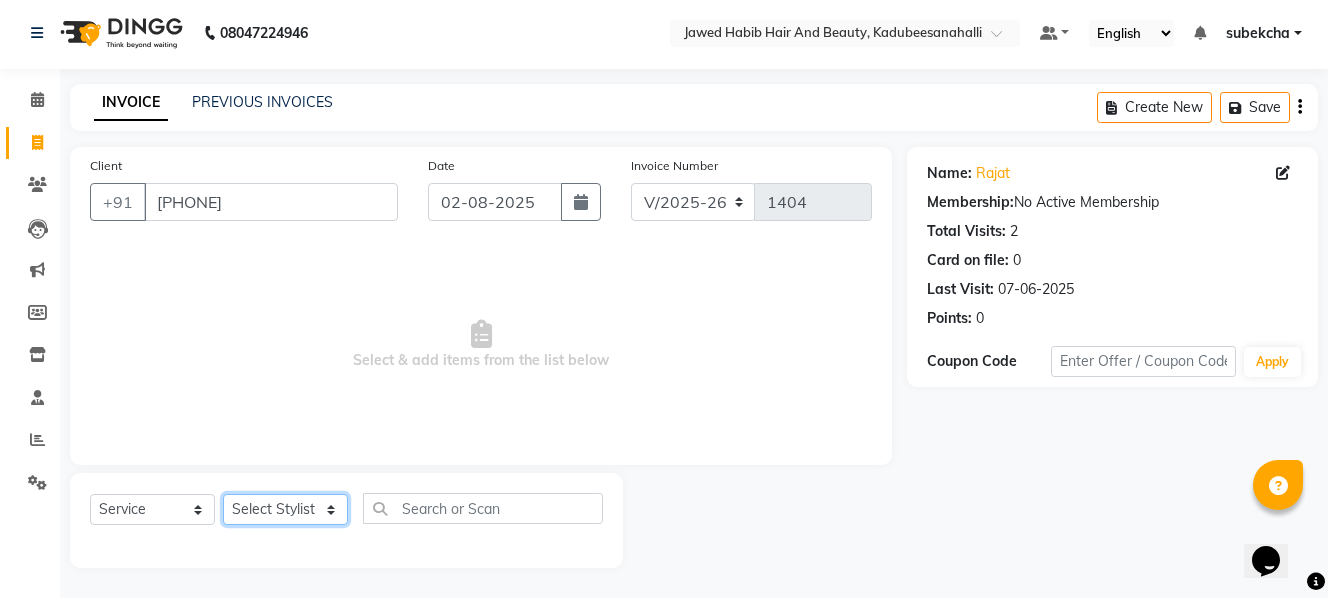 click on "Select Stylist [NAME] [NAME] [NAME] [NAME] [NAME] [NAME] [NAME] [NAME]" 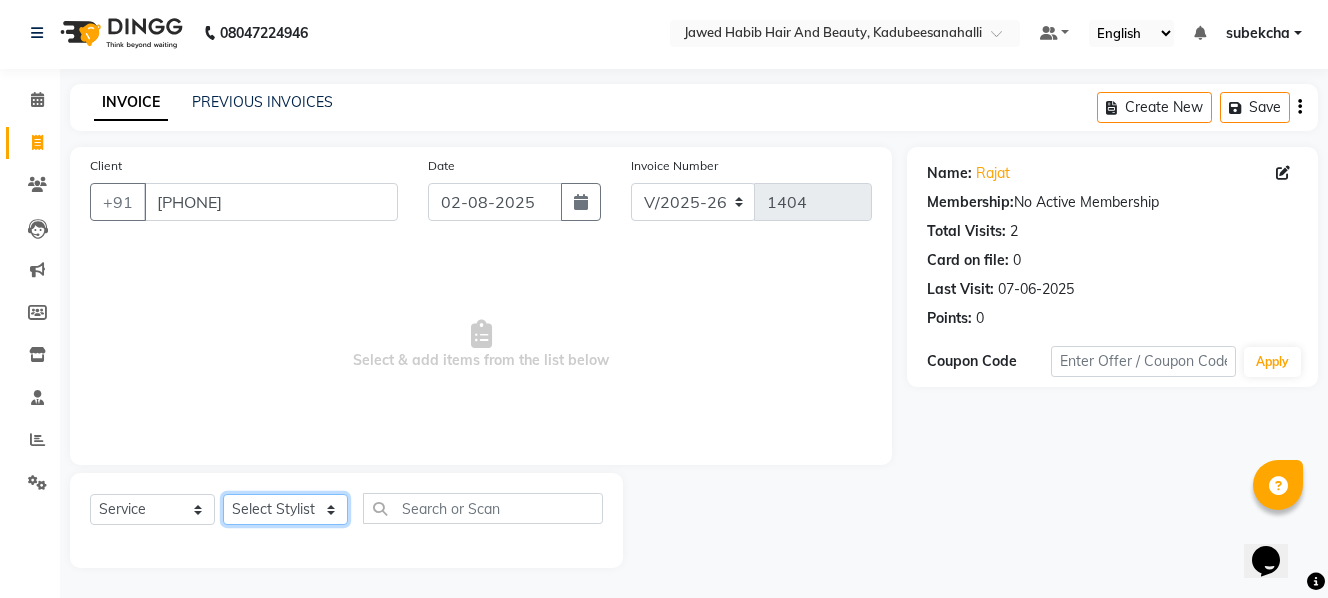 select on "85948" 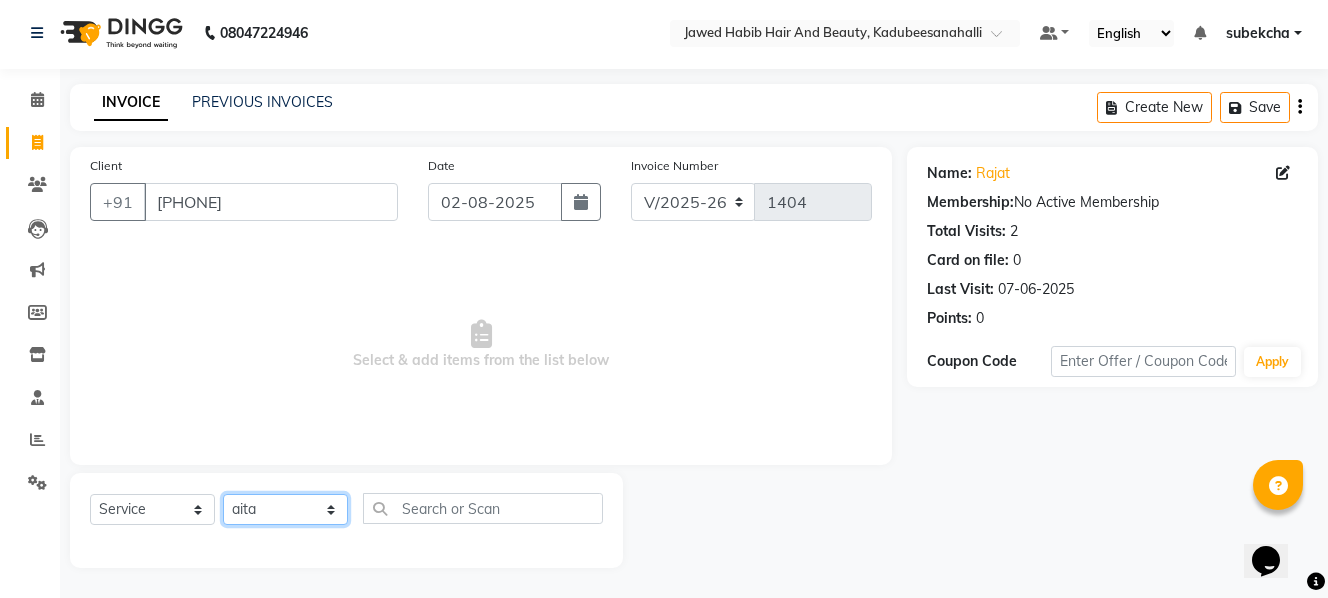 click on "Select Stylist [NAME] [NAME] [NAME] [NAME] [NAME] [NAME] [NAME] [NAME]" 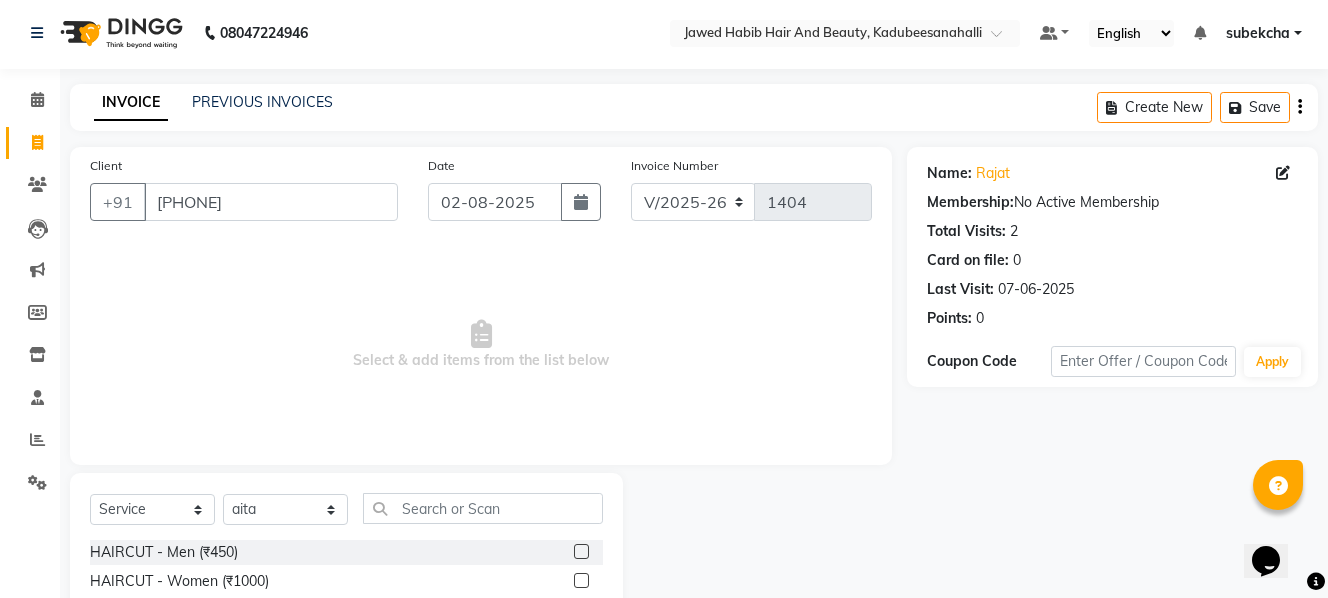 click 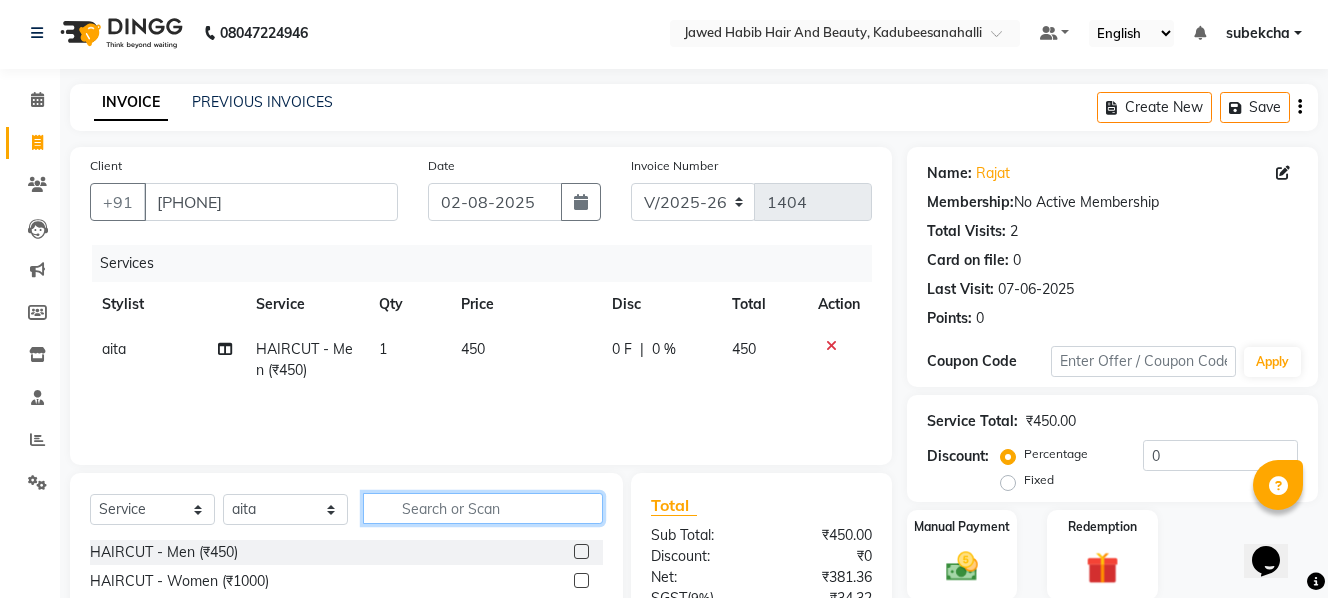 click 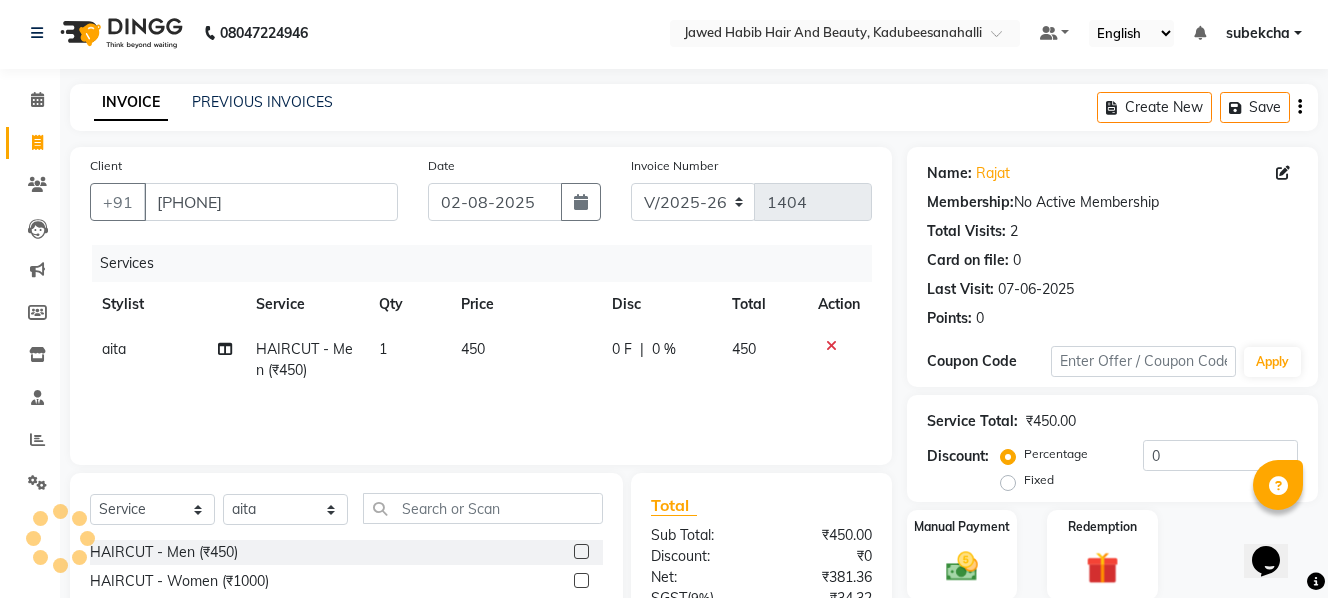 click 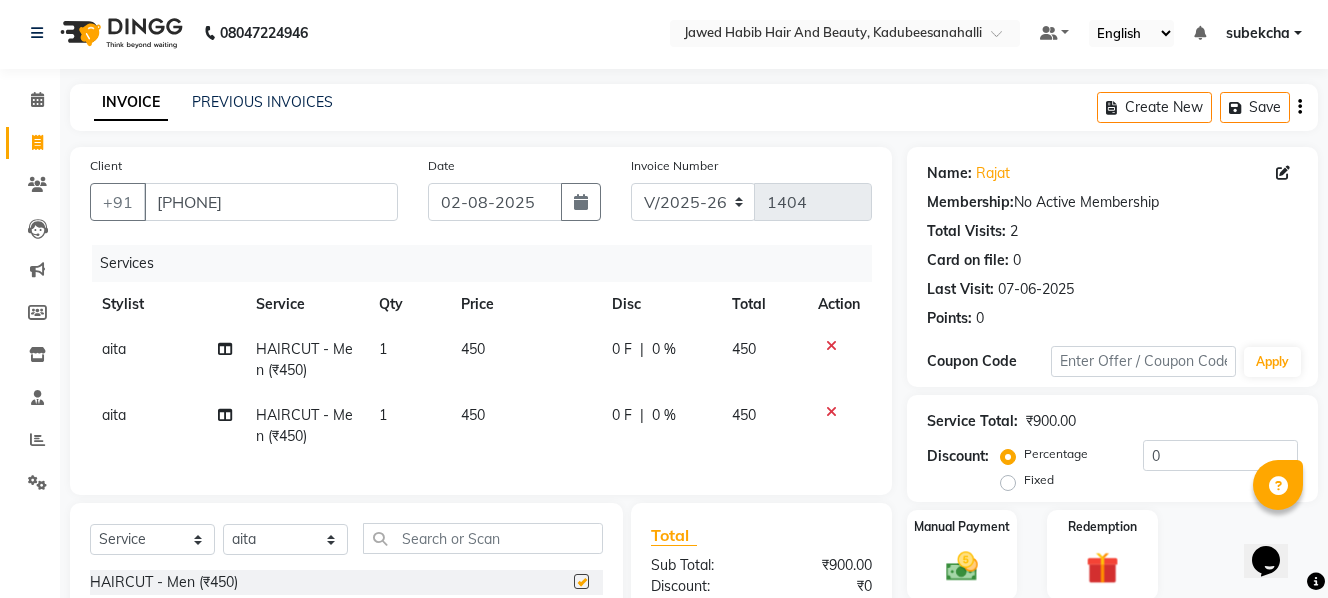 checkbox on "false" 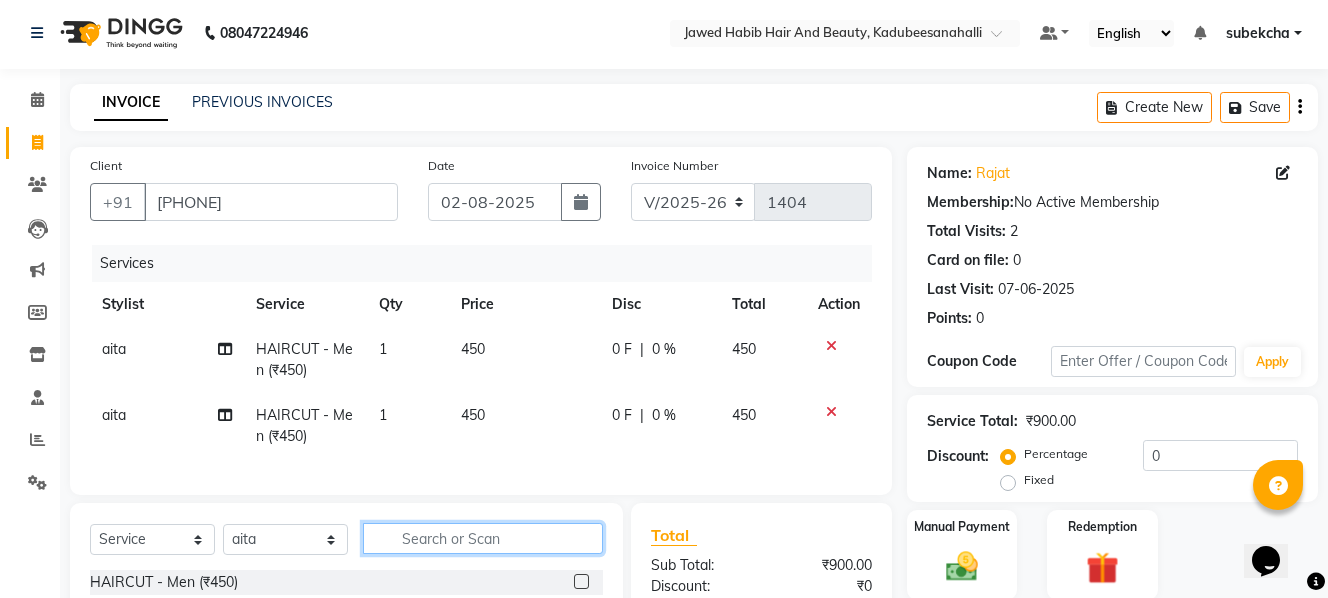 click 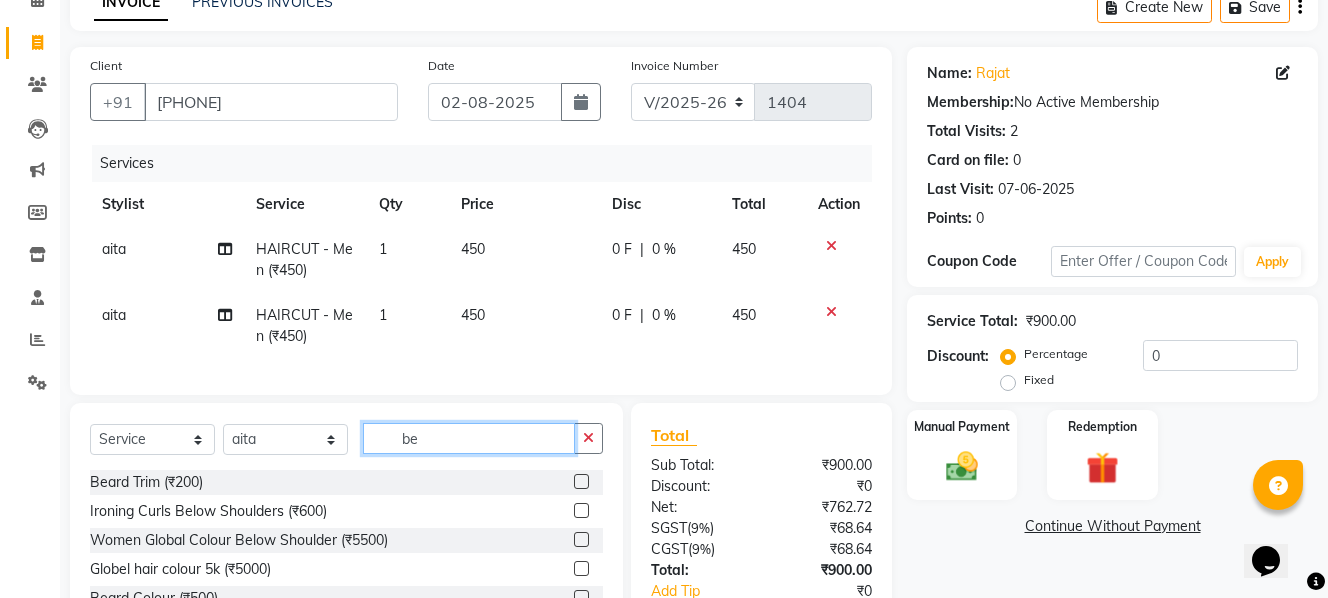 scroll, scrollTop: 203, scrollLeft: 0, axis: vertical 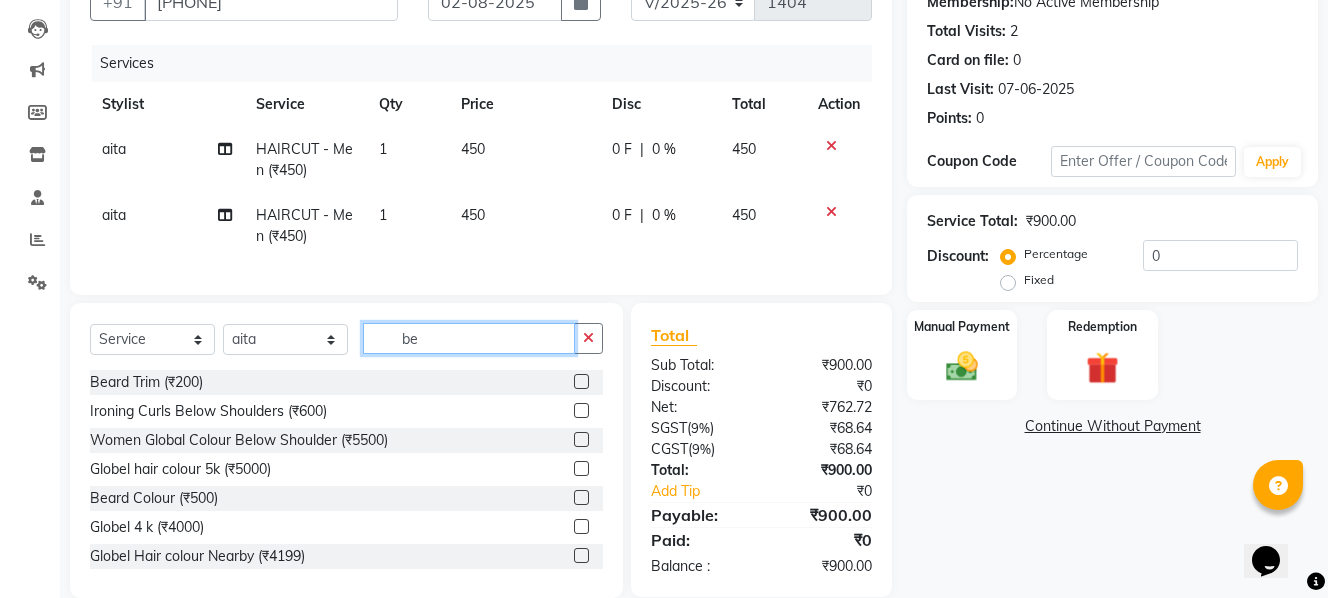 type on "be" 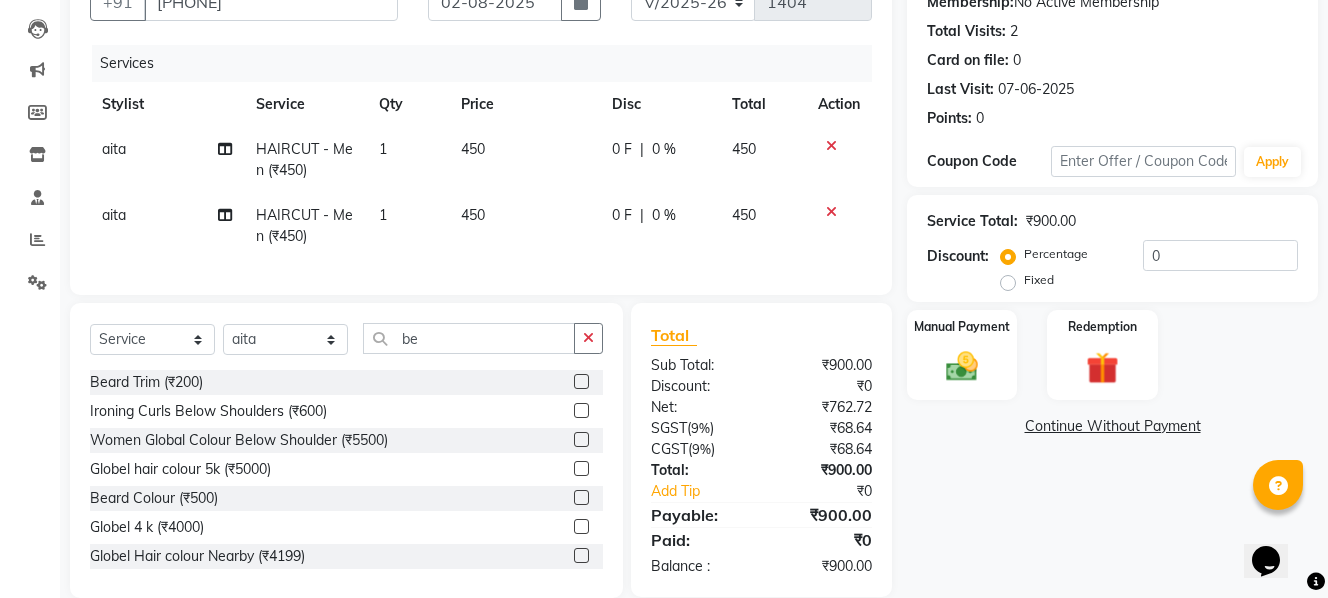 click 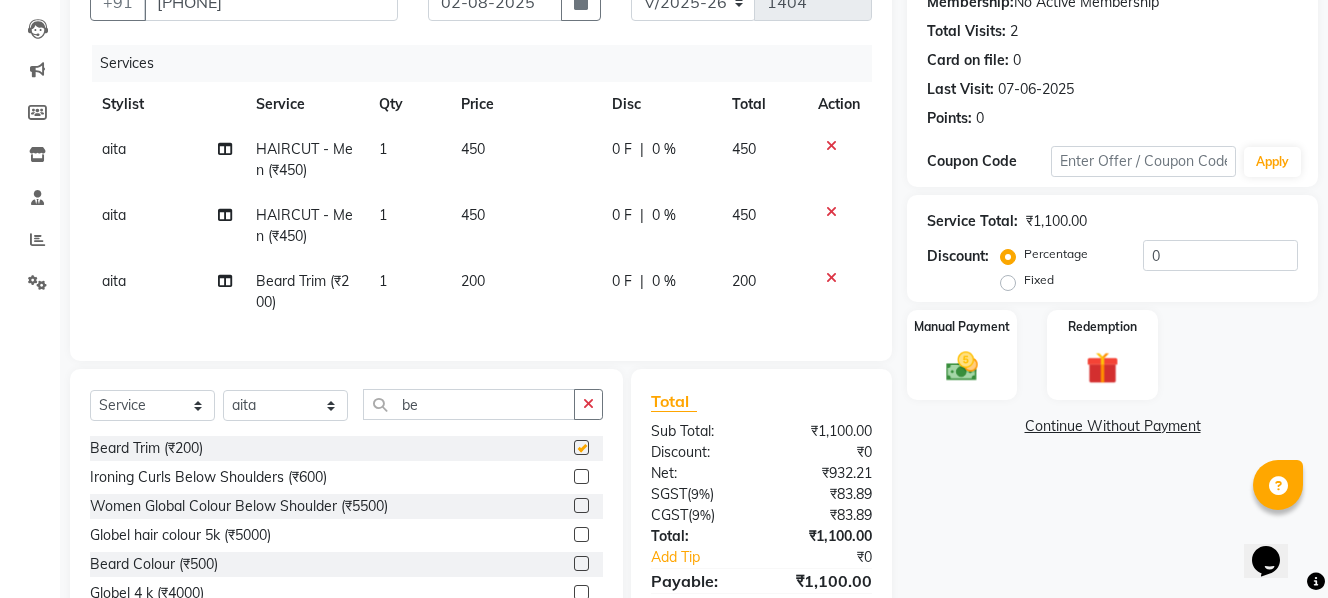 checkbox on "false" 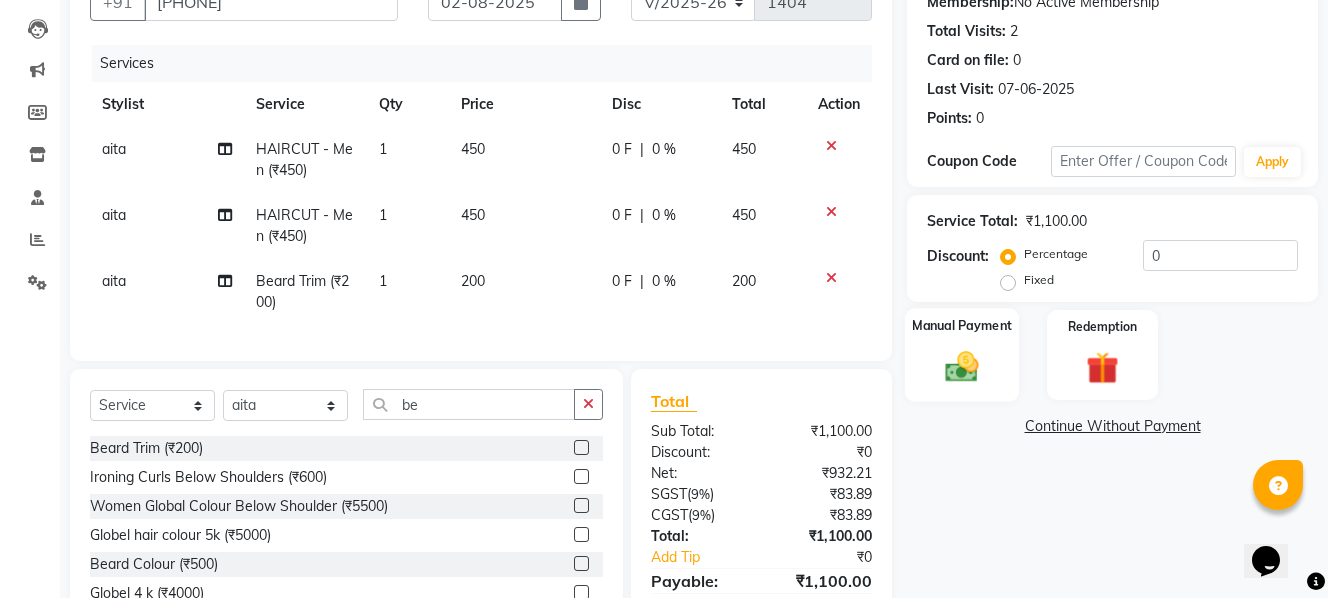 click on "Manual Payment" 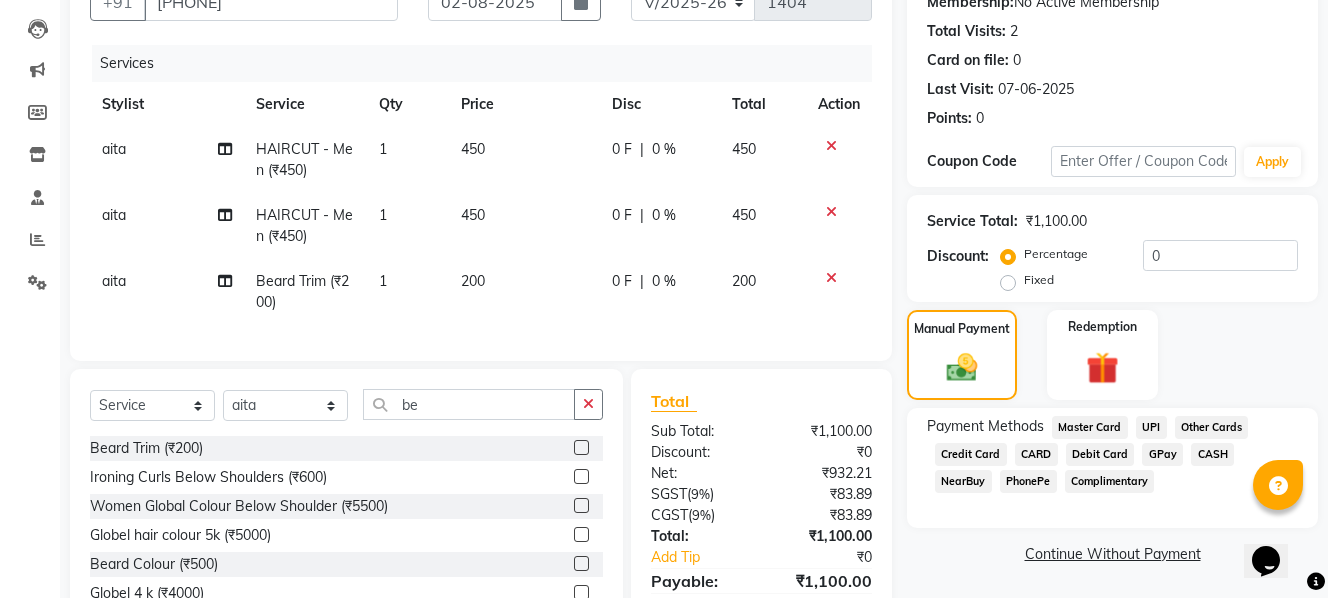 click on "UPI" 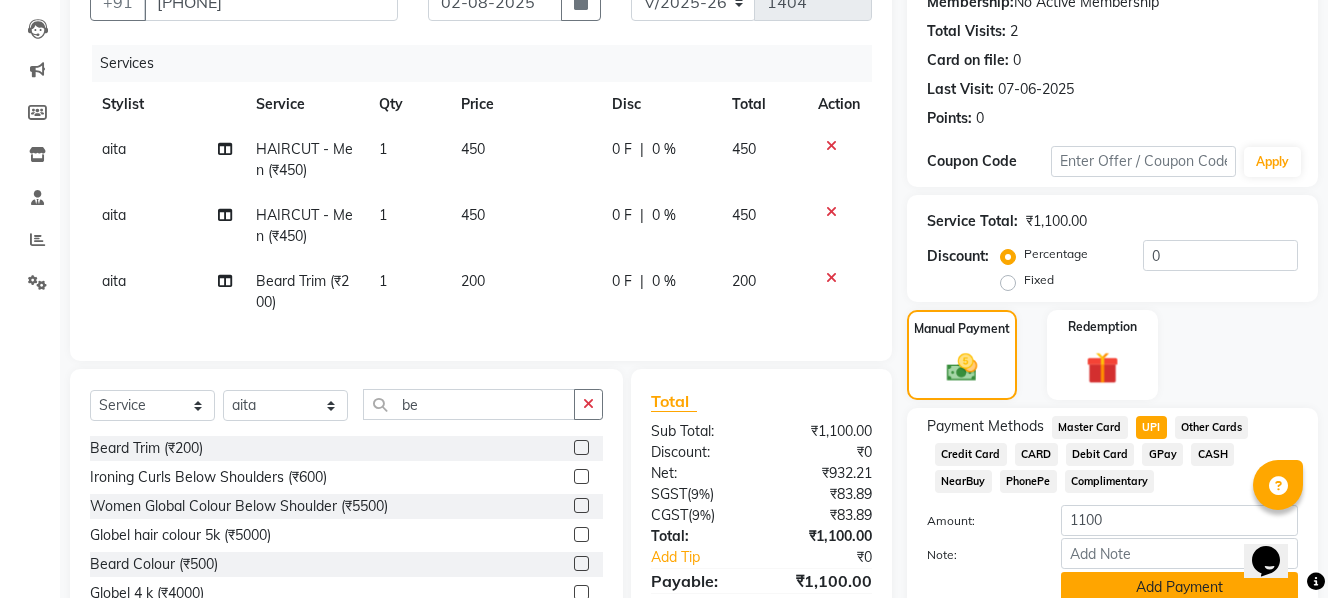 click on "Add Payment" 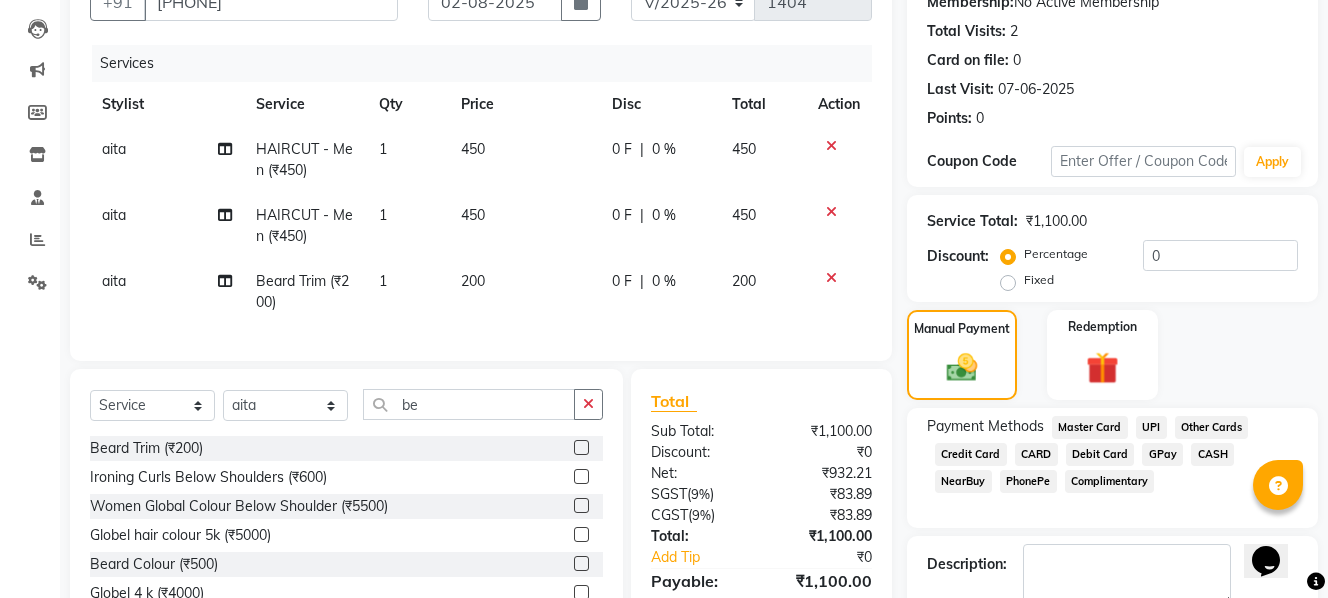 scroll, scrollTop: 355, scrollLeft: 0, axis: vertical 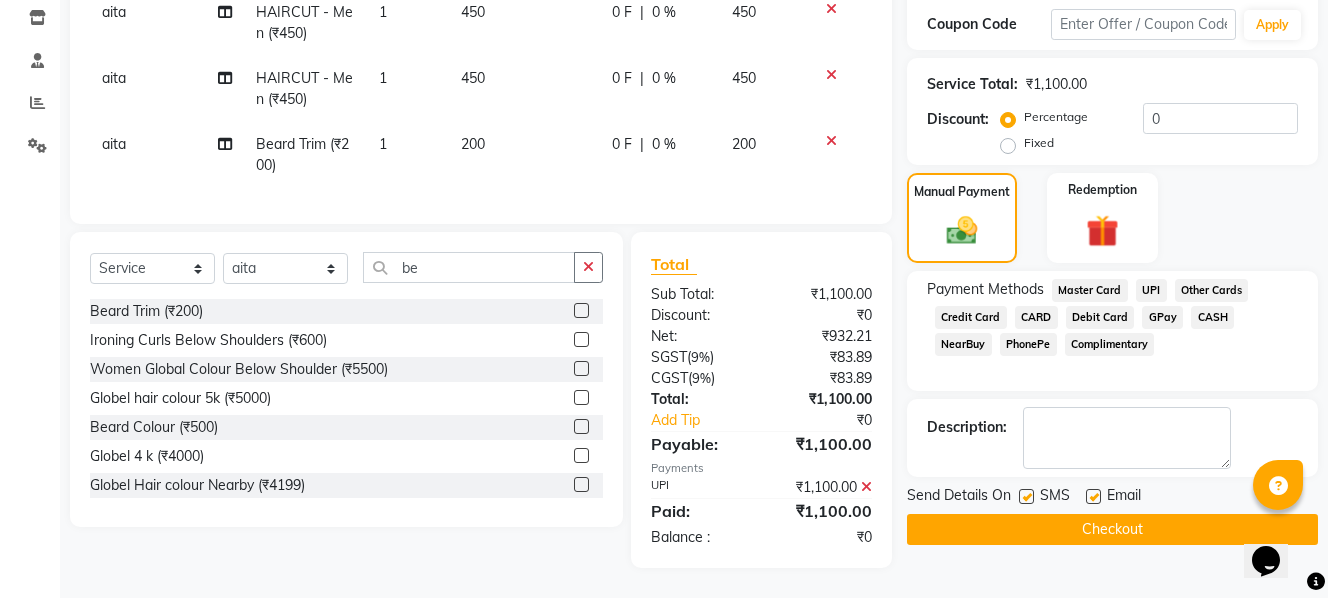 click on "Checkout" 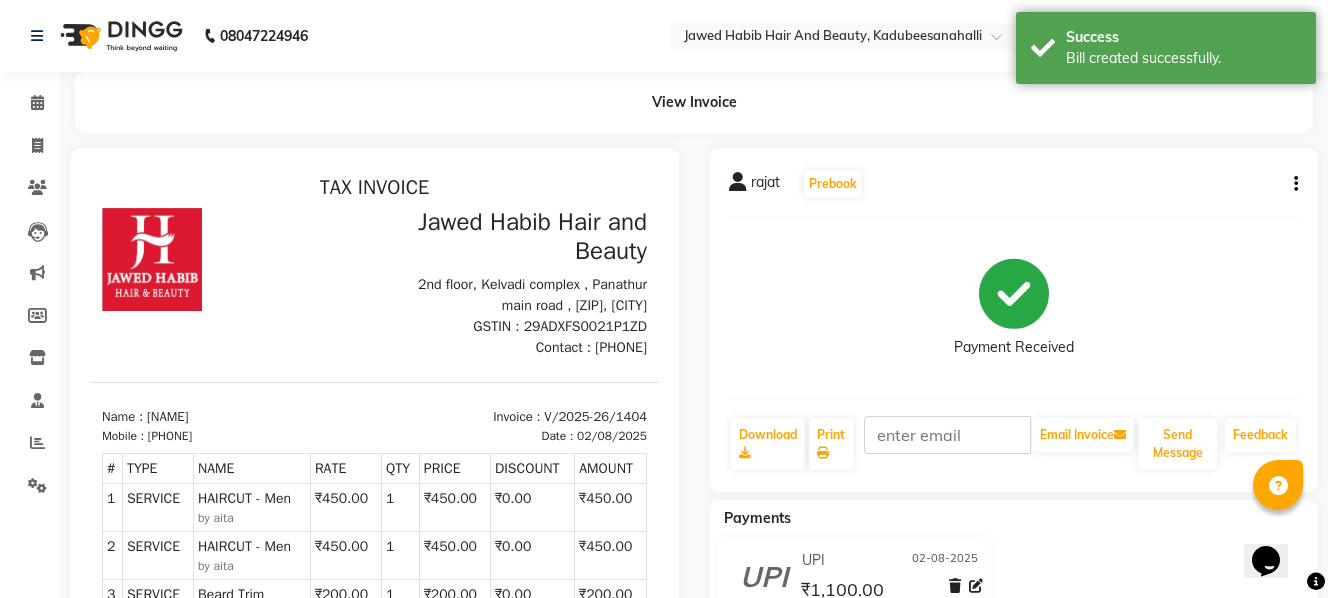 scroll, scrollTop: 0, scrollLeft: 0, axis: both 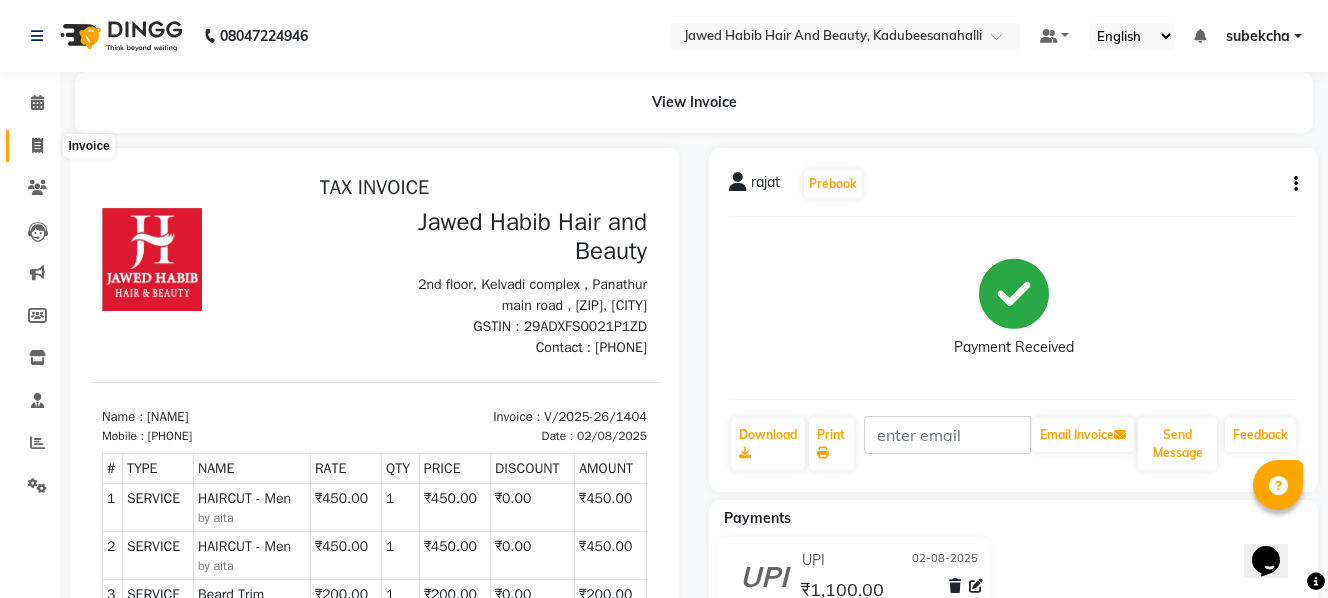 click 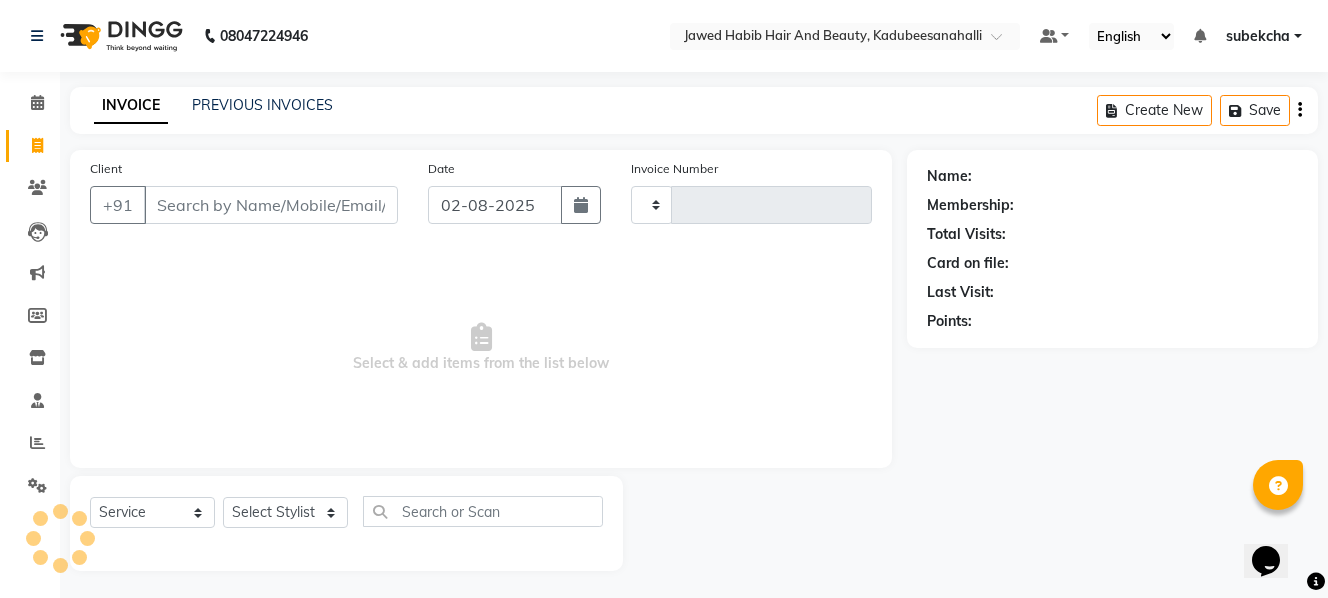 scroll, scrollTop: 3, scrollLeft: 0, axis: vertical 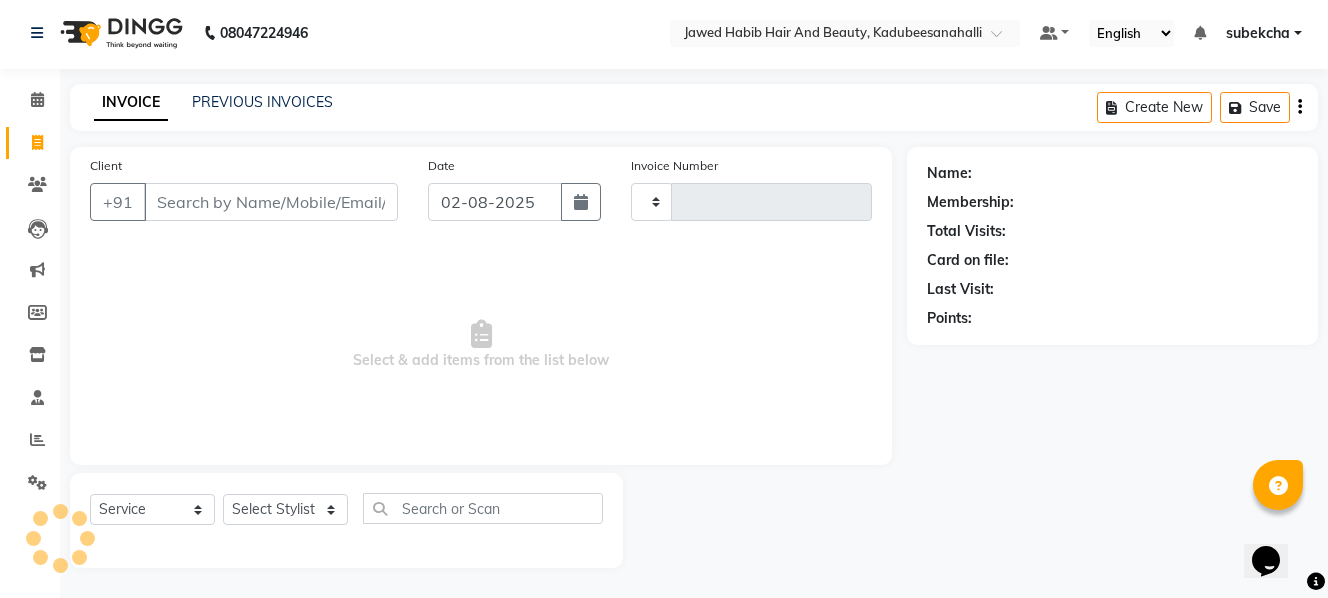 type on "1405" 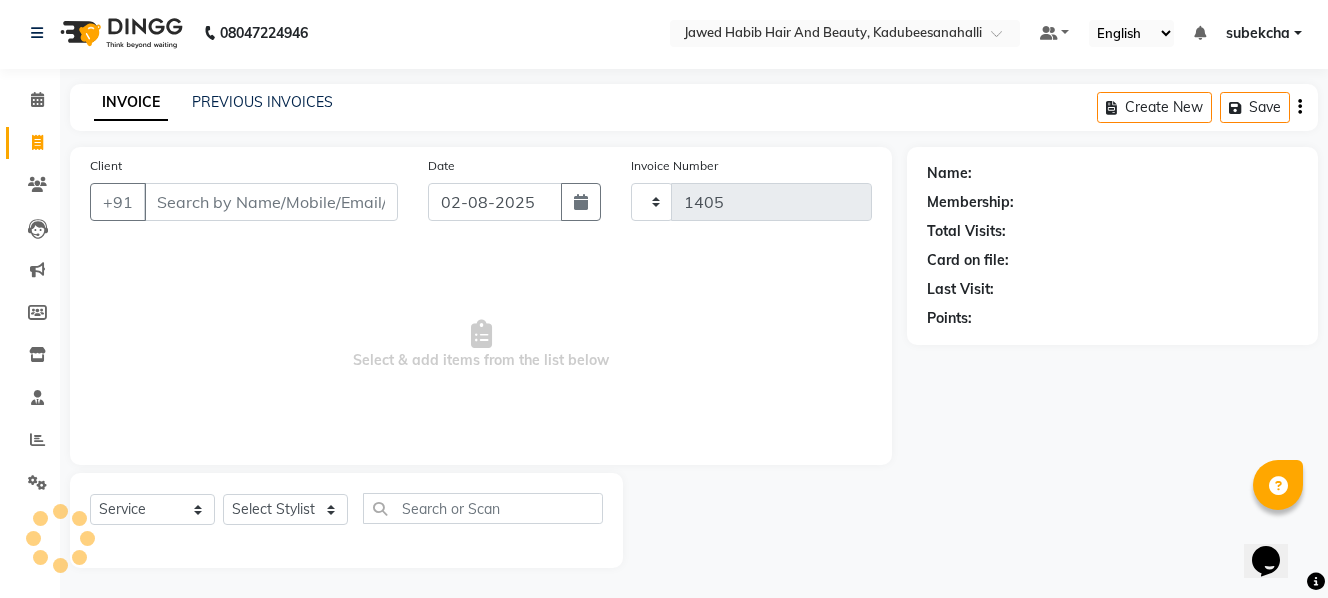 select on "7013" 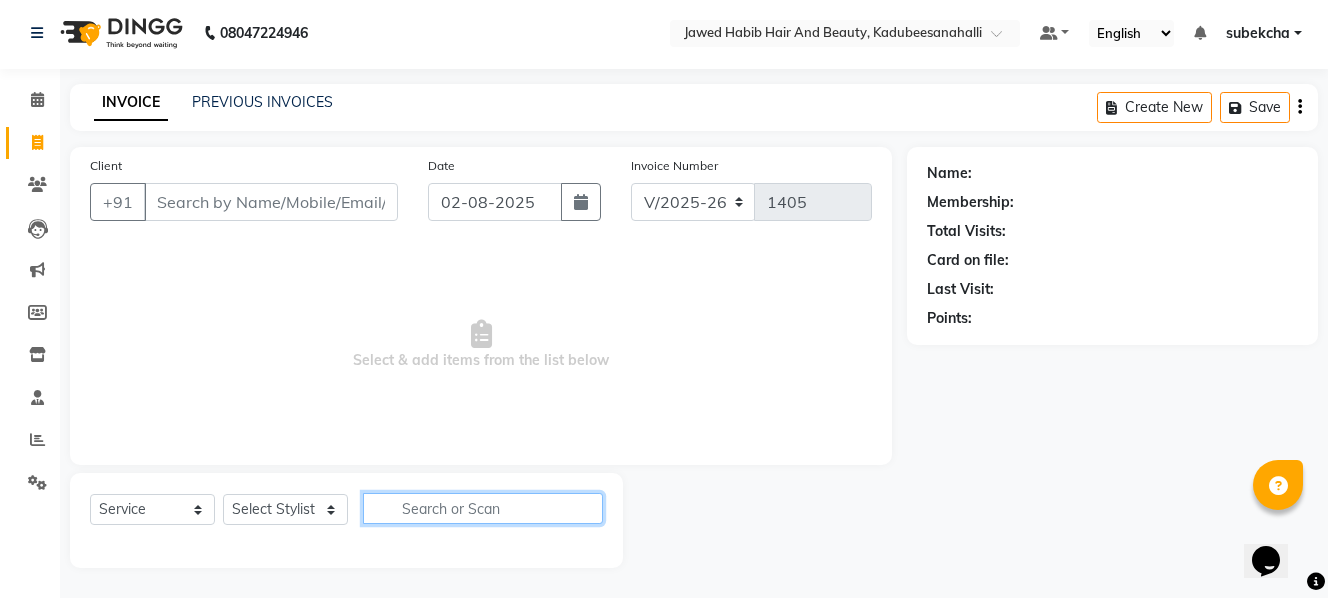 click 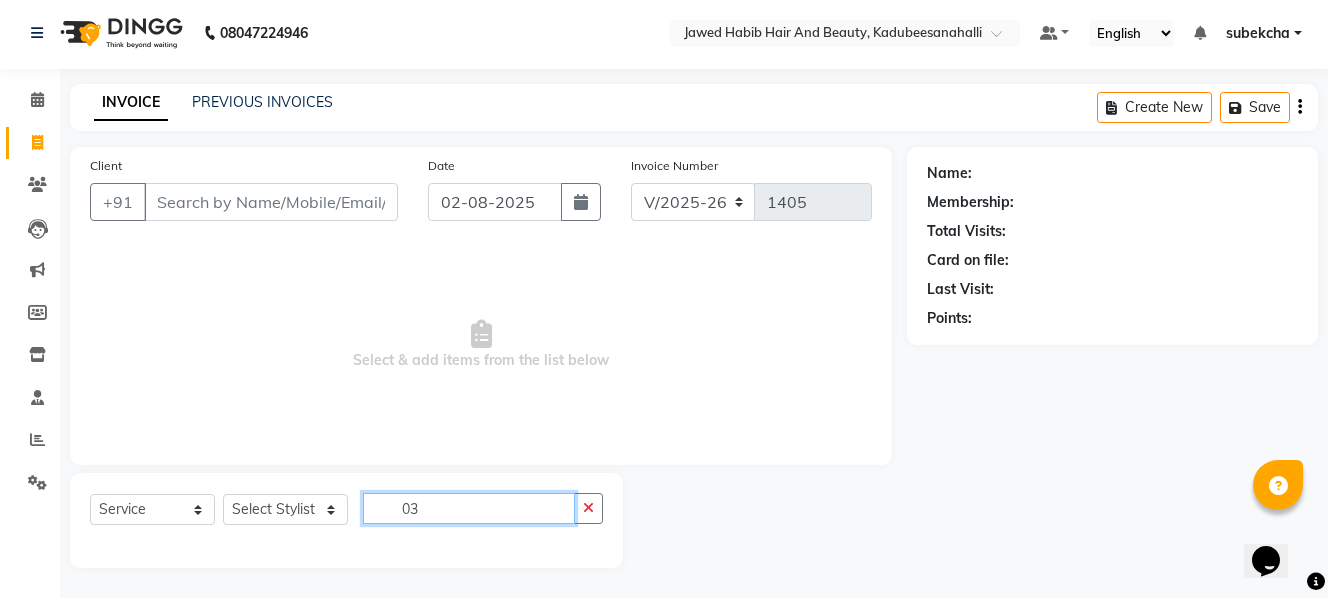 type on "0" 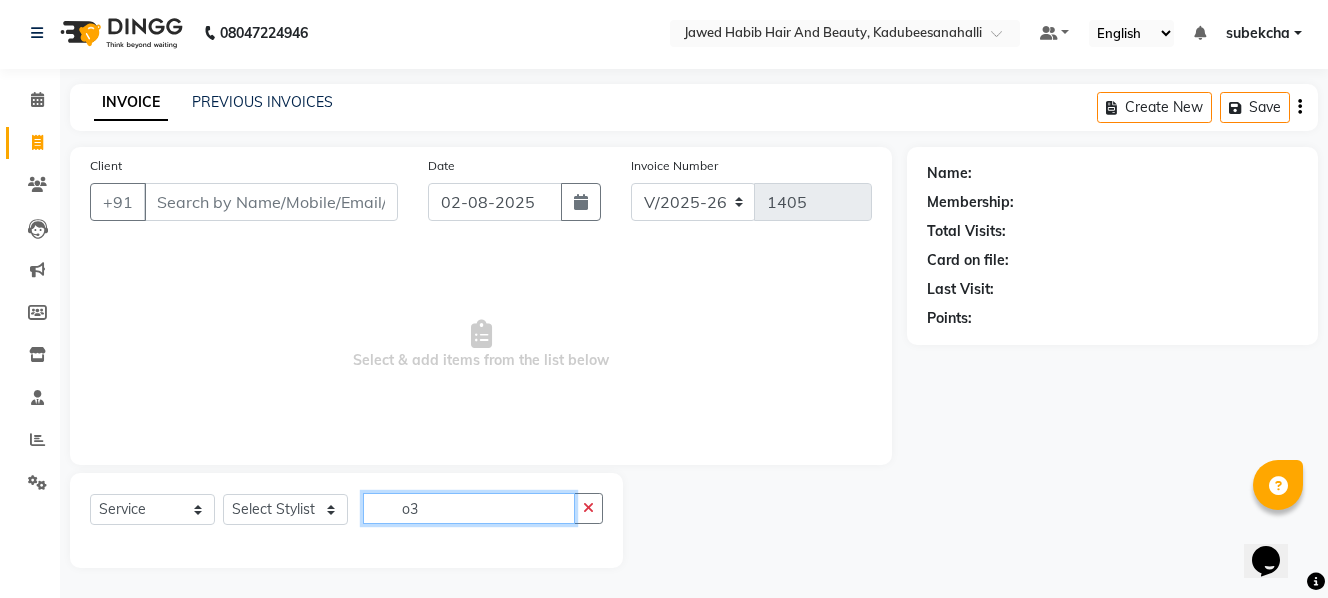 click on "o3" 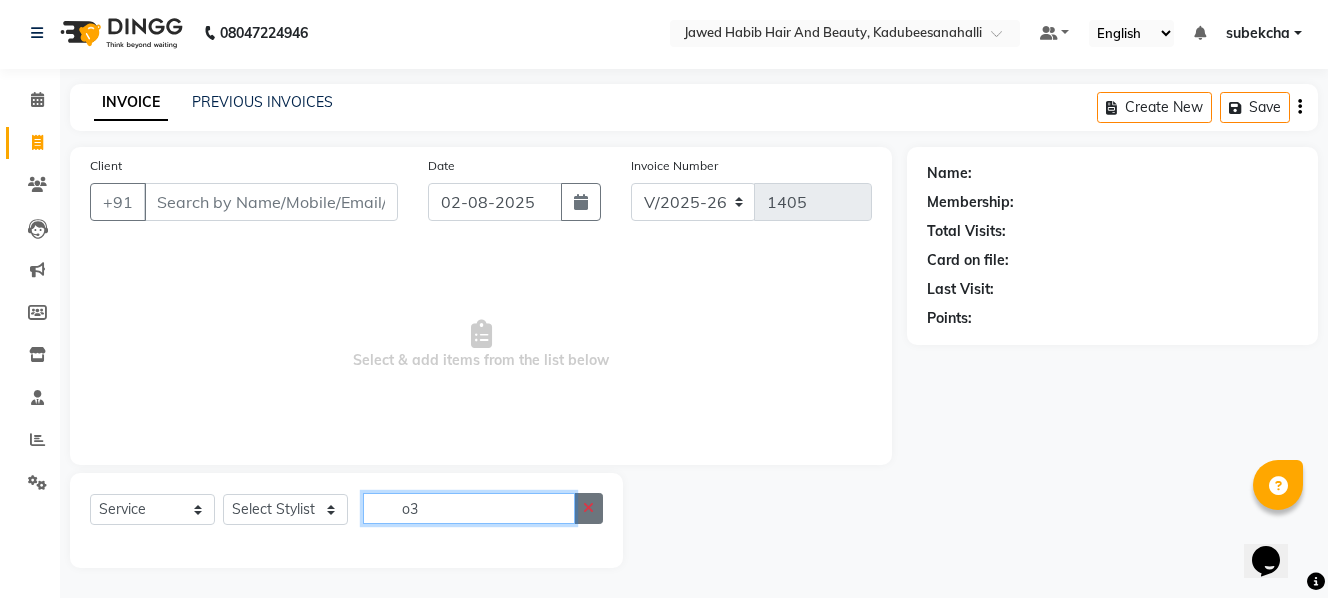 type on "o3" 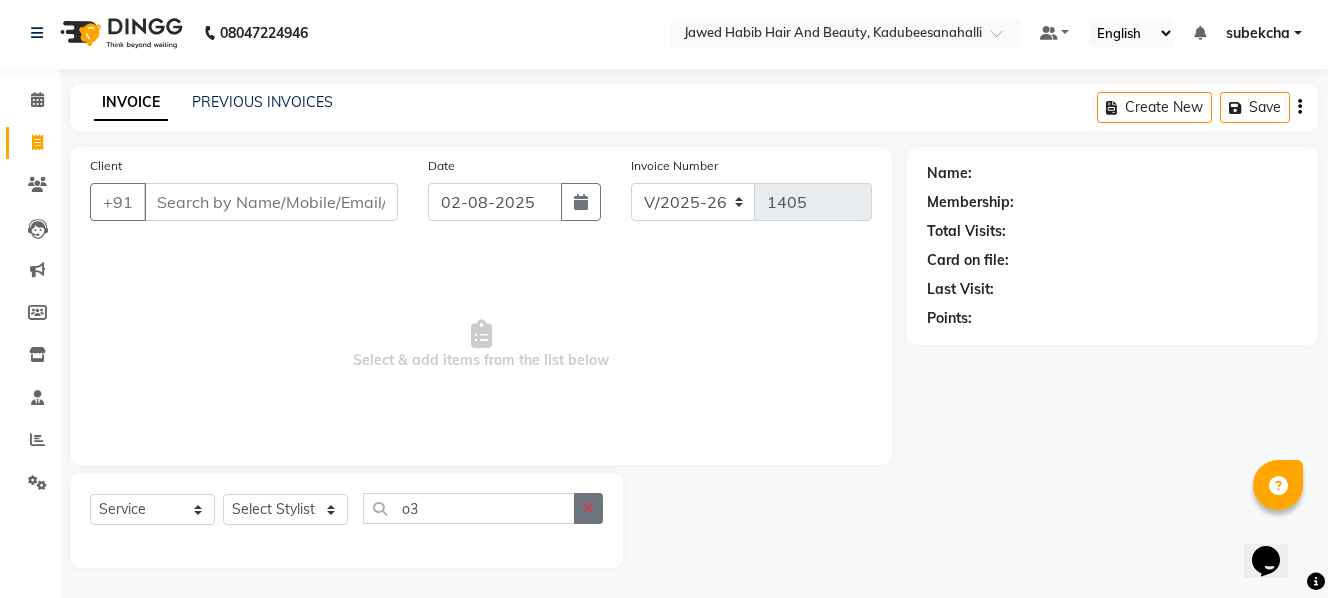 click 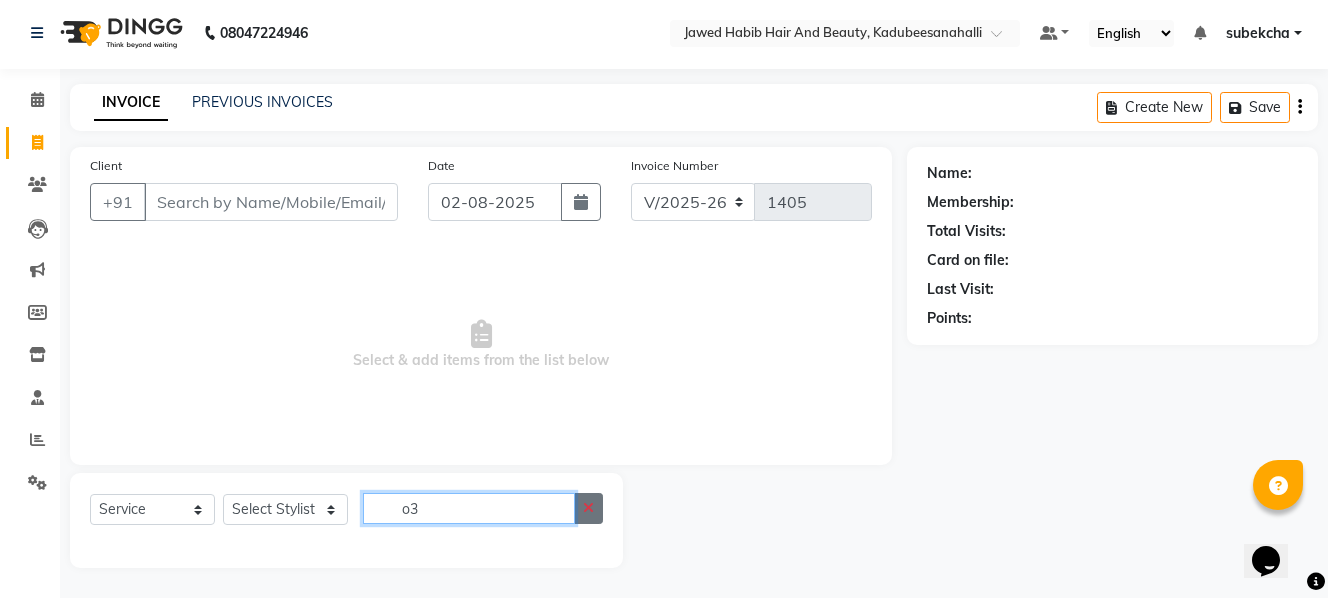 type 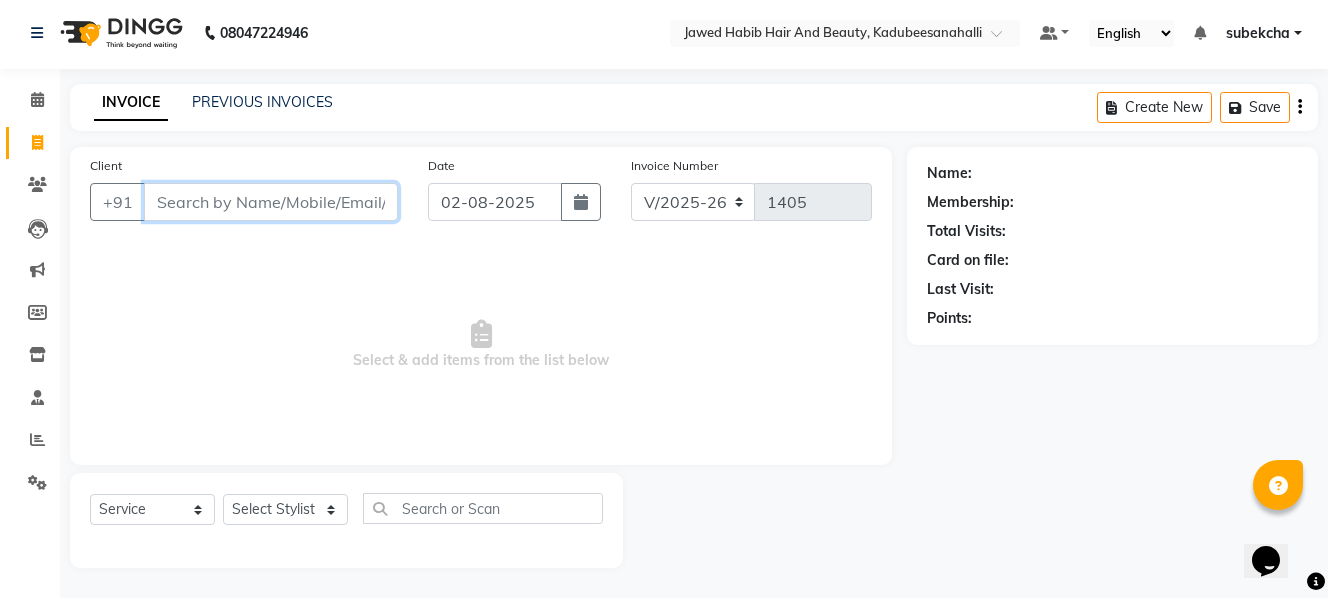 click on "Client" at bounding box center [271, 202] 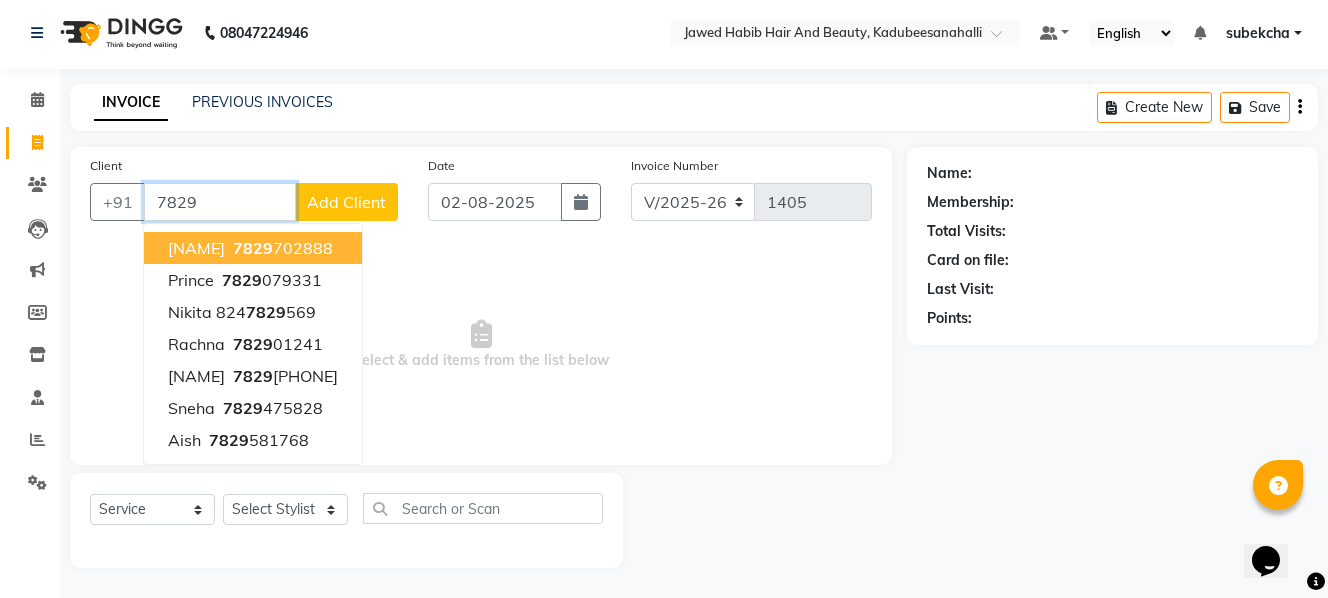 click on "[NAME] [PHONE]" at bounding box center [253, 248] 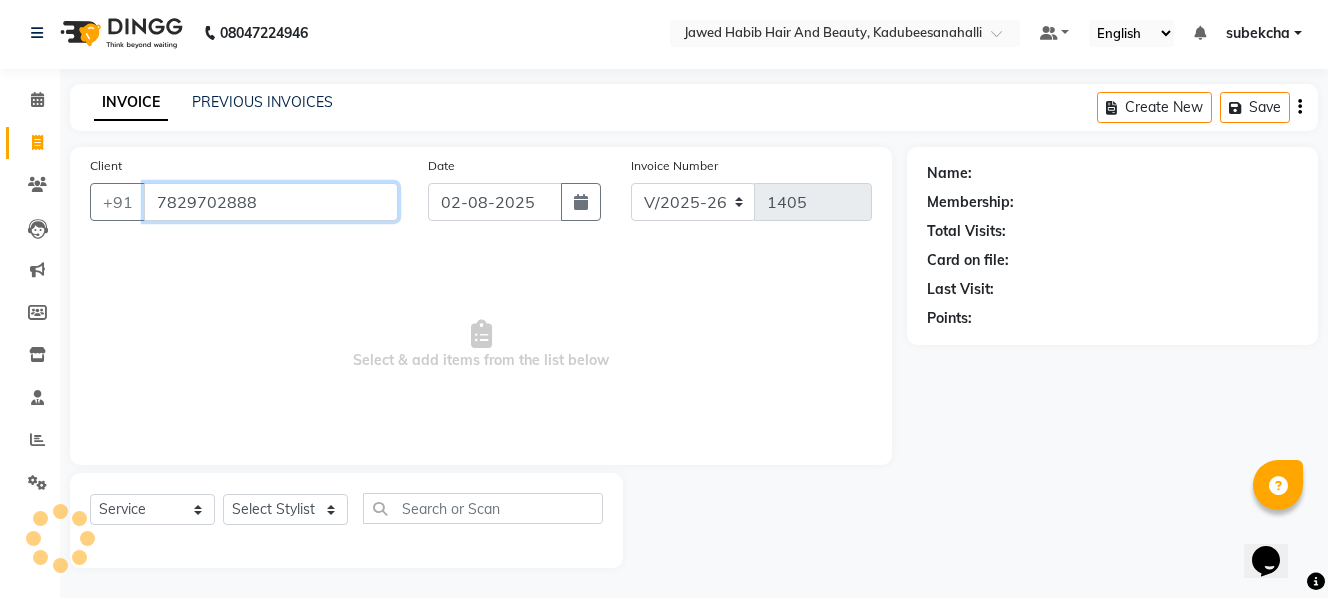 type on "7829702888" 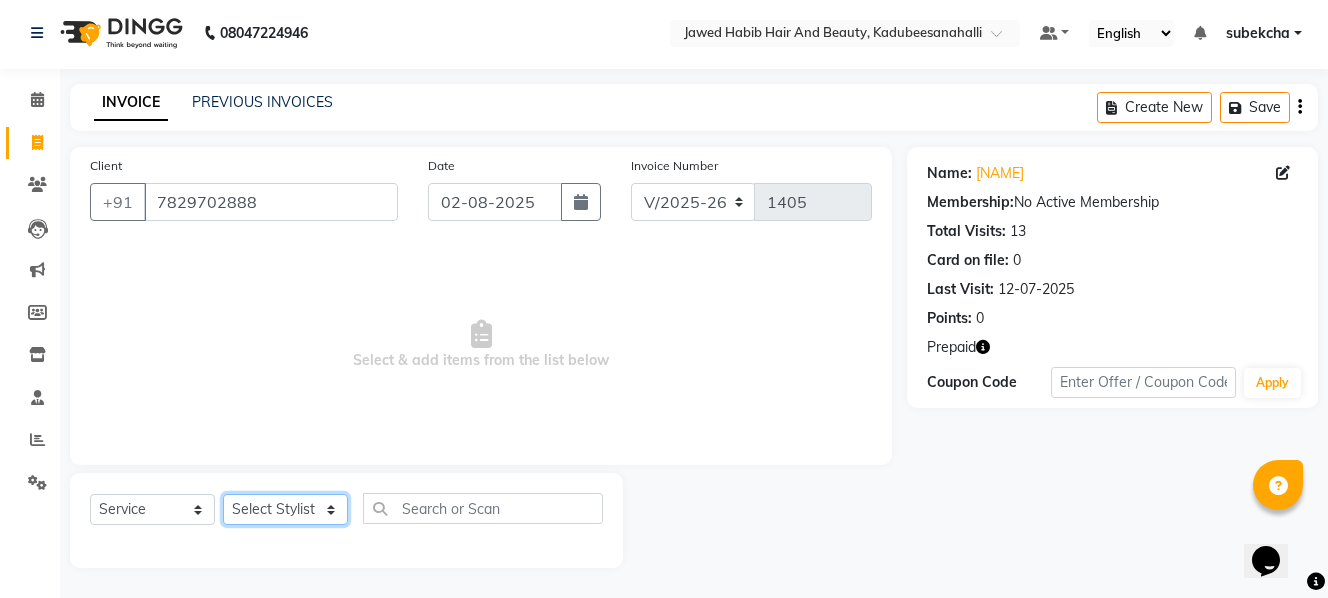 click on "Select Stylist [NAME] [NAME] [NAME] [NAME] [NAME] [NAME] [NAME] [NAME]" 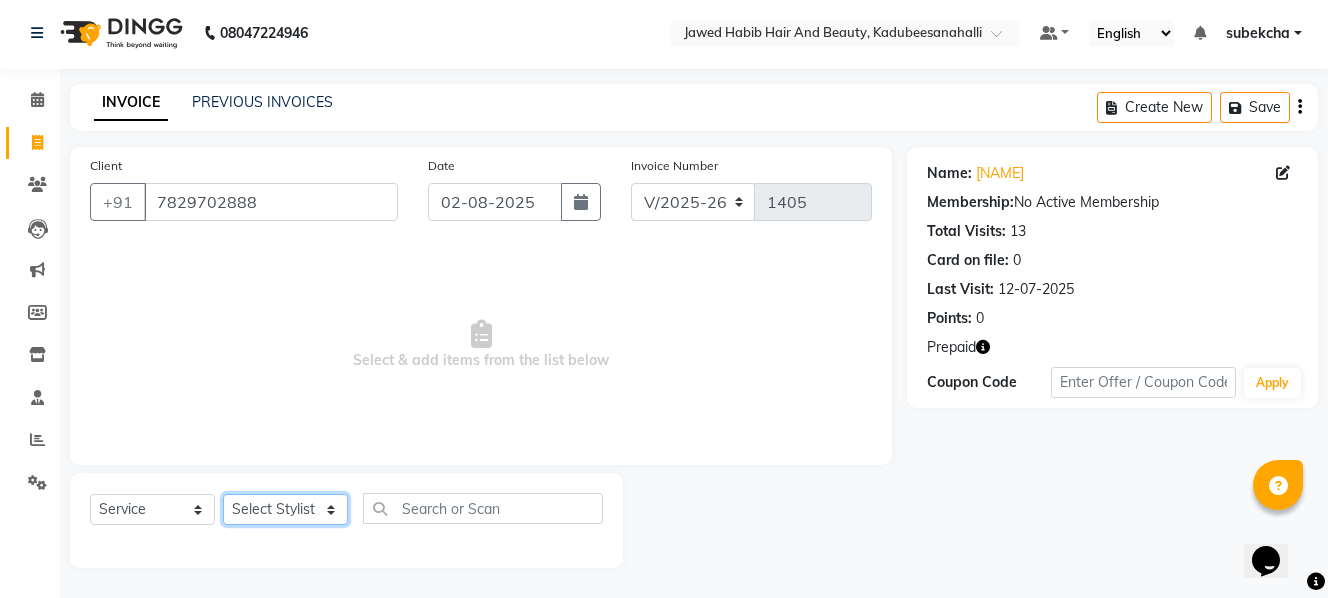 select on "85948" 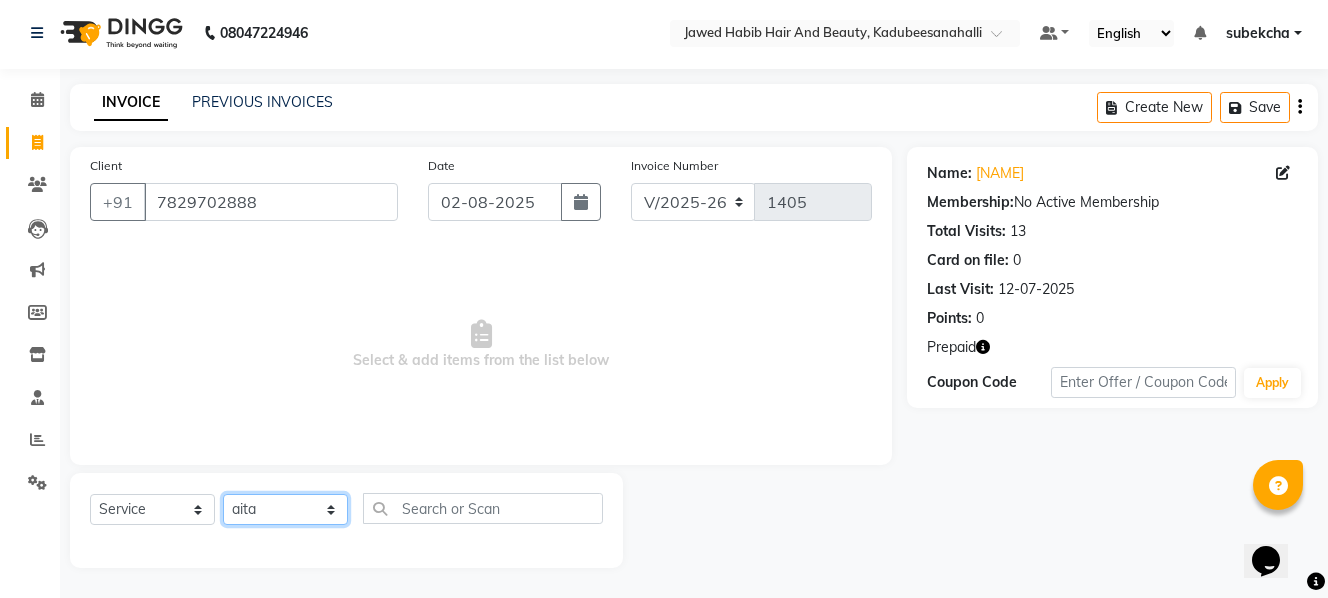 click on "Select Stylist [NAME] [NAME] [NAME] [NAME] [NAME] [NAME] [NAME] [NAME]" 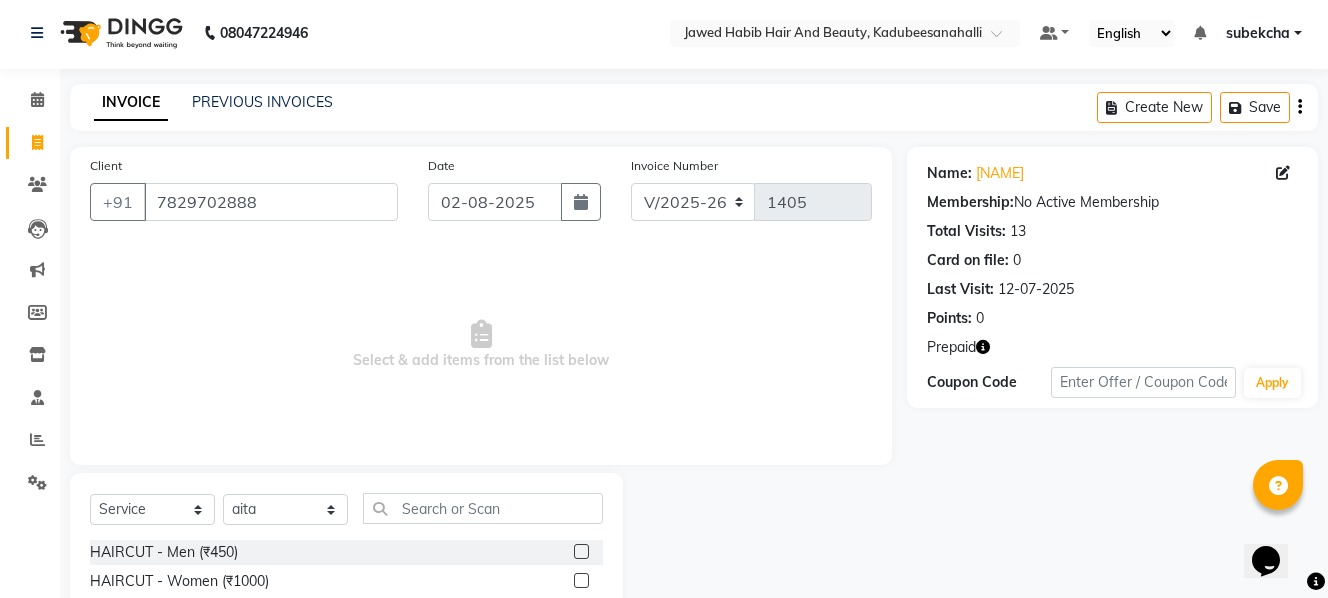 click on "HAIRCUT - Men (₹450)" 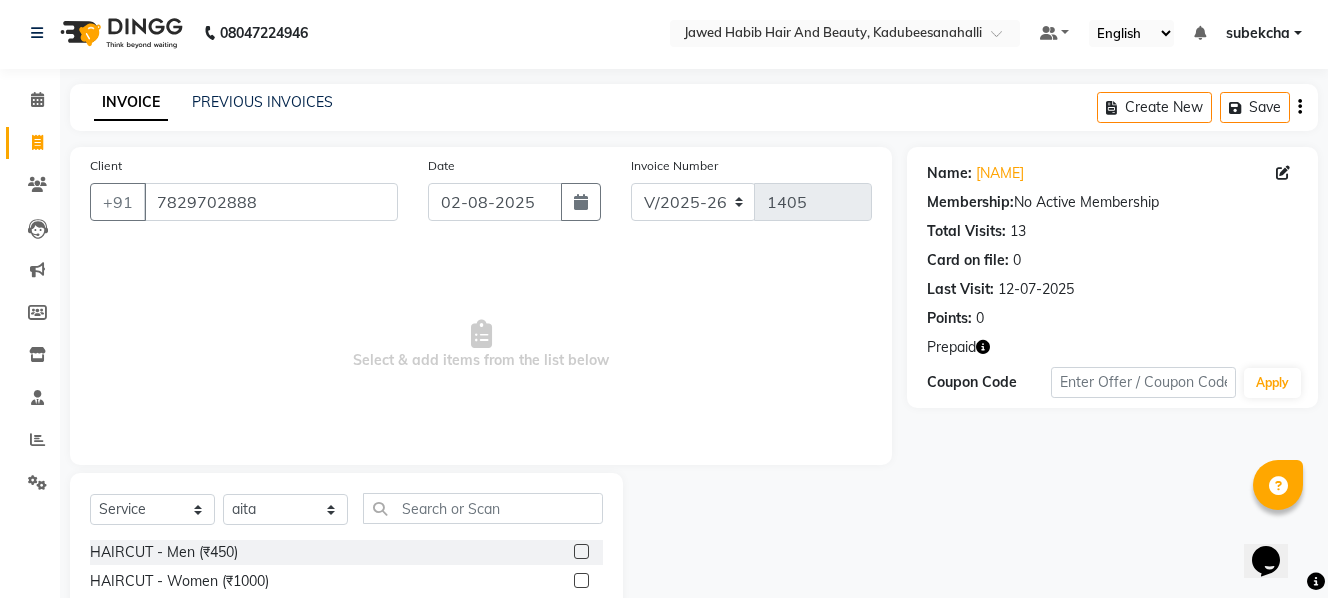 click 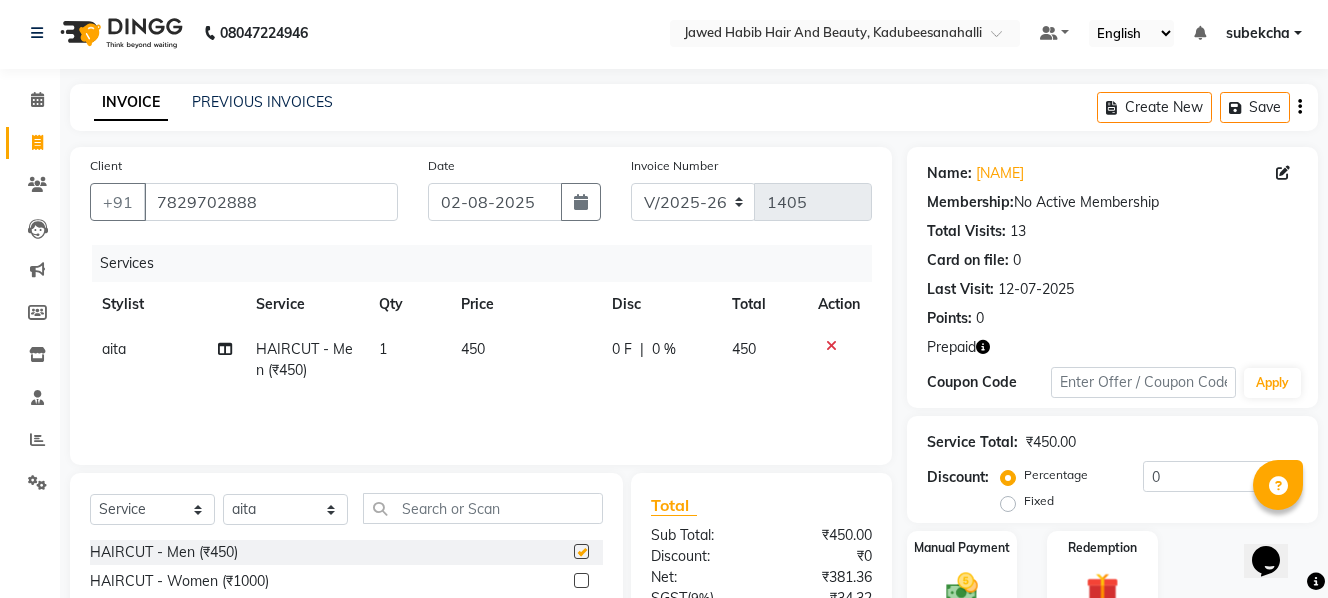 checkbox on "false" 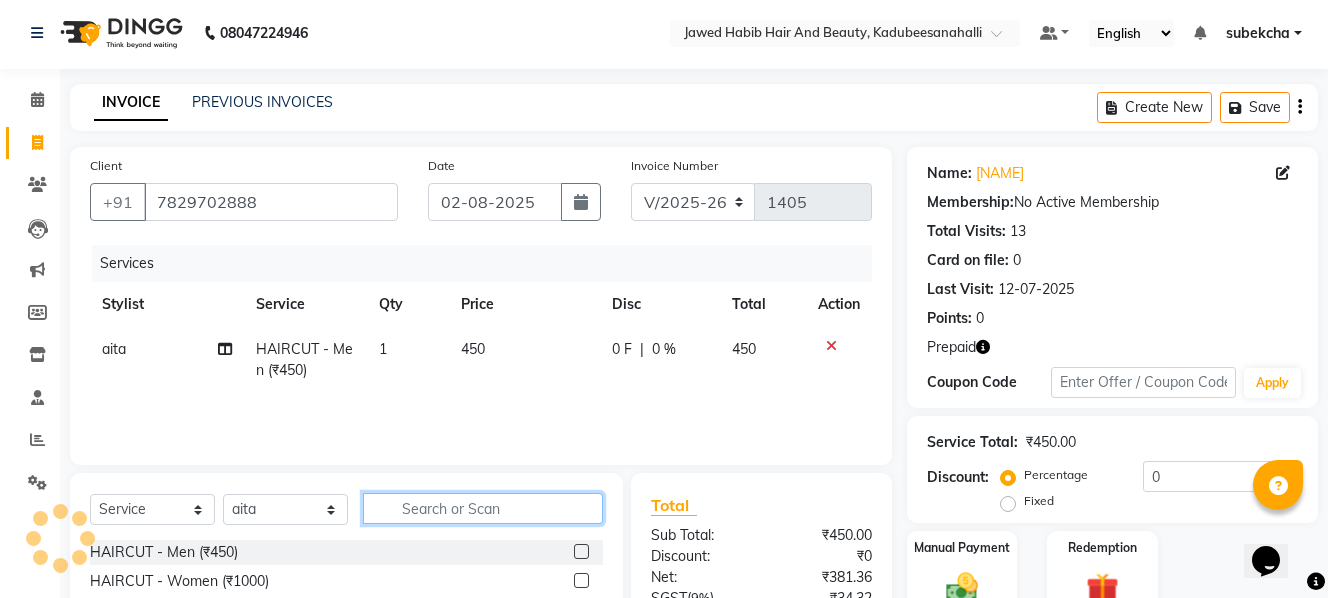 click 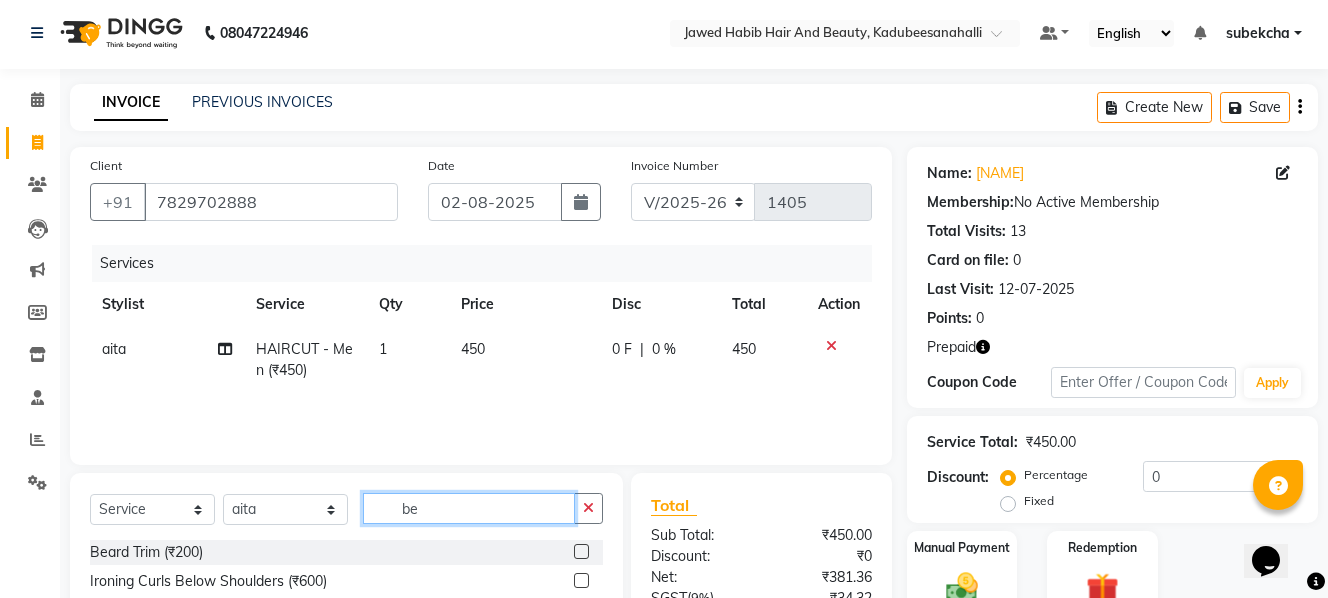 type on "be" 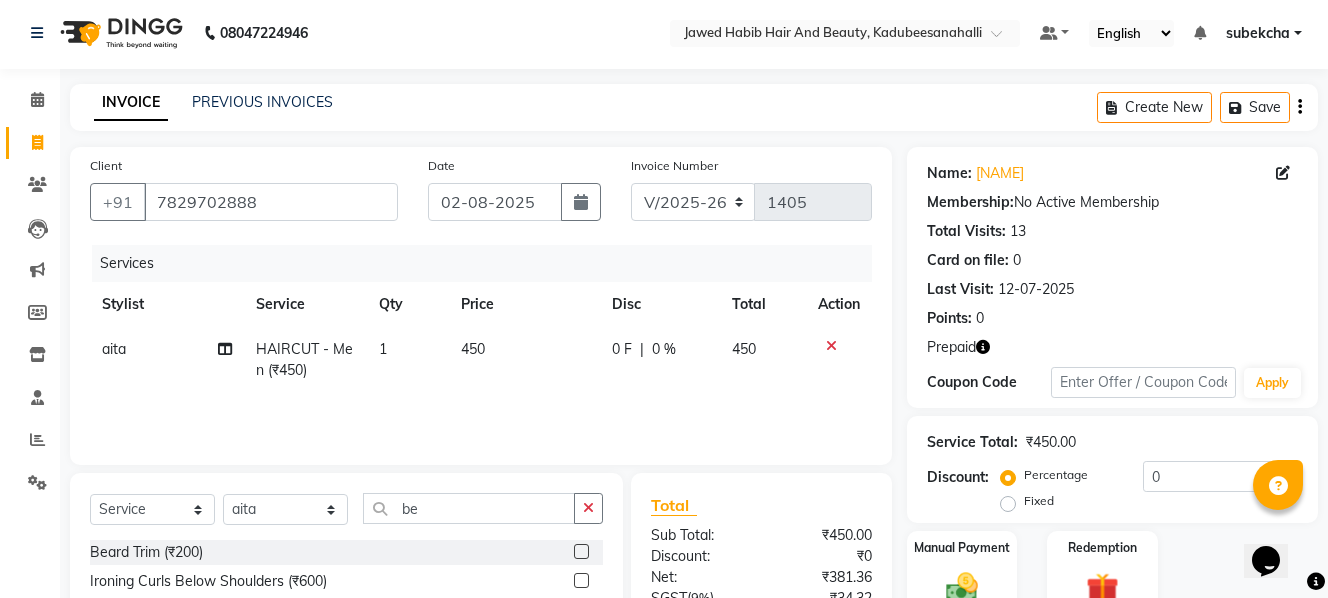 click on "Beard Trim (₹200)" 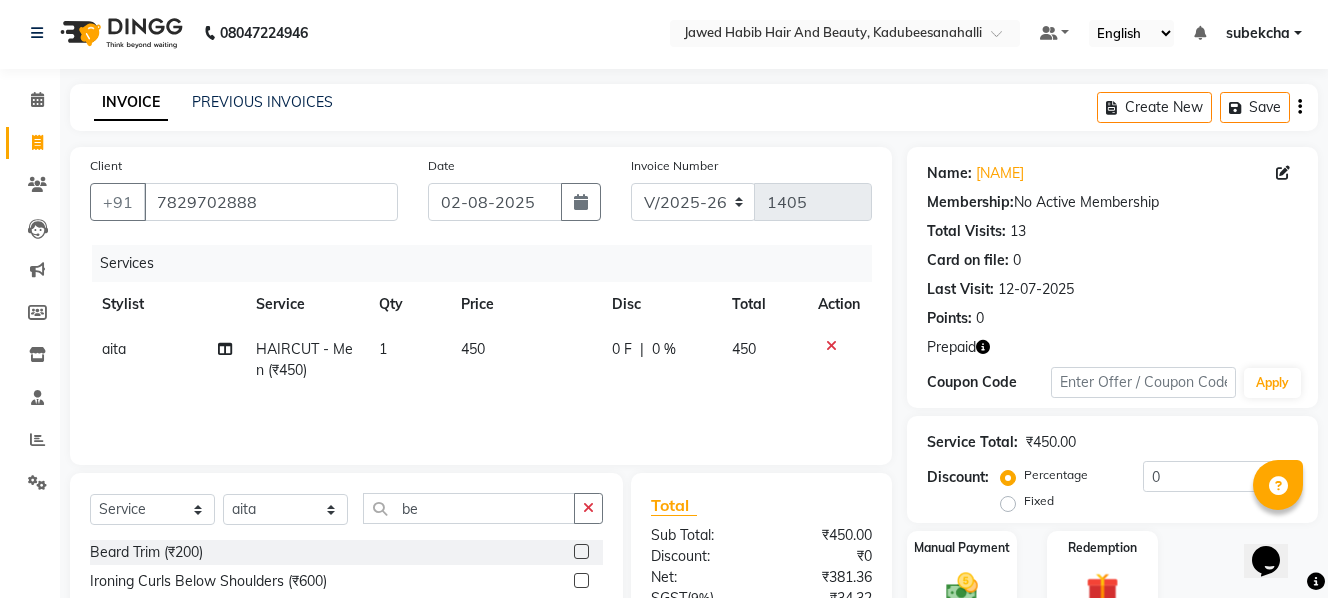 click 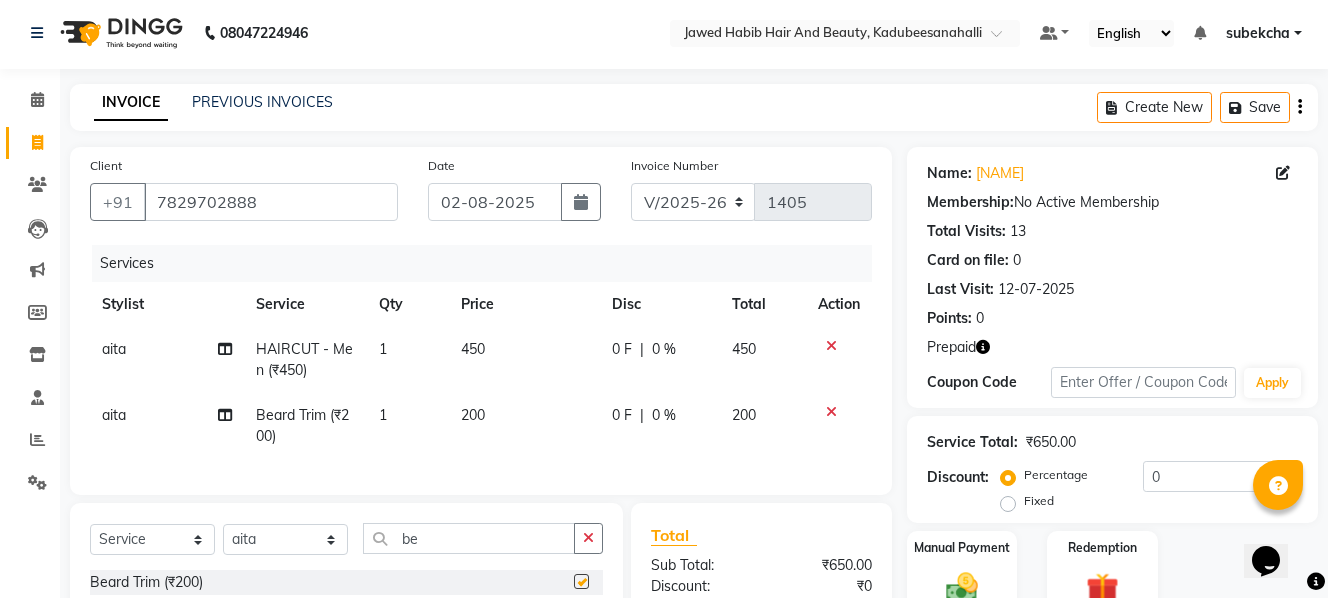 checkbox on "false" 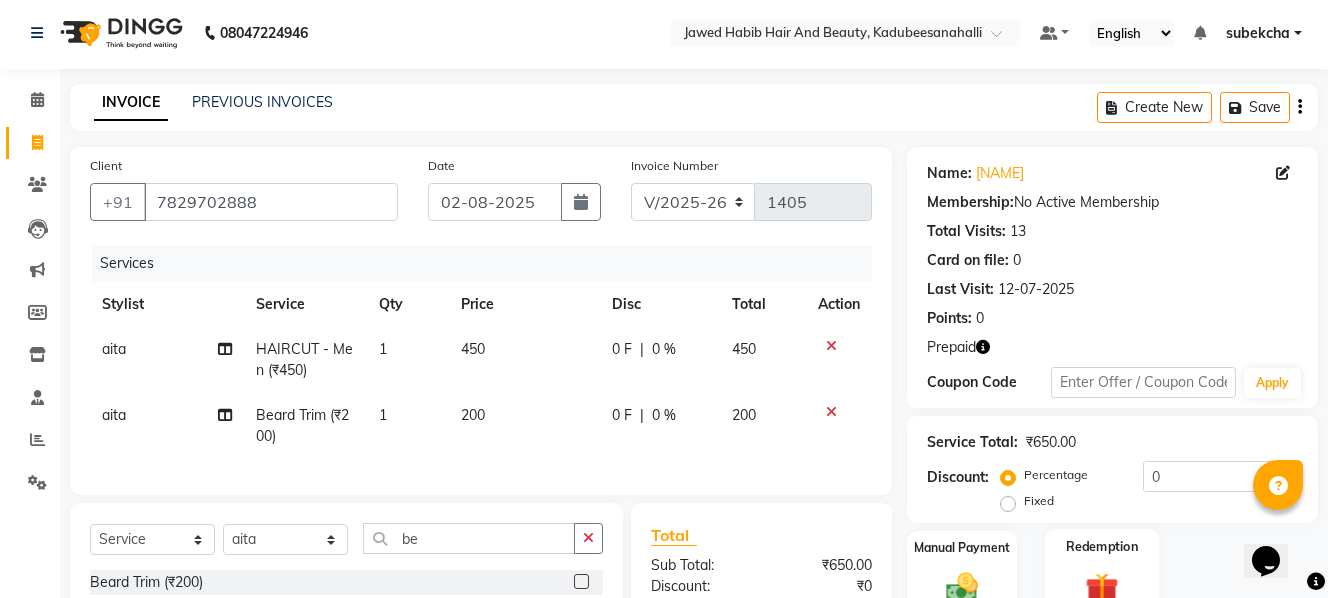 click on "Redemption" 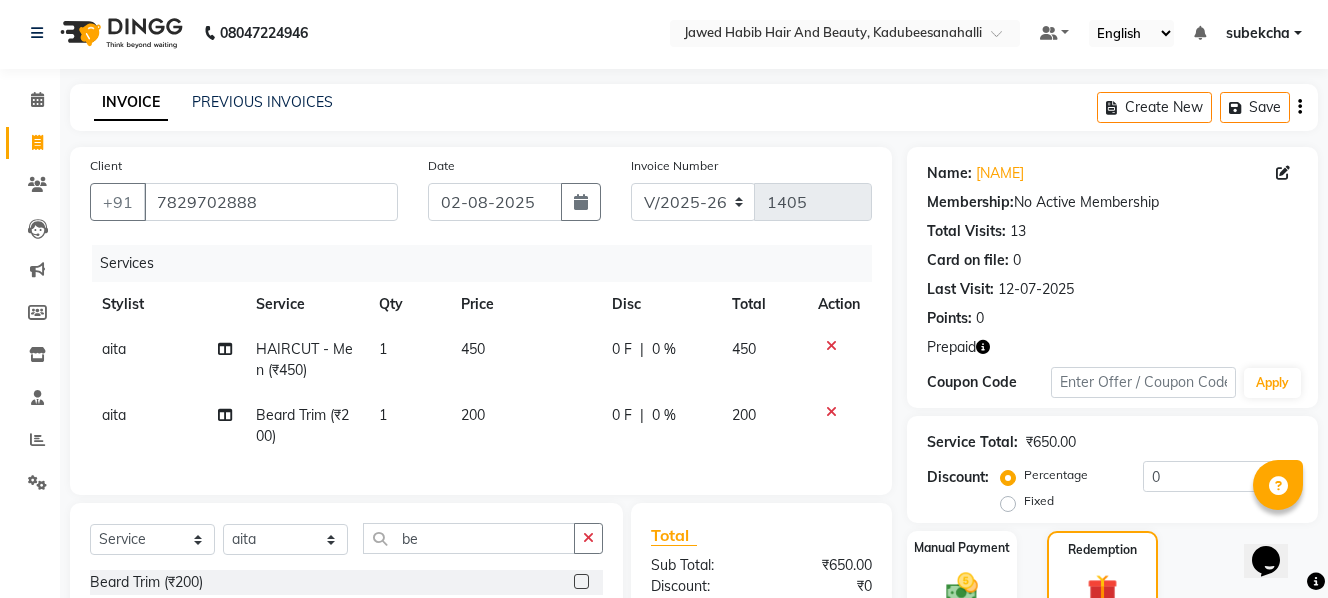 scroll, scrollTop: 248, scrollLeft: 0, axis: vertical 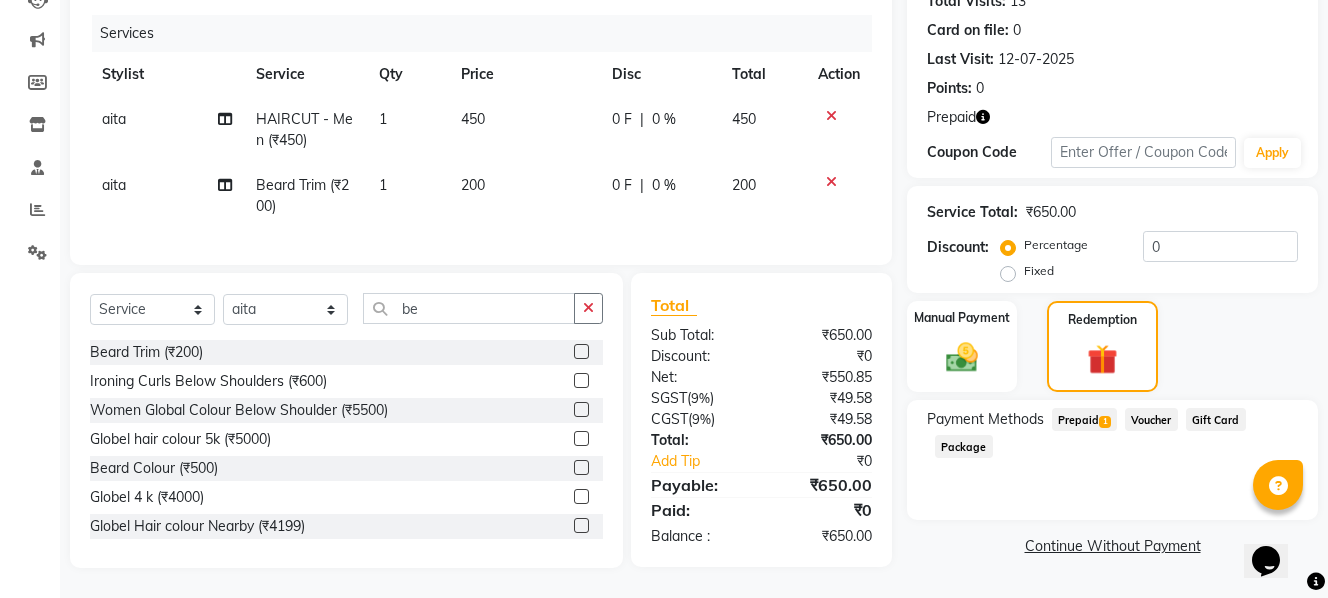 click 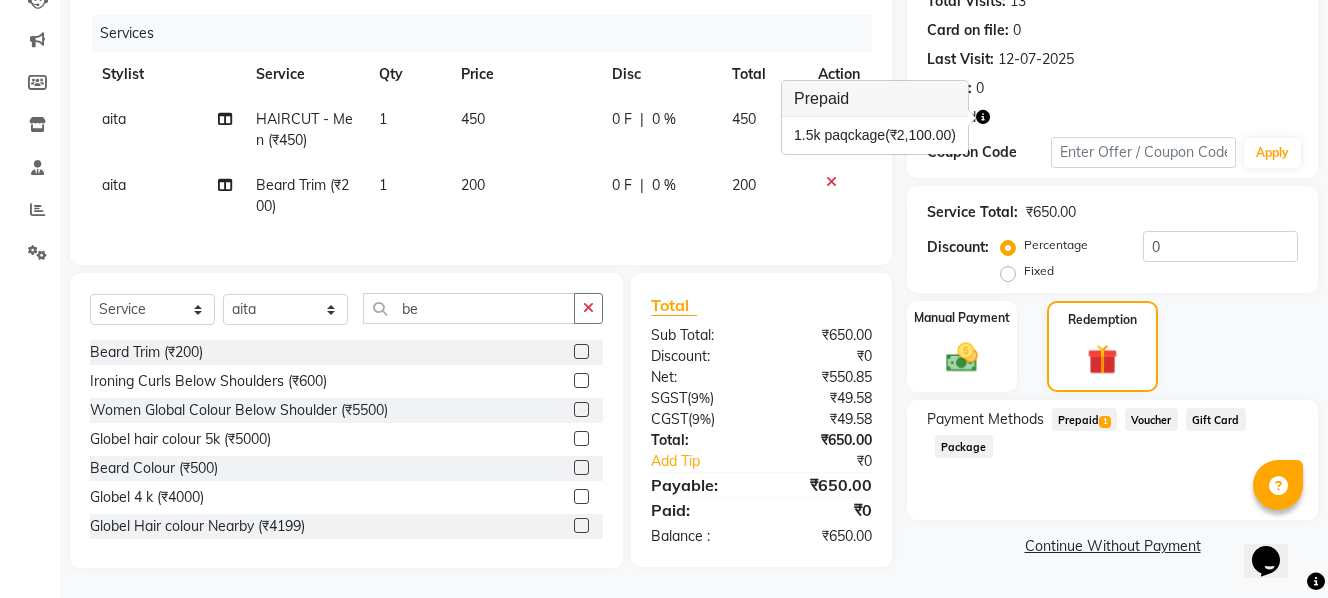 click on "Prepaid  1" 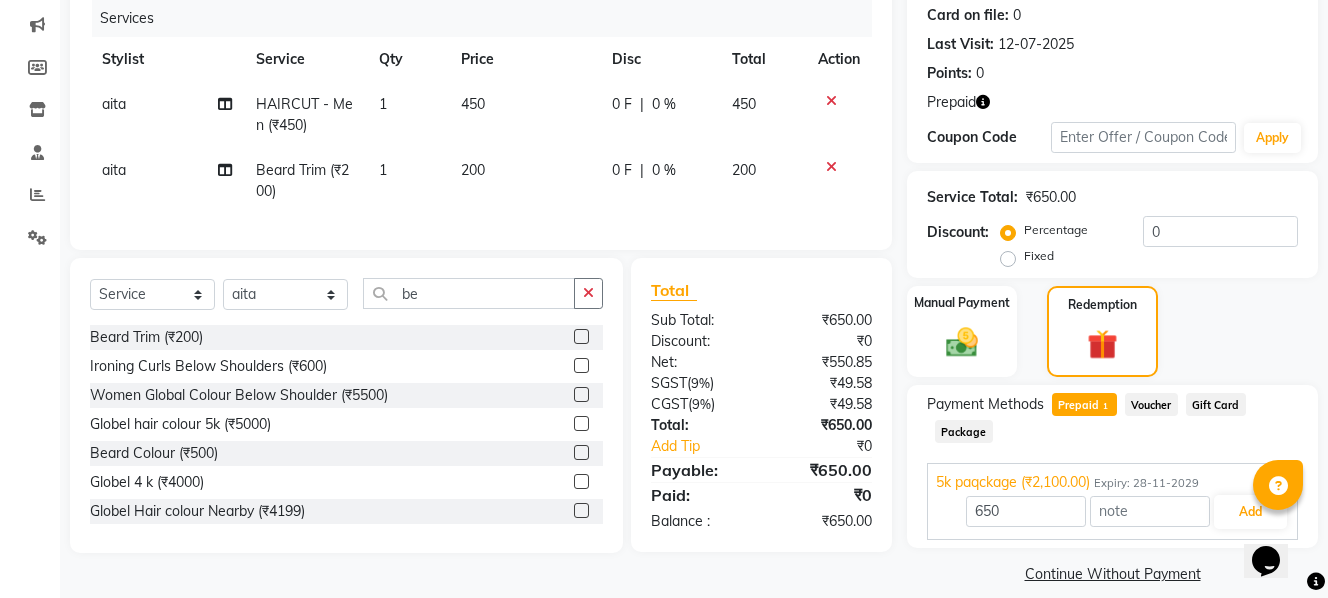 scroll, scrollTop: 269, scrollLeft: 0, axis: vertical 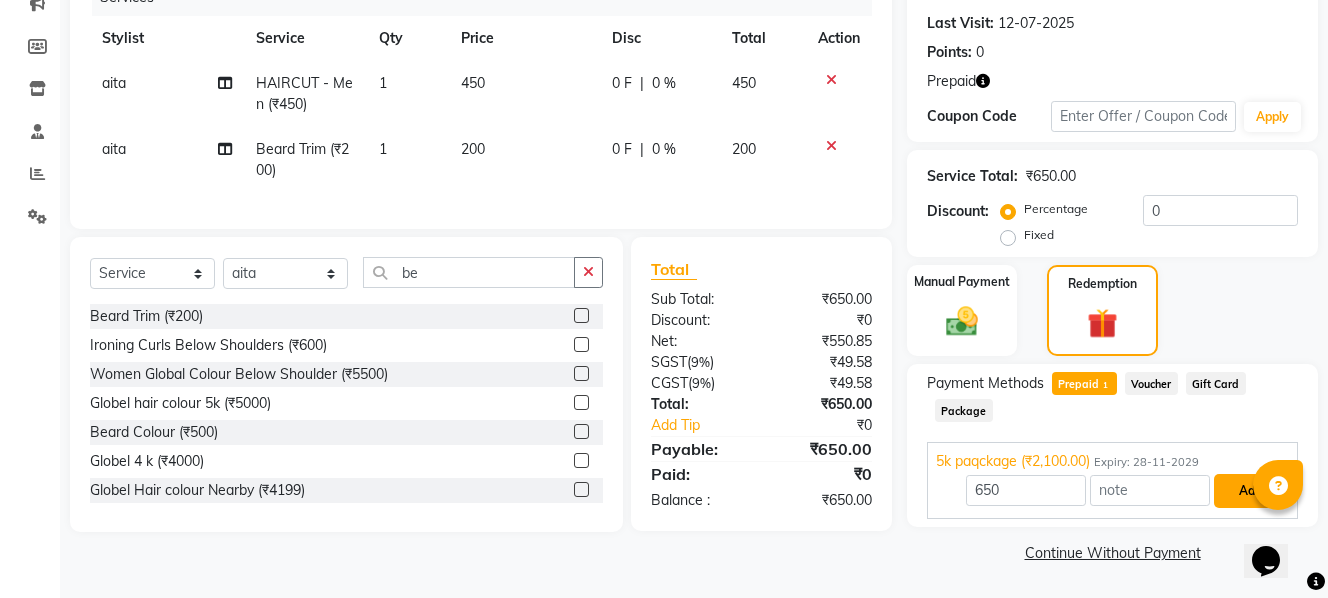 click on "Add" at bounding box center [1250, 491] 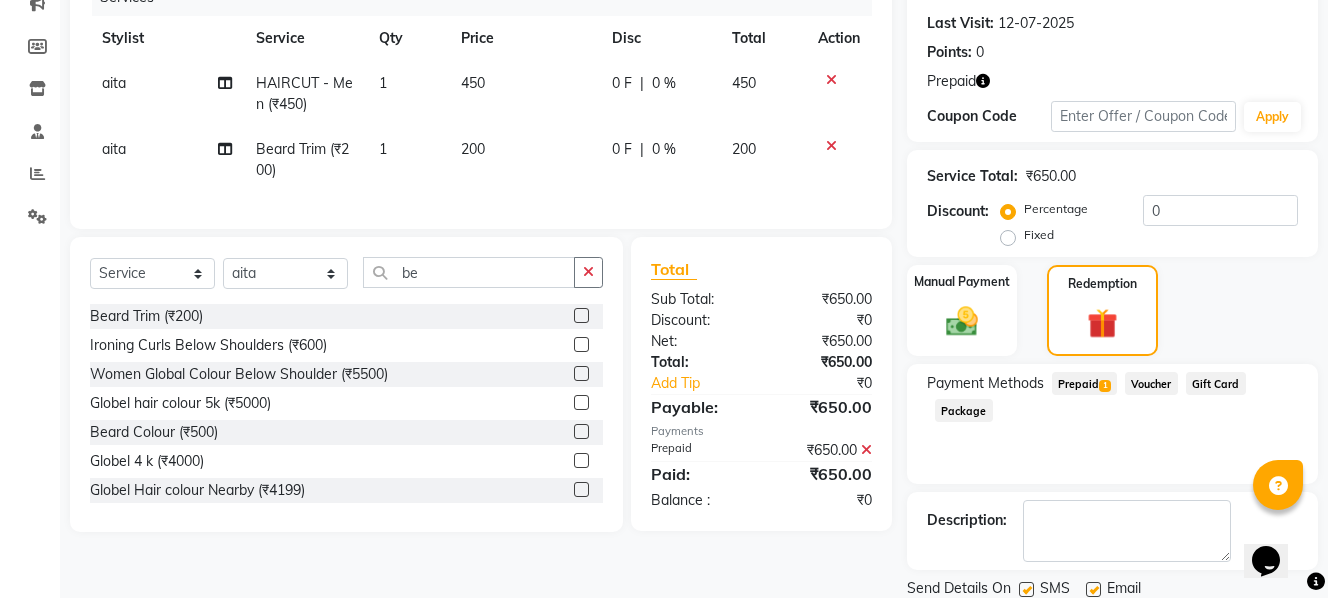 scroll, scrollTop: 339, scrollLeft: 0, axis: vertical 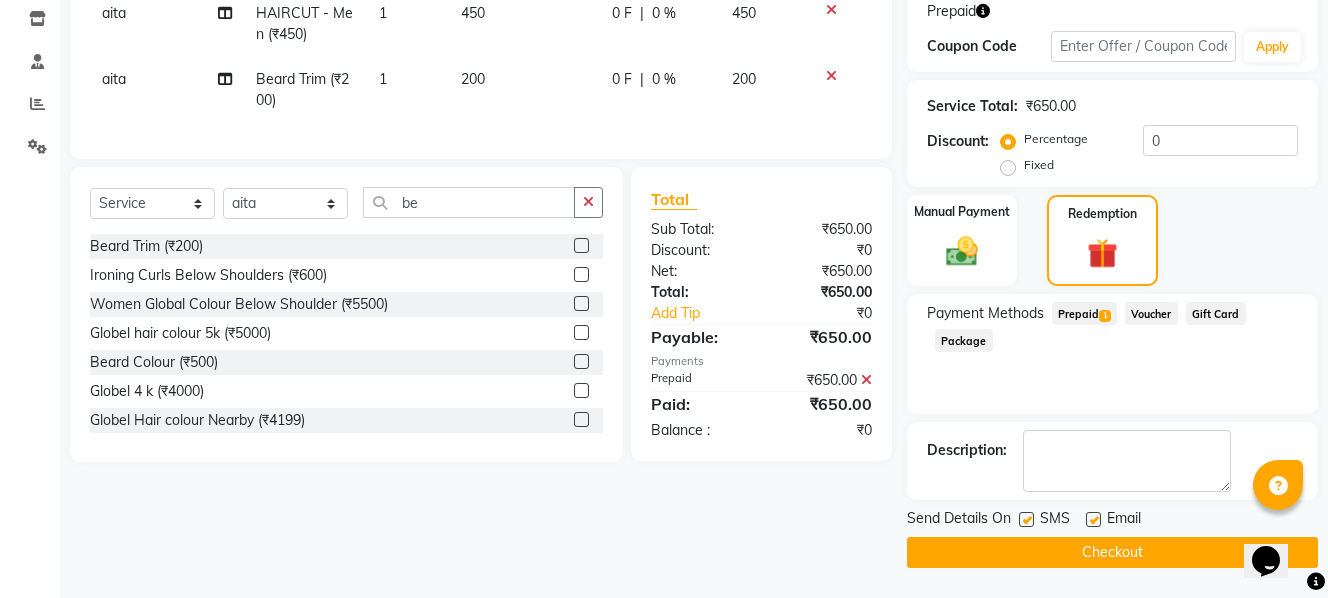 click on "Checkout" 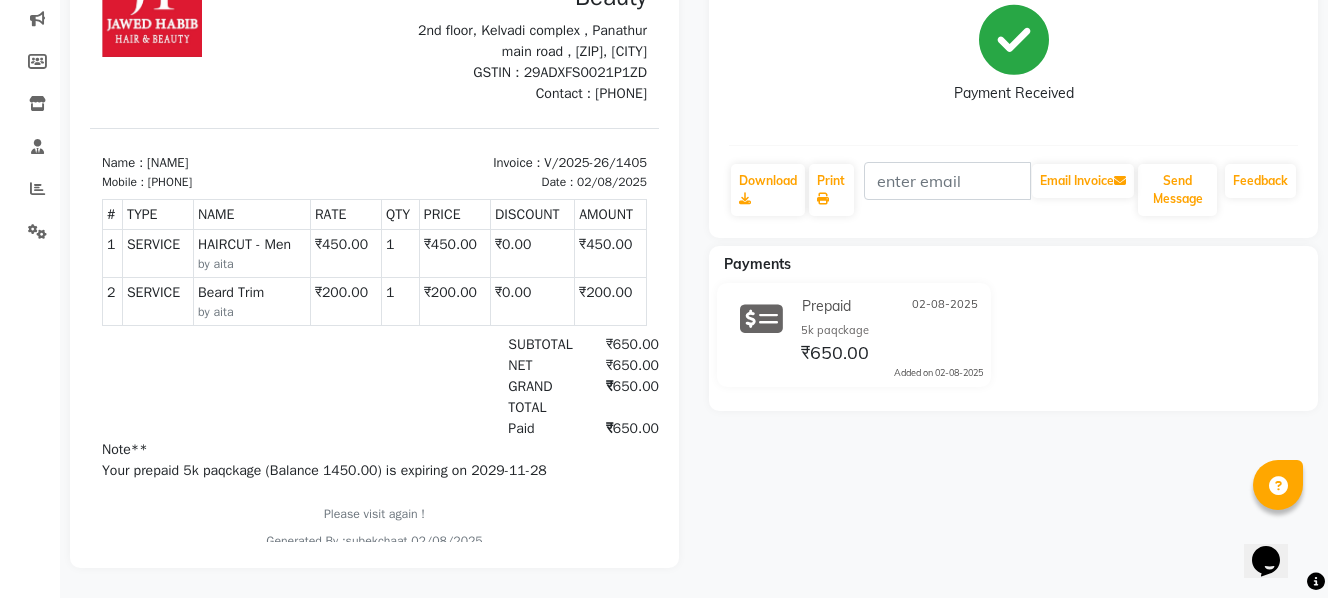 scroll, scrollTop: 0, scrollLeft: 0, axis: both 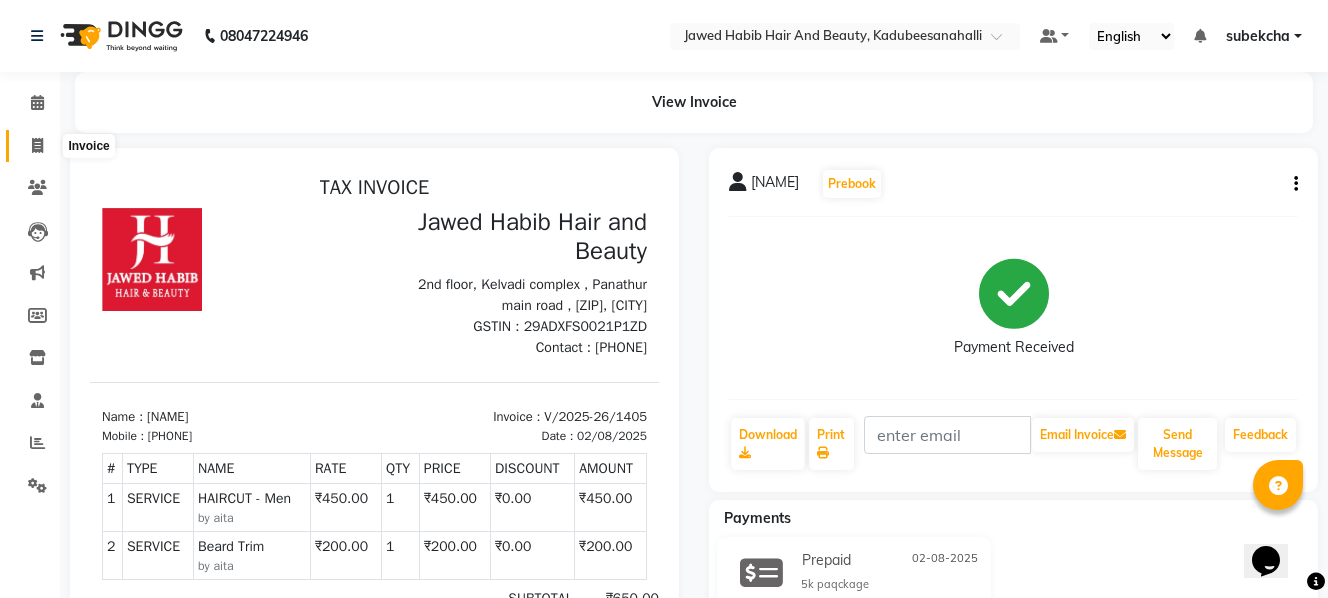 click 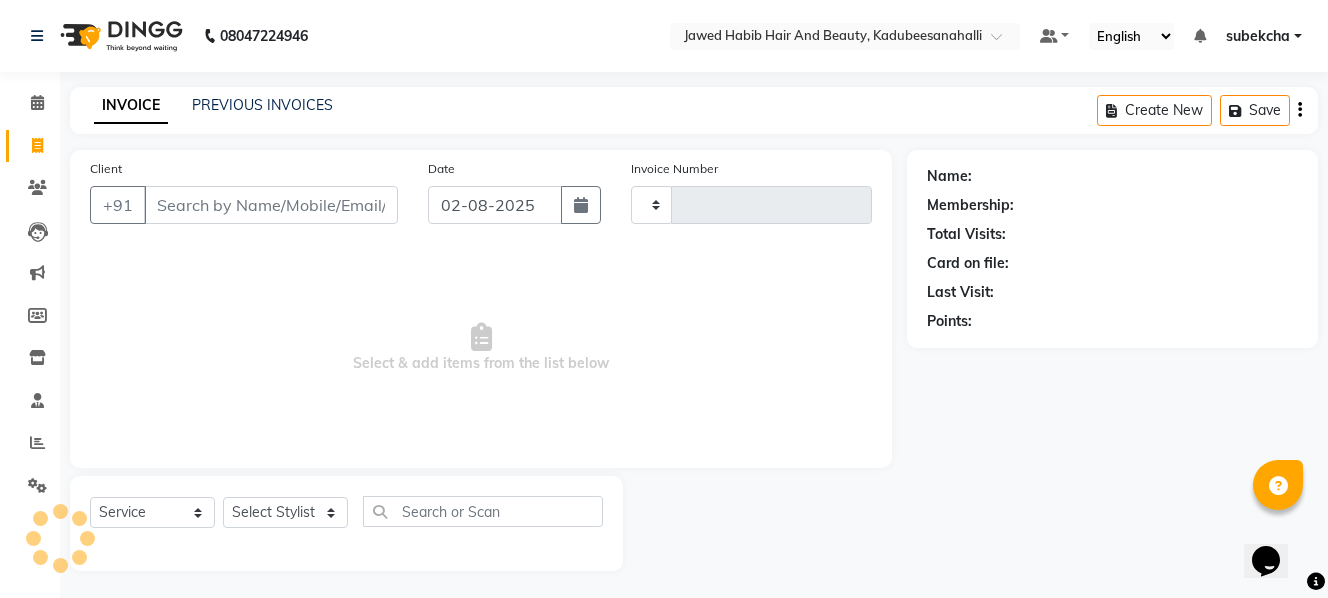 type on "1406" 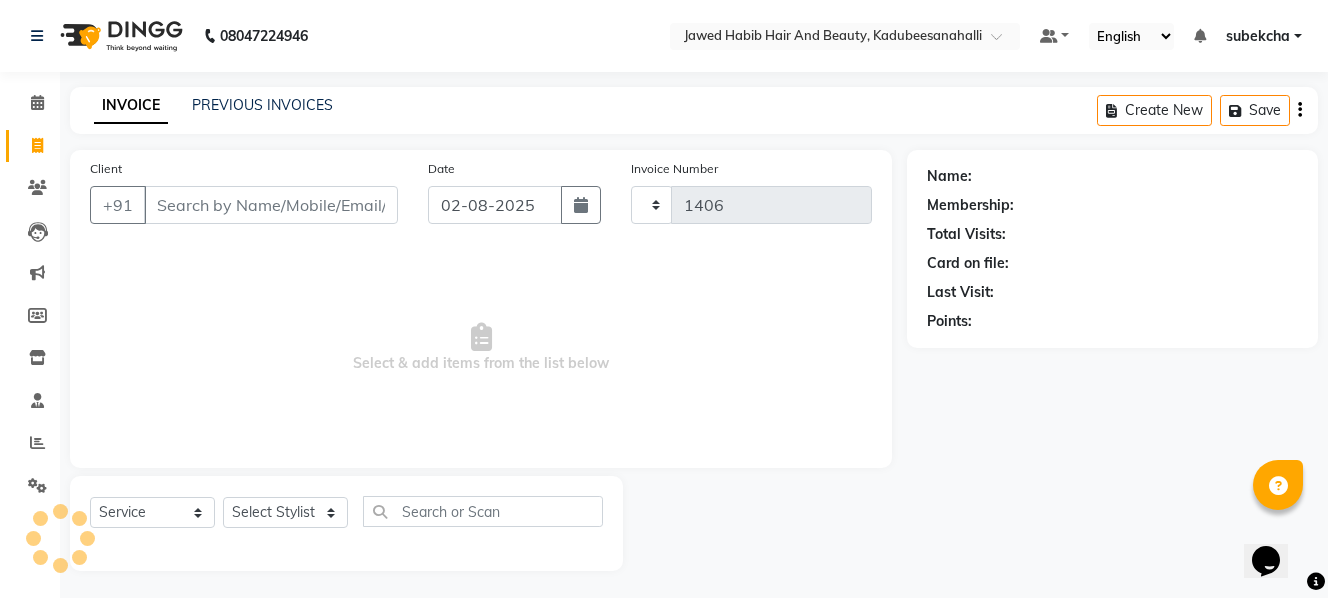 scroll, scrollTop: 3, scrollLeft: 0, axis: vertical 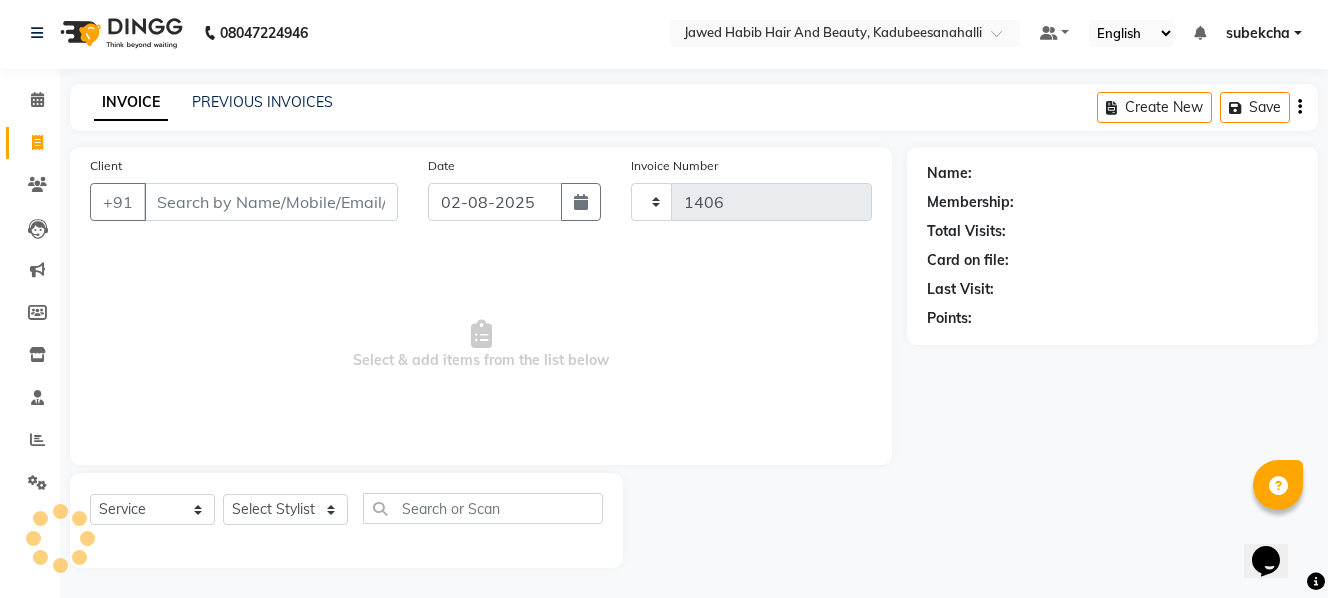 select on "7013" 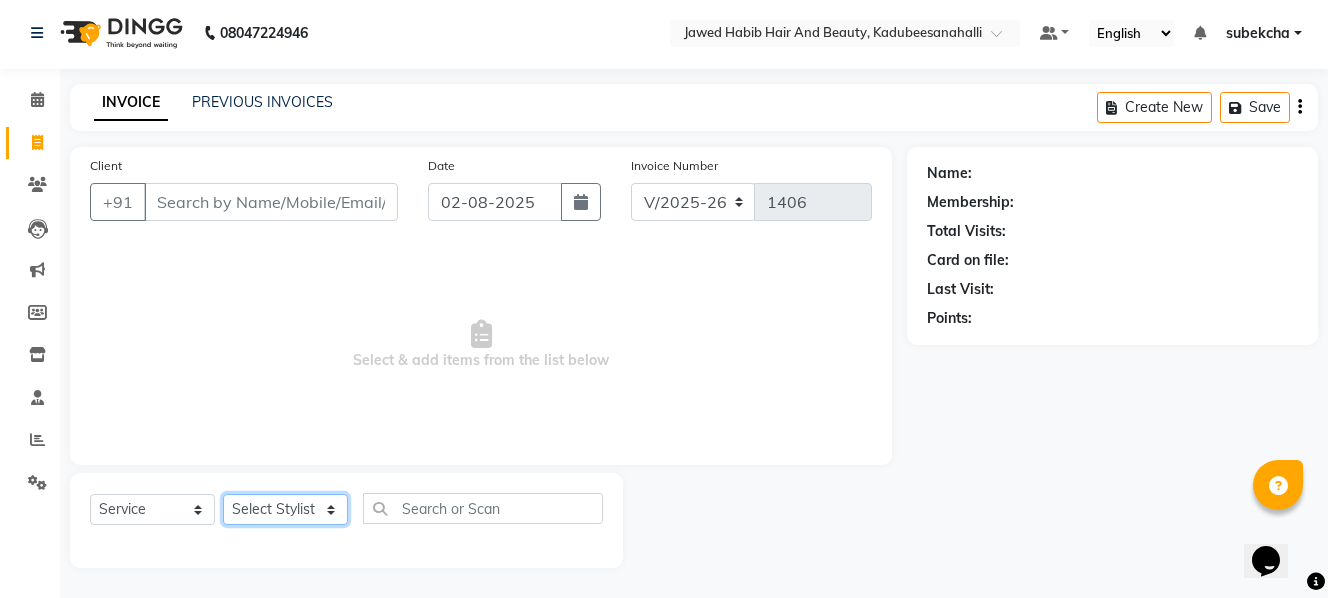 click on "Select Stylist [NAME] [NAME] [NAME] [NAME] [NAME] [NAME] [NAME] [NAME]" 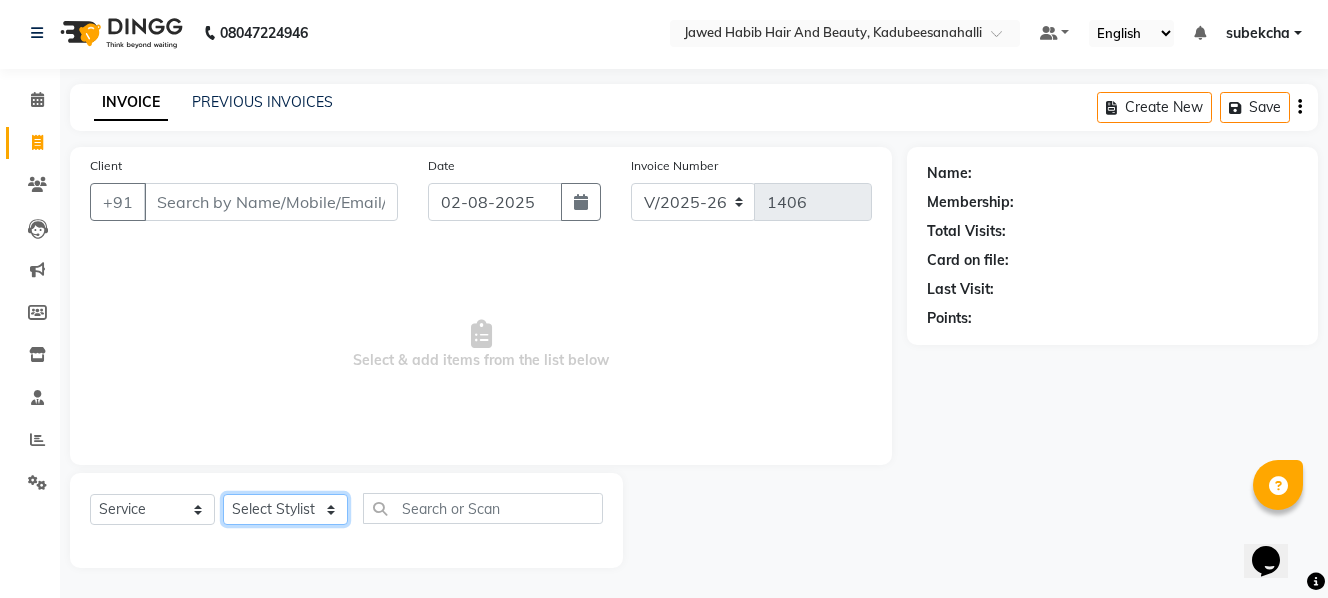 select on "79629" 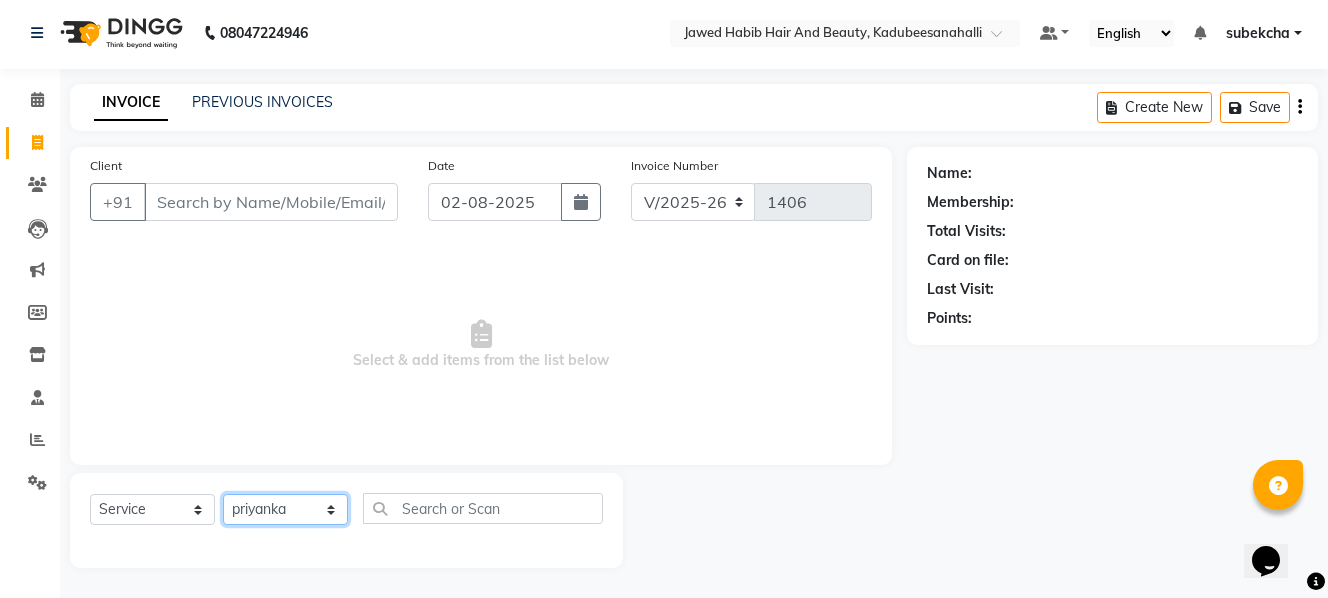 click on "Select Stylist [NAME] [NAME] [NAME] [NAME] [NAME] [NAME] [NAME] [NAME]" 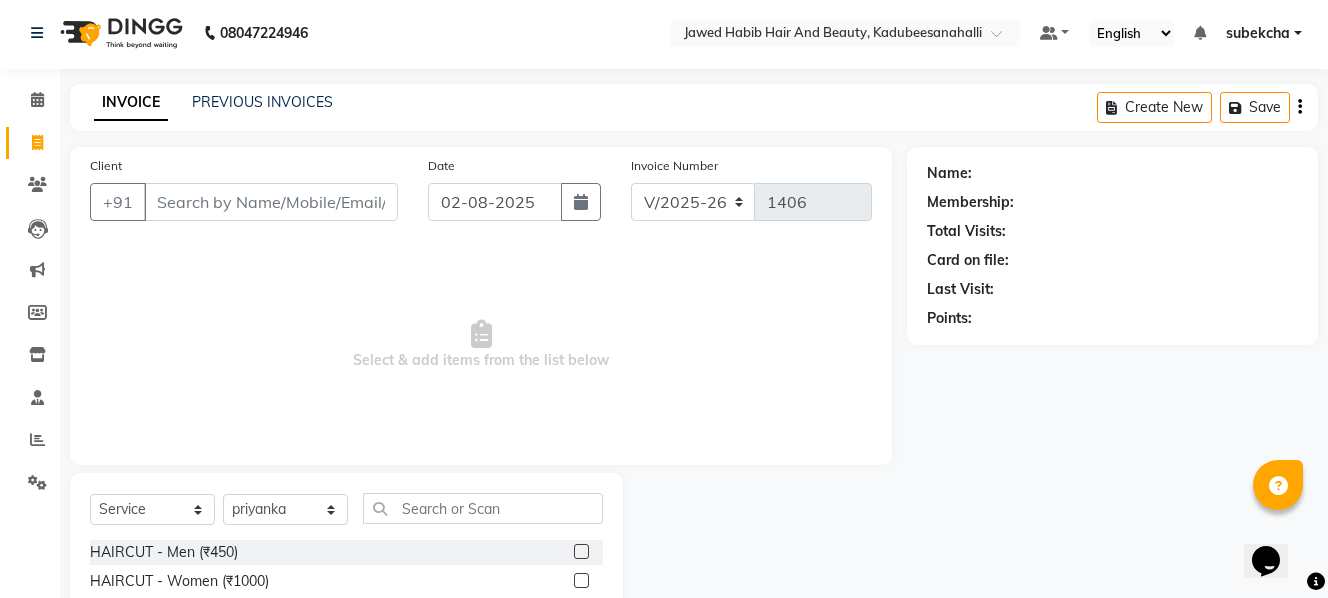click 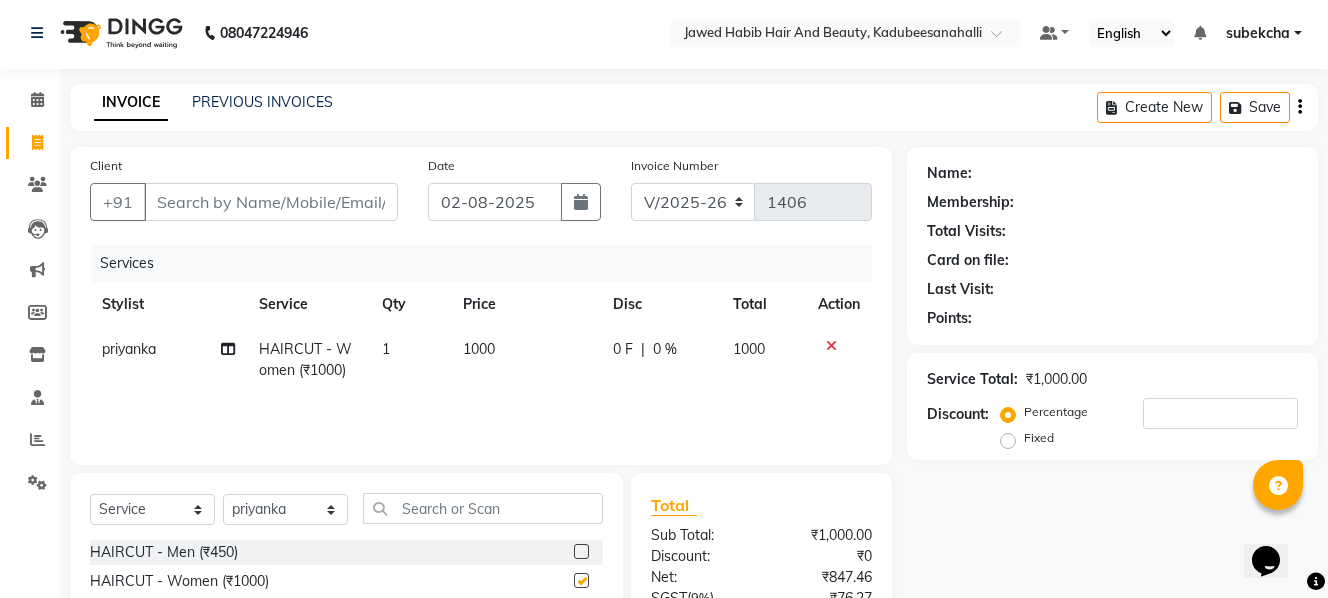 checkbox on "false" 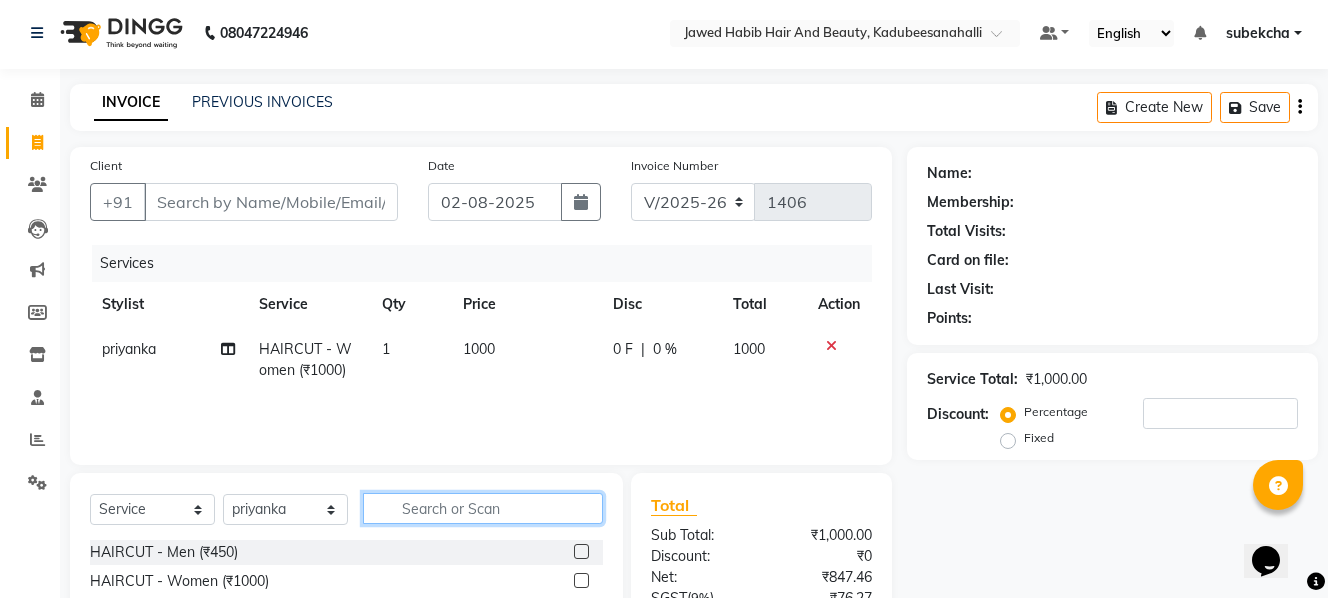 click 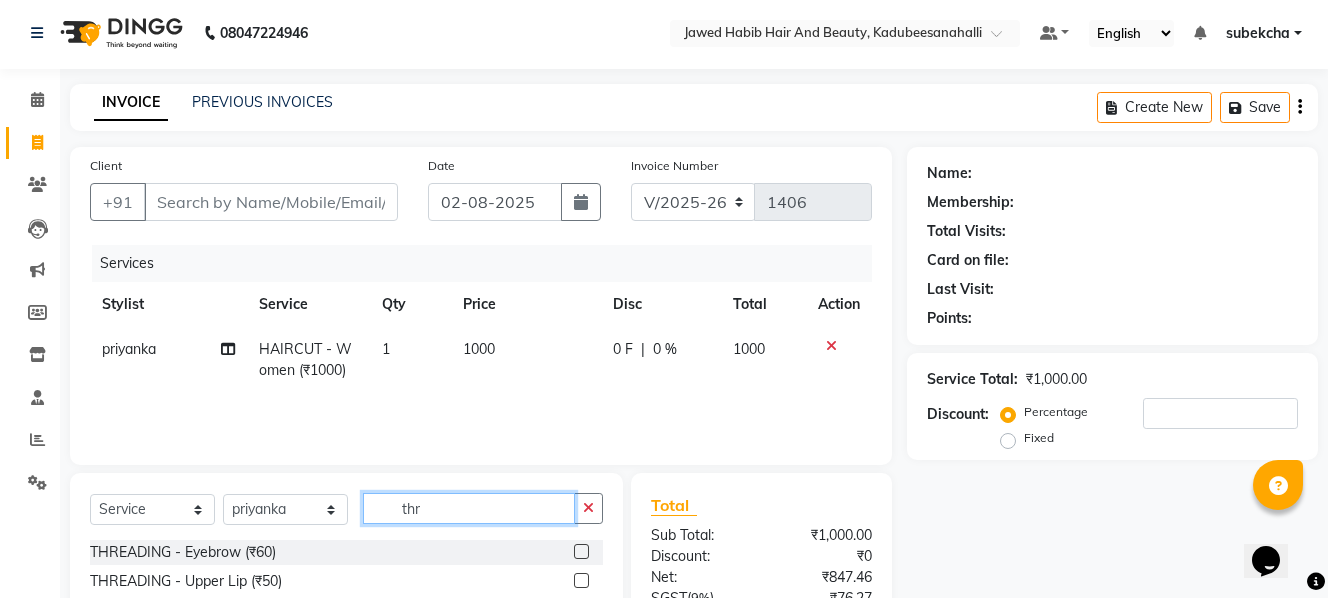 type on "thr" 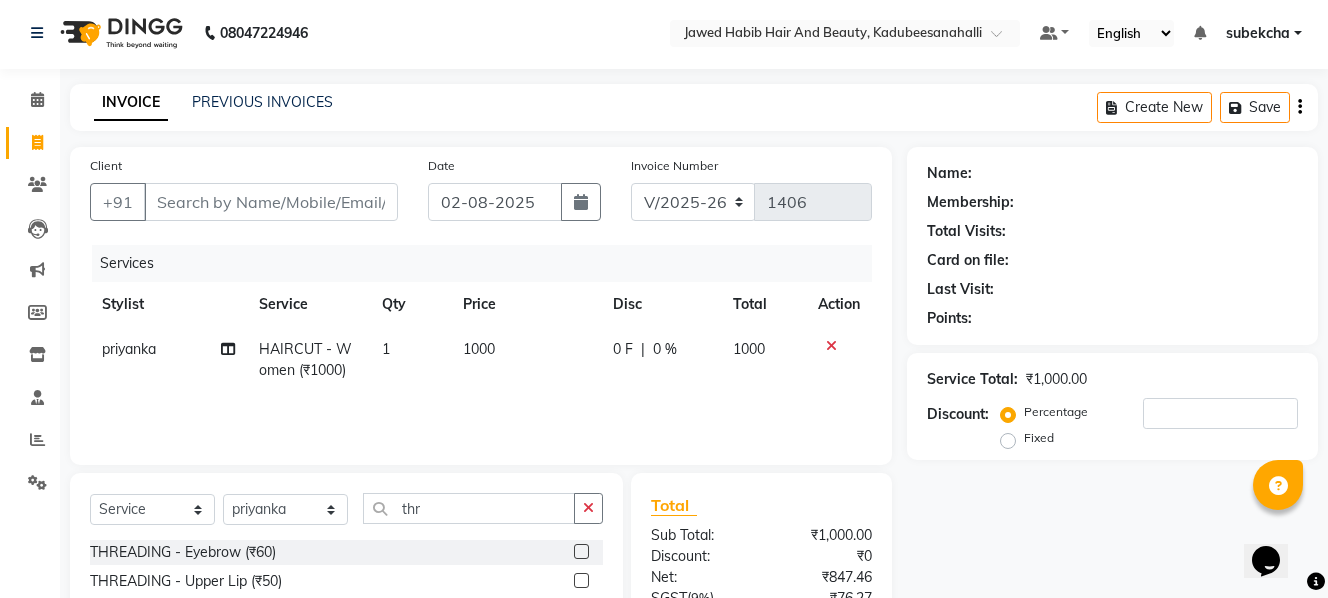 click 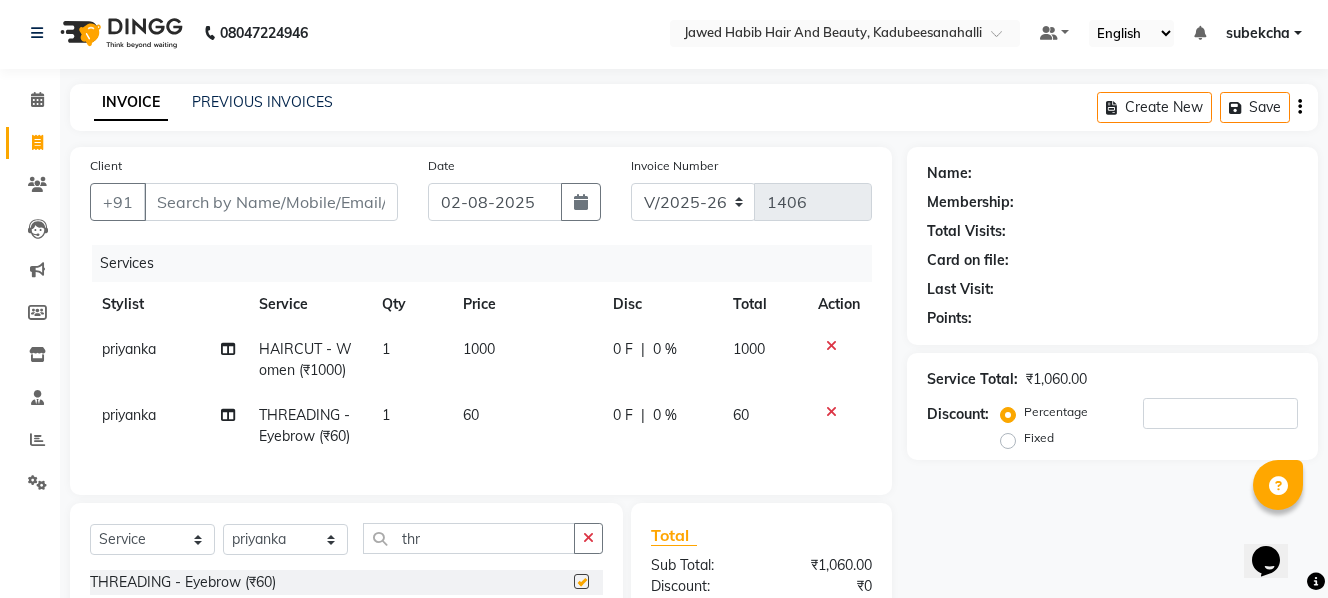 checkbox on "false" 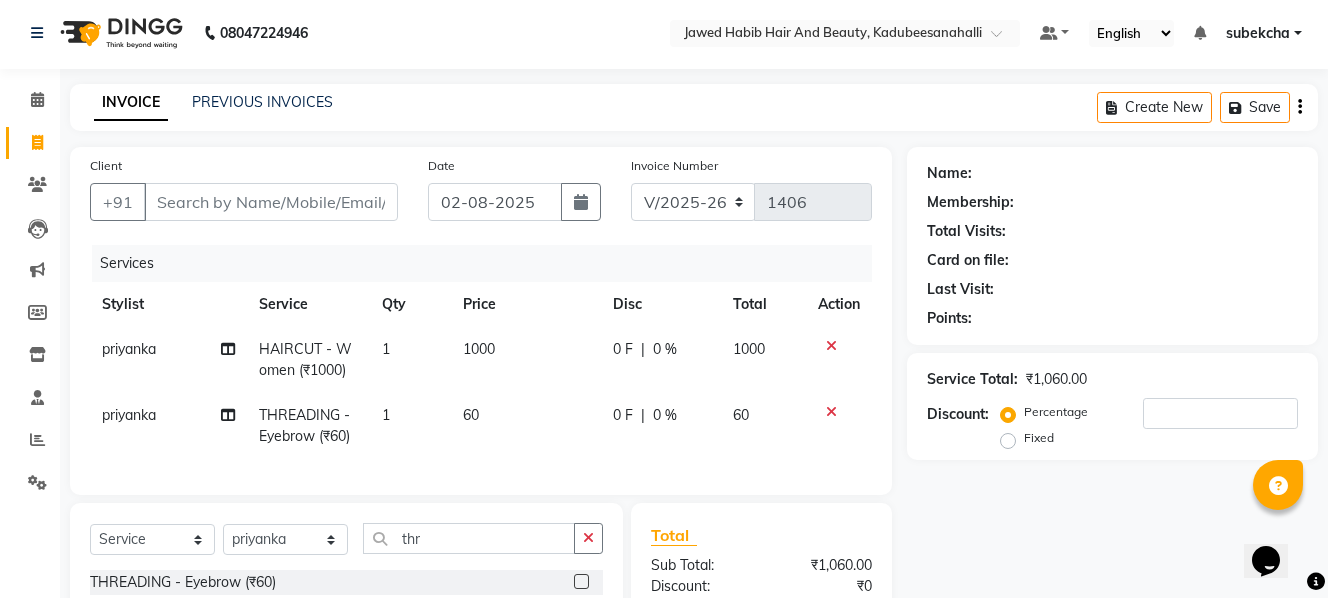 scroll, scrollTop: 203, scrollLeft: 0, axis: vertical 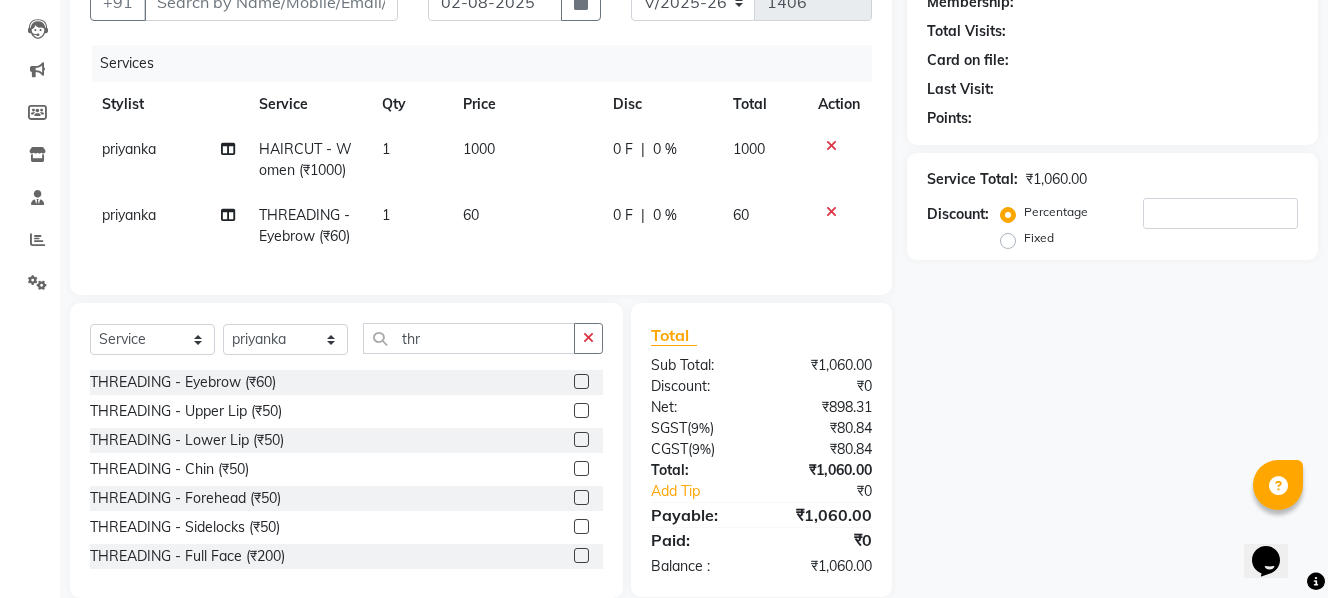 click 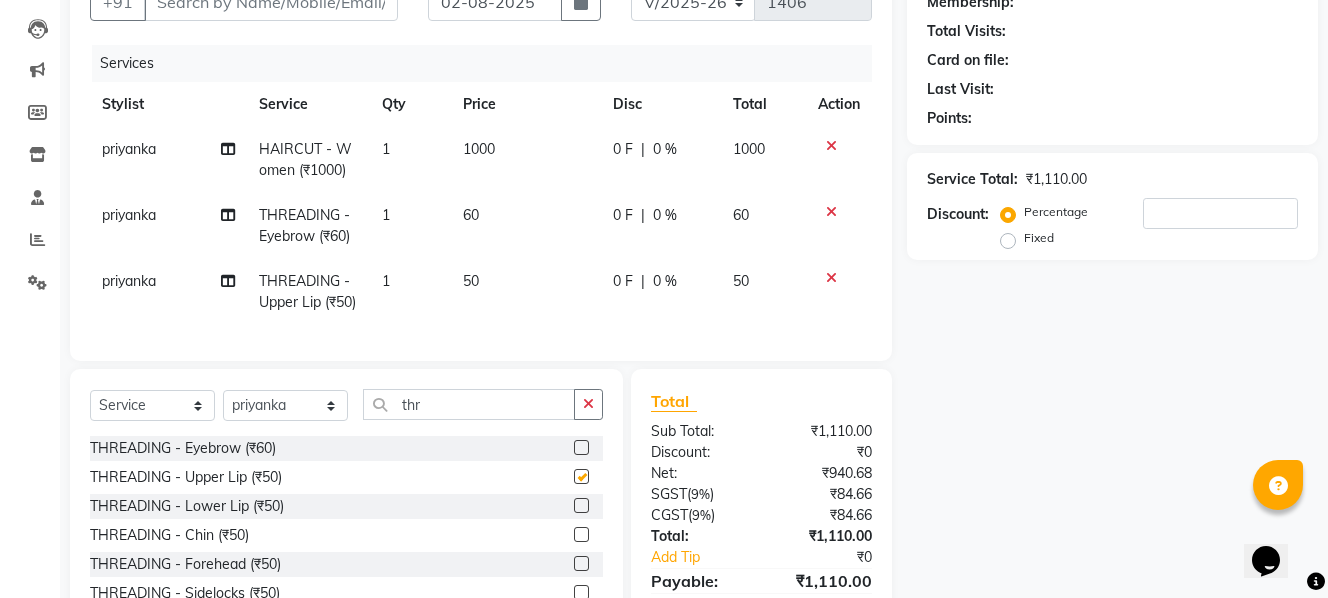 checkbox on "false" 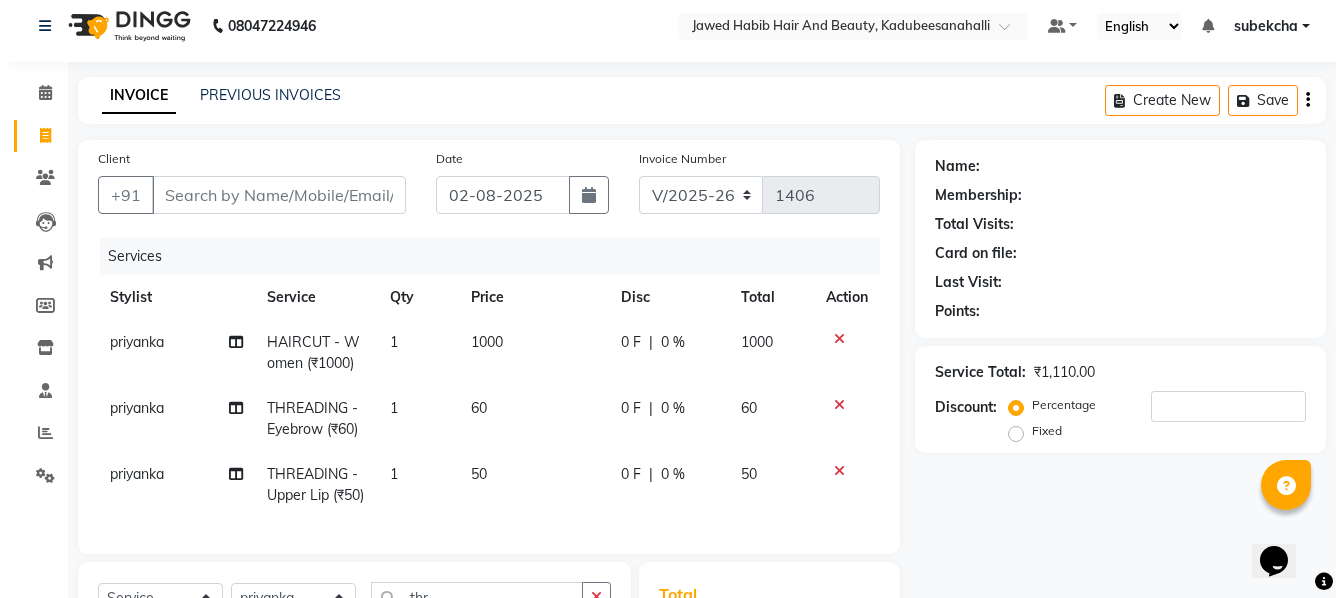 scroll, scrollTop: 0, scrollLeft: 0, axis: both 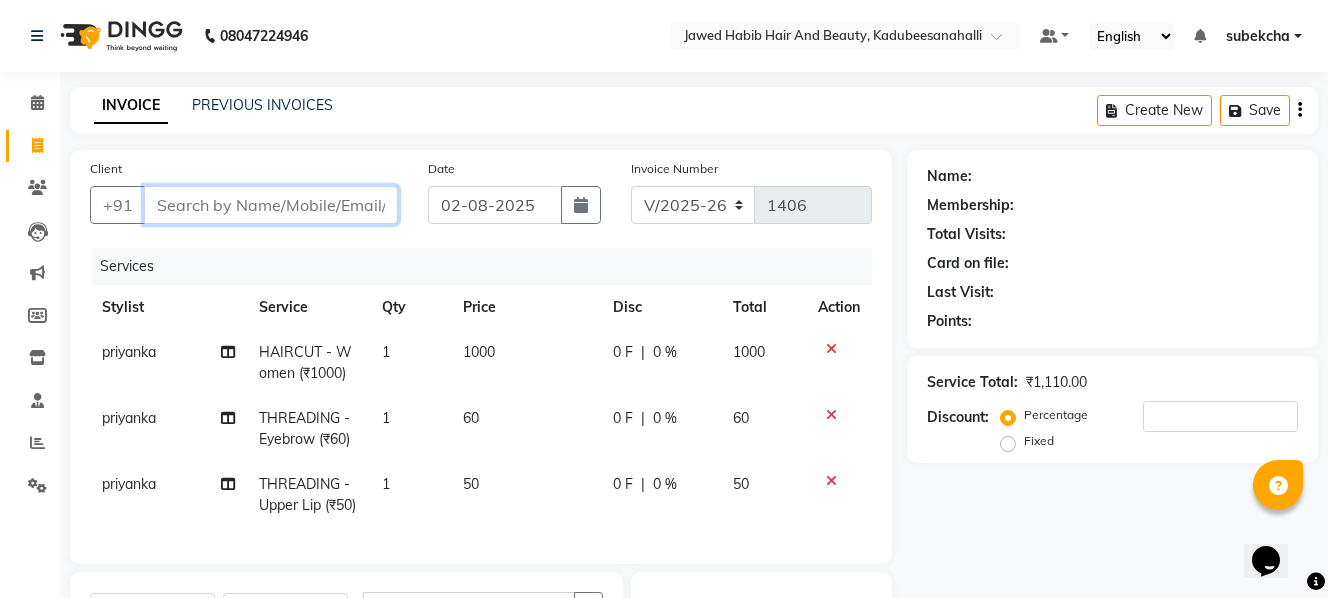 click on "Client" at bounding box center (271, 205) 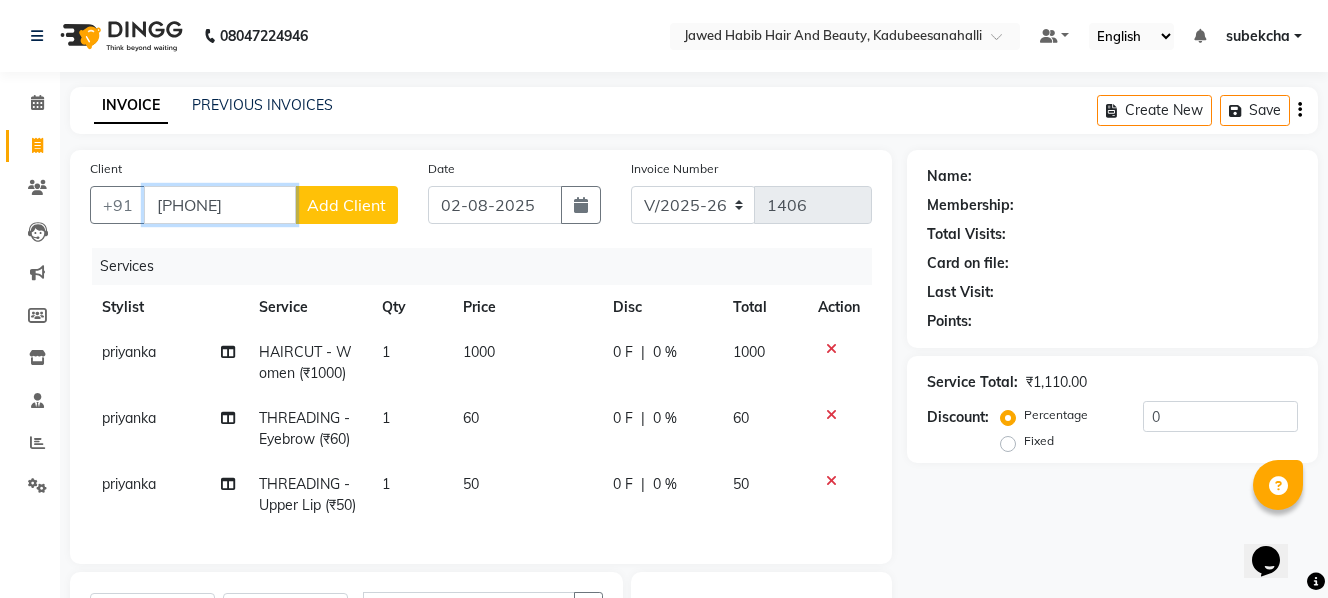 type on "[PHONE]" 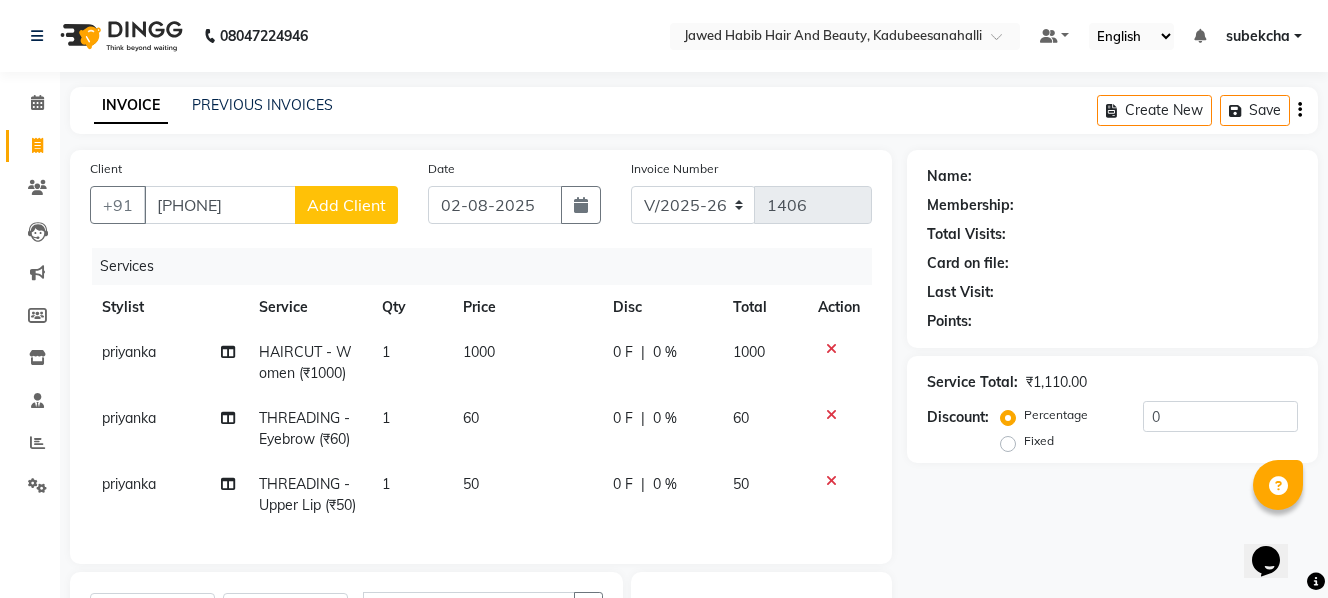 click on "Add Client" 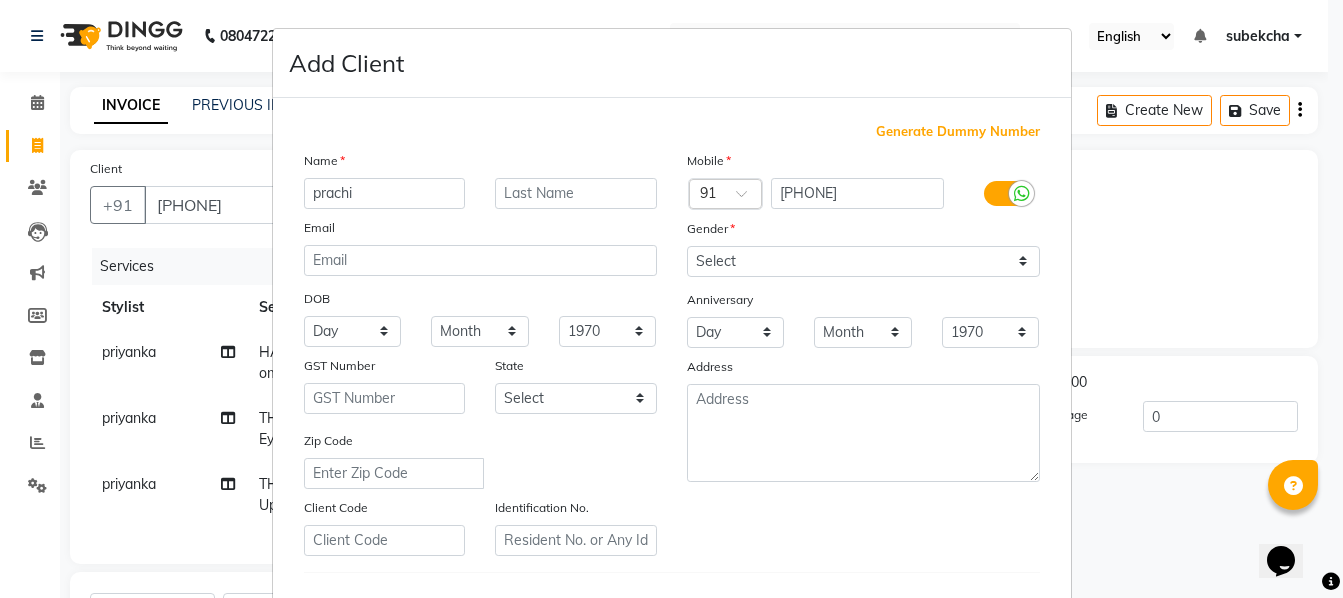 type on "prachi" 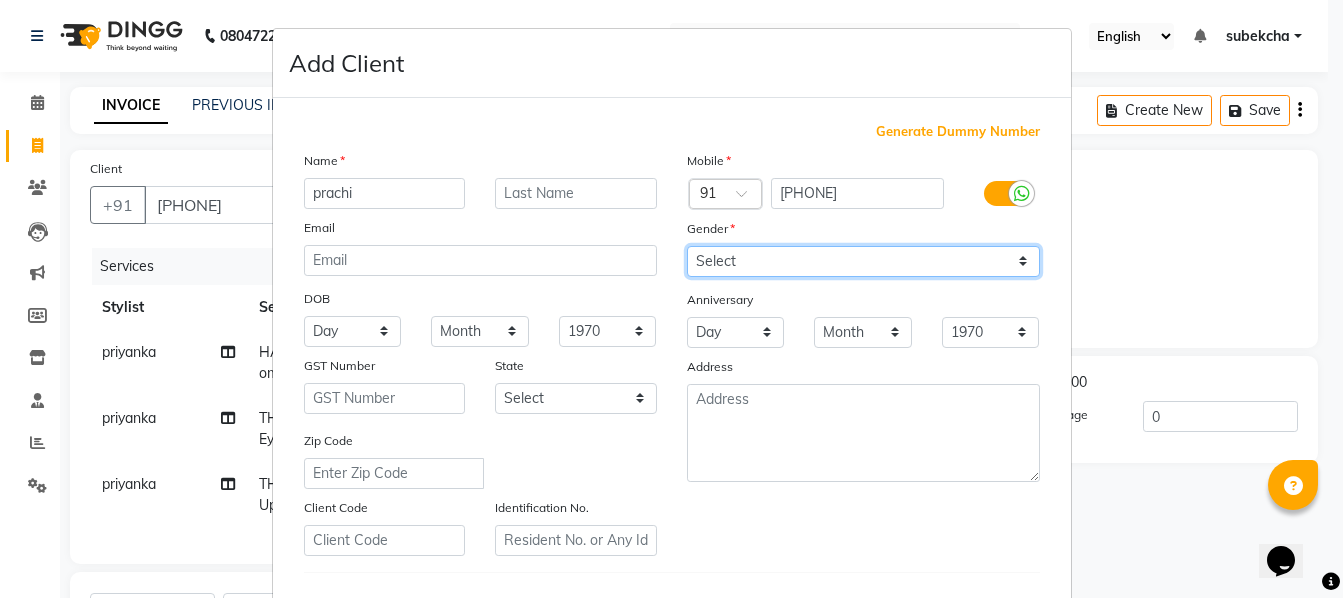 click on "Select Male Female Other Prefer Not To Say" at bounding box center (863, 261) 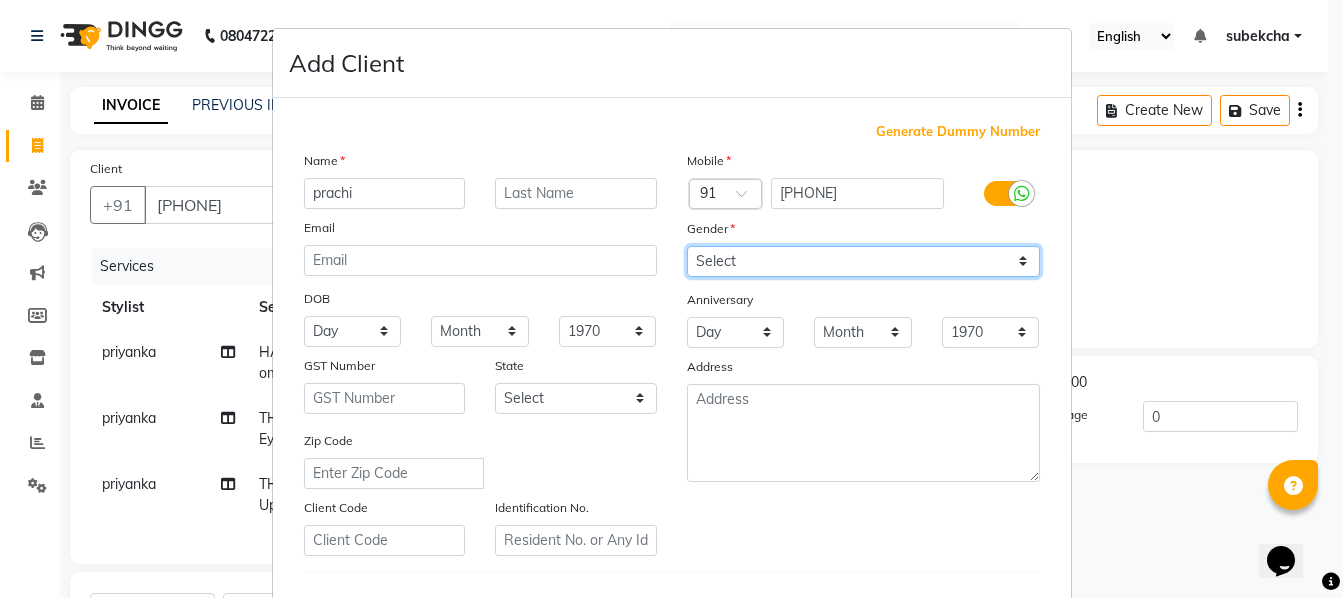 select on "female" 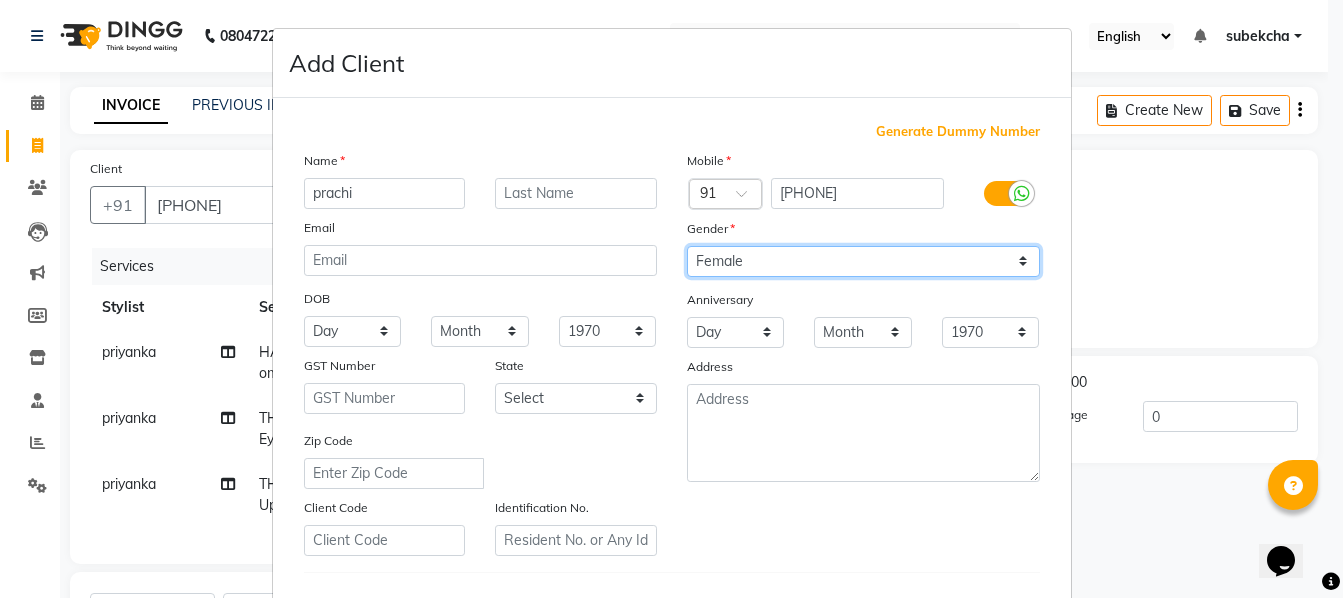 click on "Select Male Female Other Prefer Not To Say" at bounding box center (863, 261) 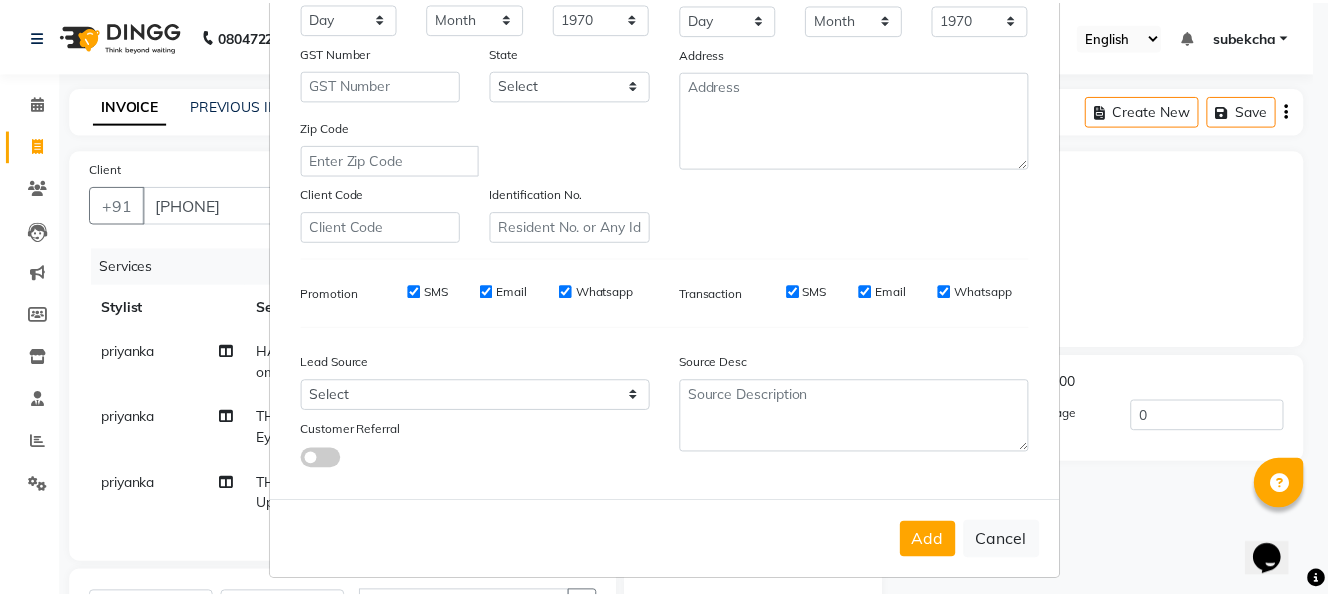 scroll, scrollTop: 325, scrollLeft: 0, axis: vertical 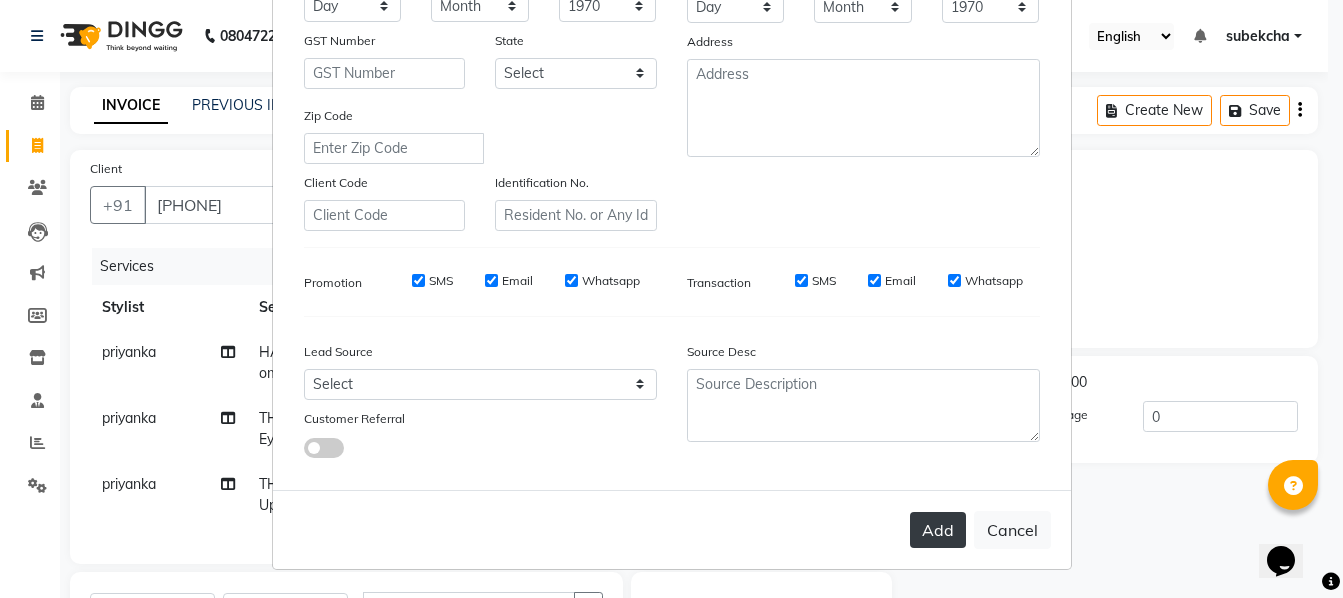 click on "Add" at bounding box center (938, 530) 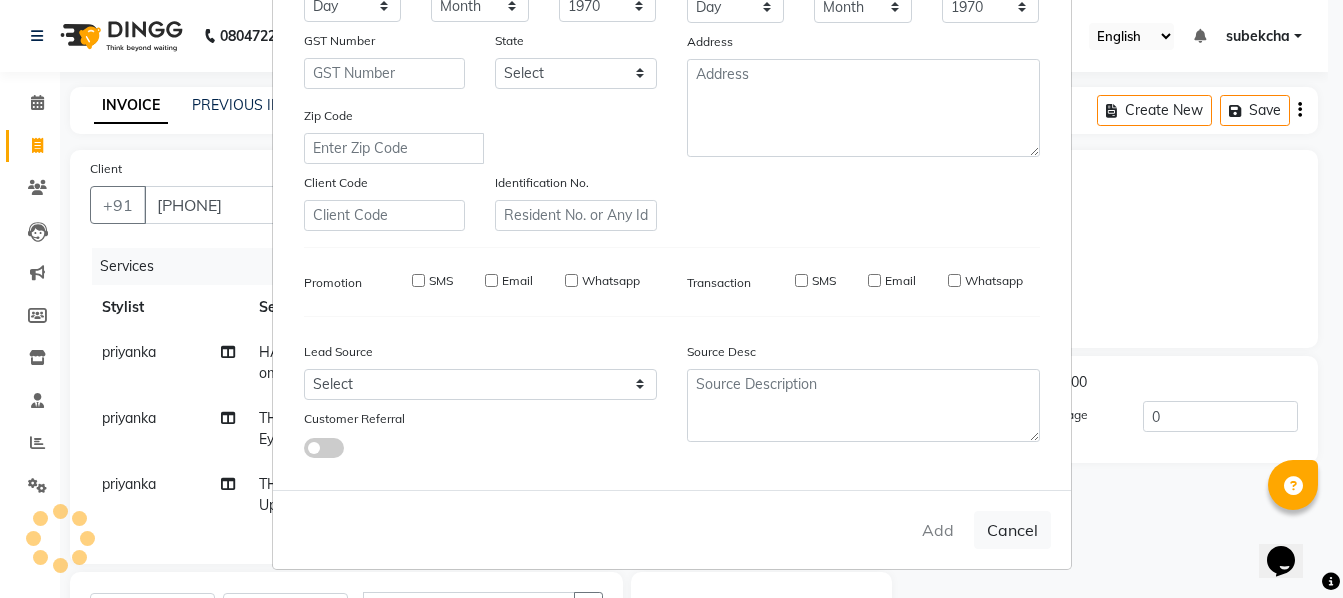 type 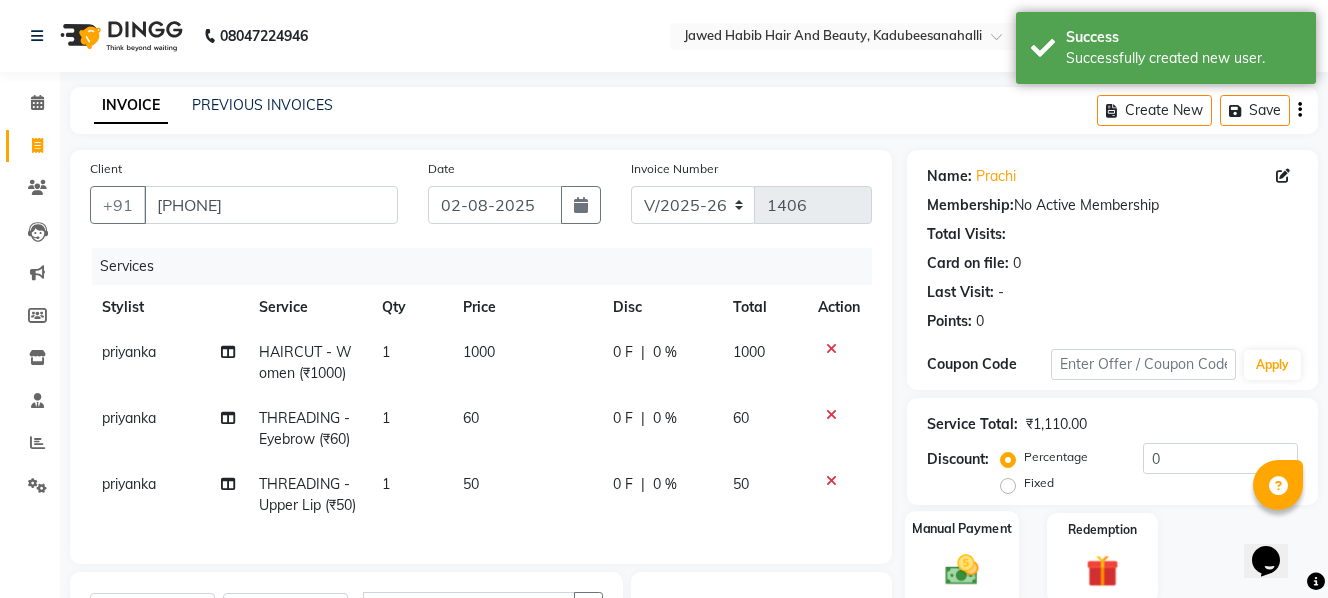 click on "Manual Payment" 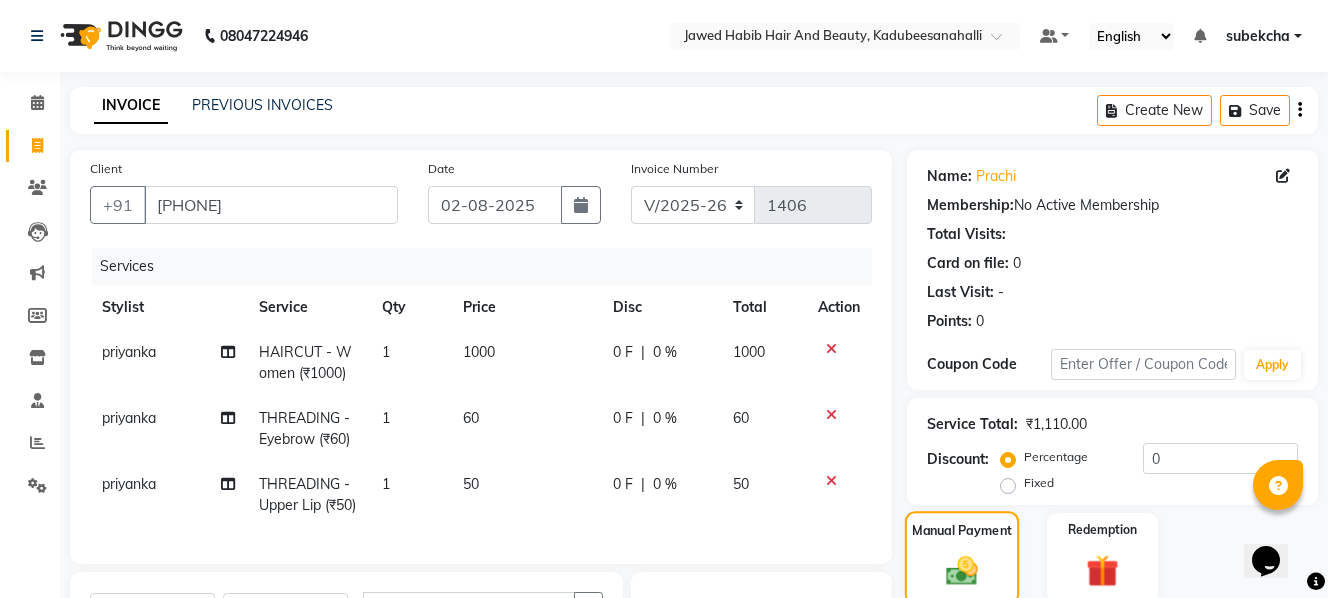 scroll, scrollTop: 335, scrollLeft: 0, axis: vertical 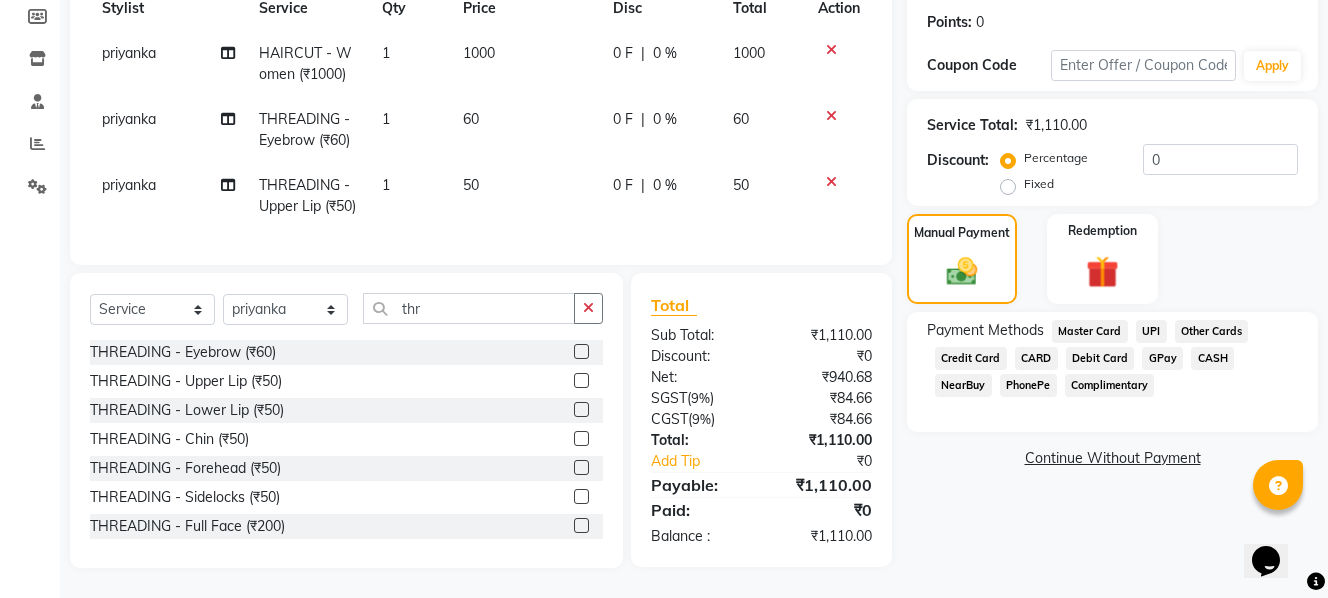 click on "GPay" 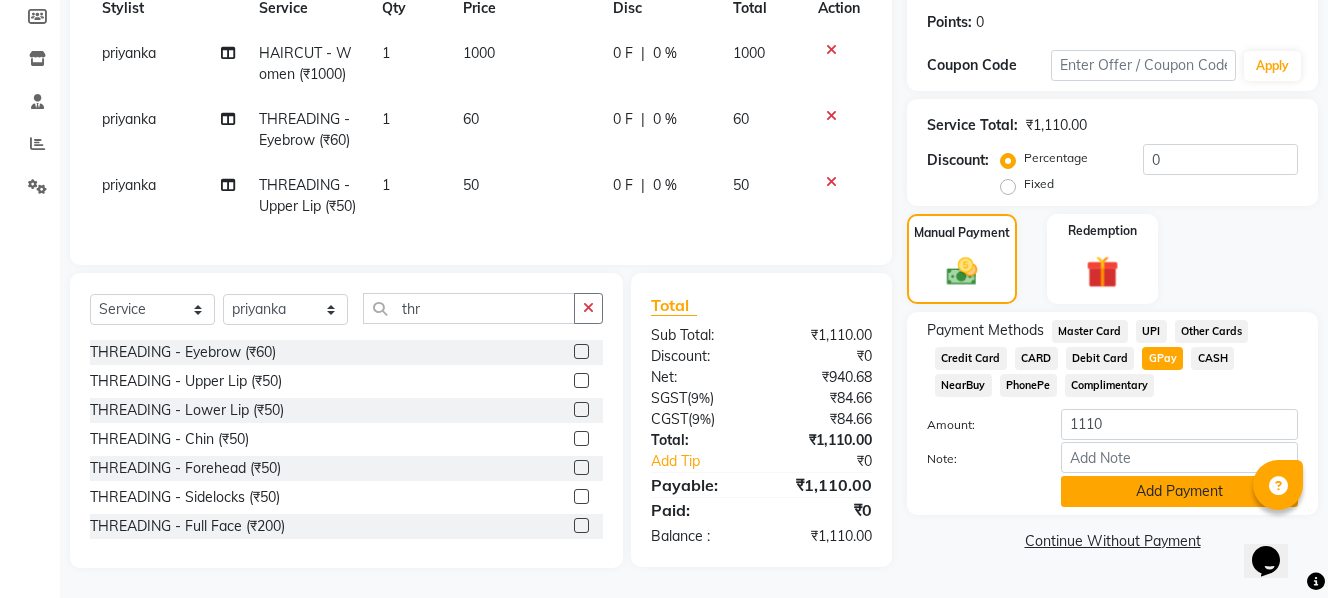 click on "Add Payment" 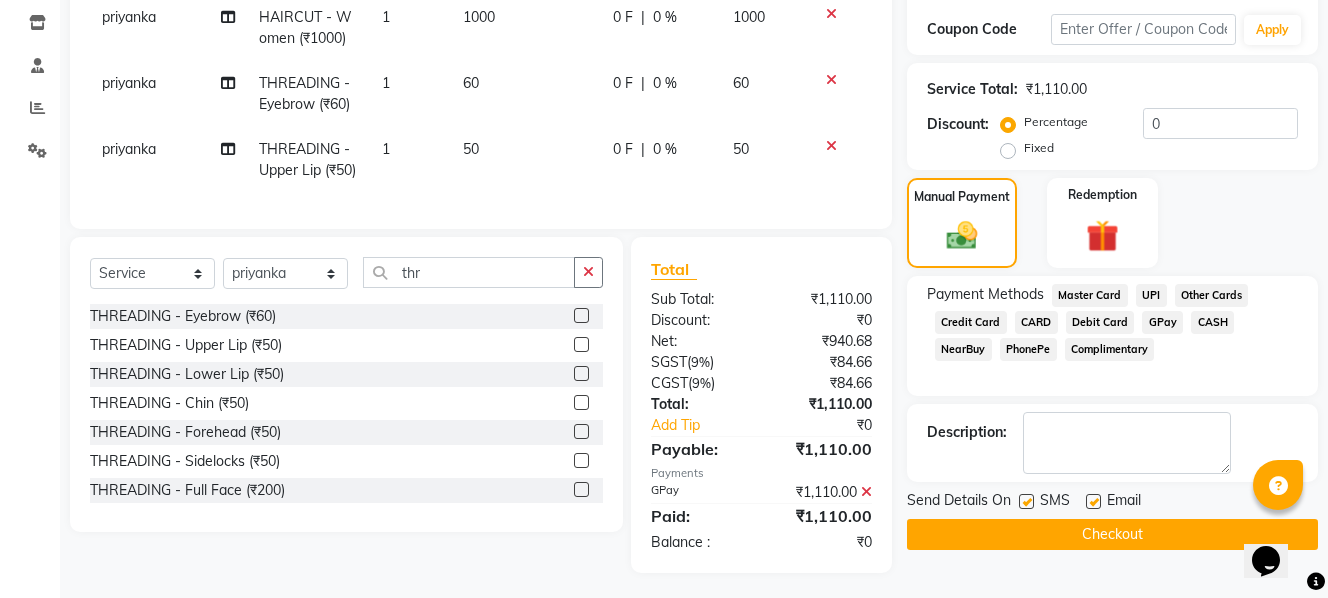 scroll, scrollTop: 376, scrollLeft: 0, axis: vertical 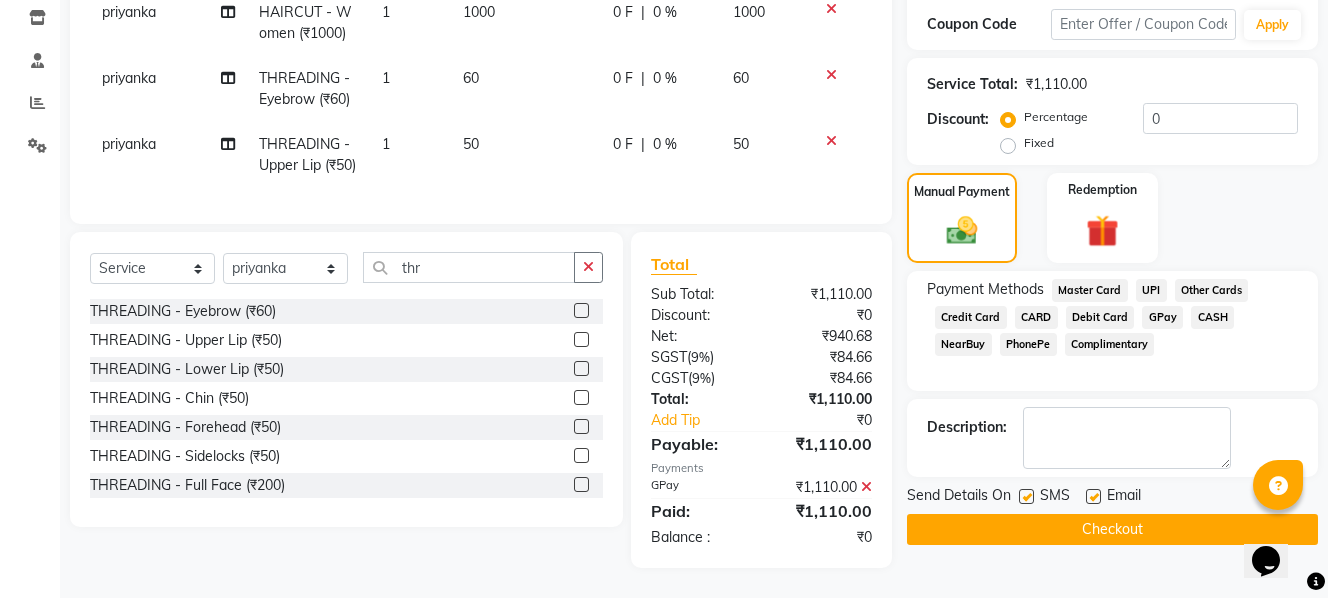 click on "Checkout" 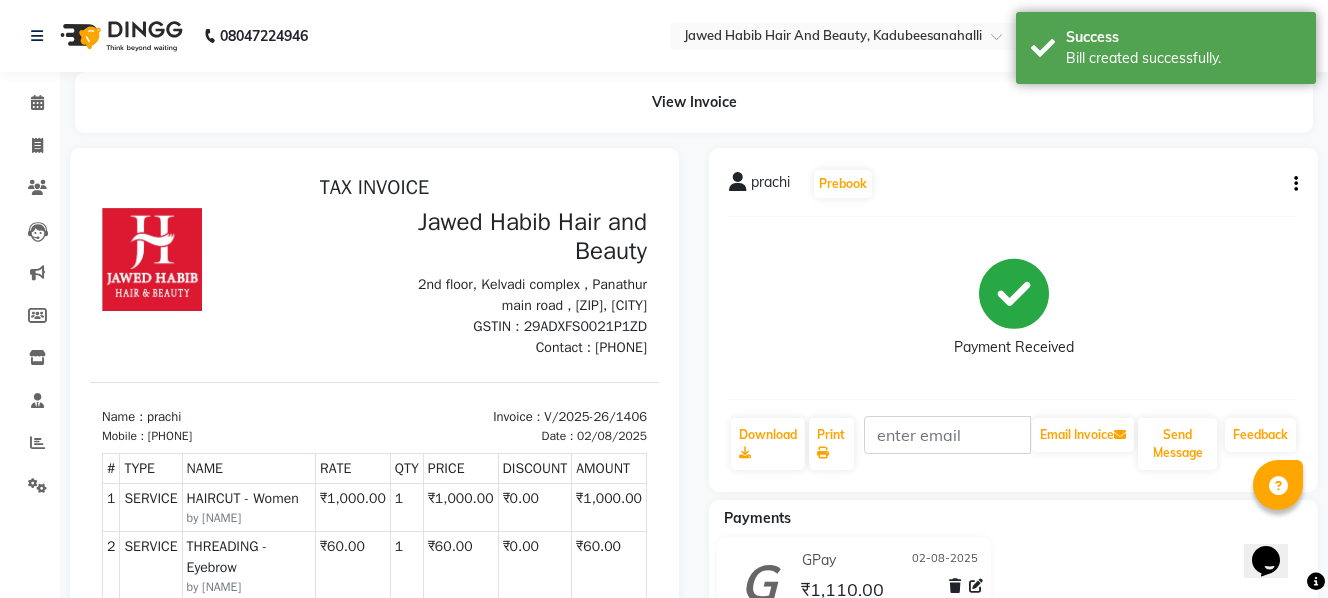 scroll, scrollTop: 0, scrollLeft: 0, axis: both 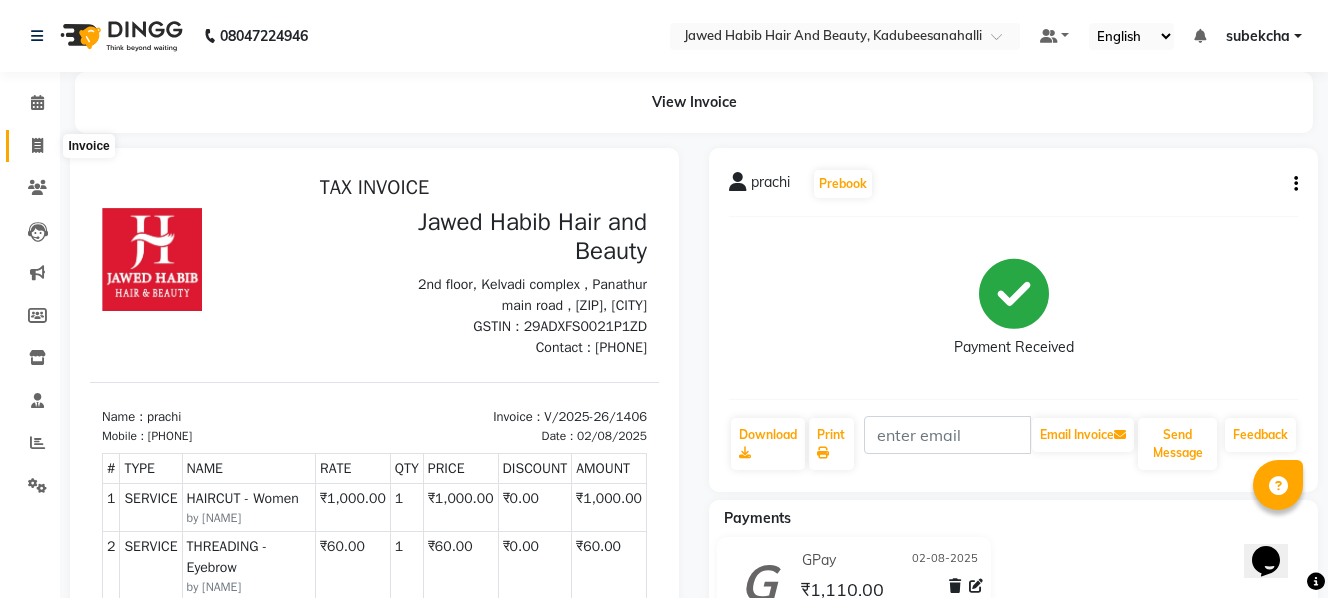 click 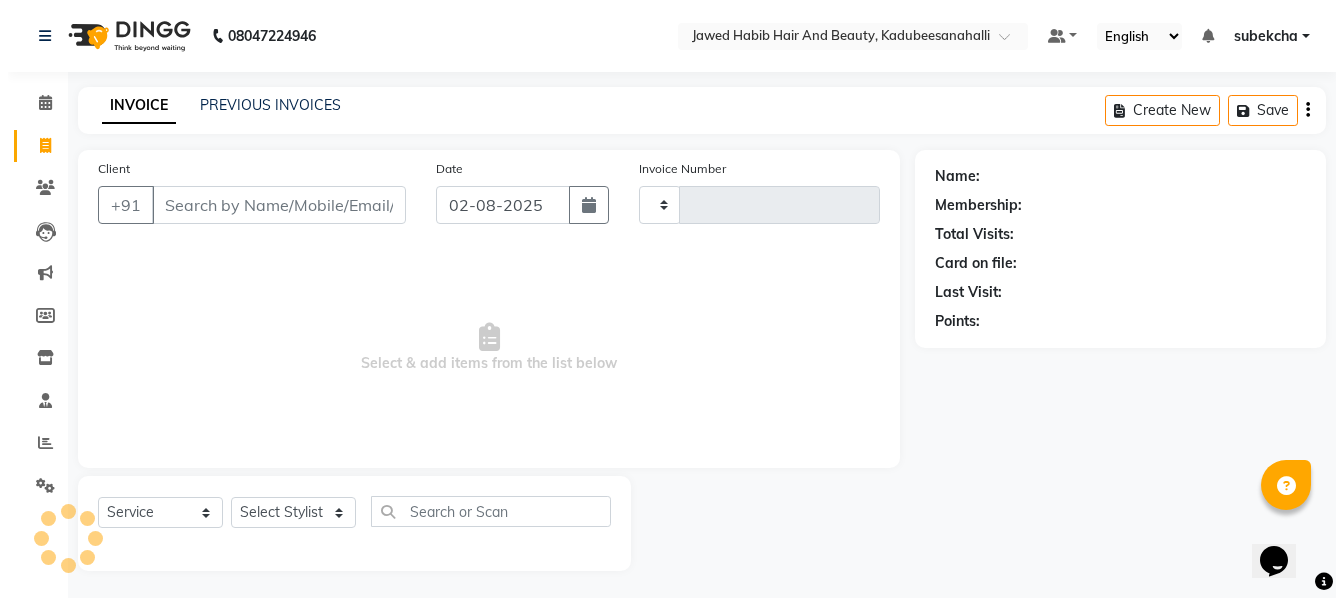 scroll, scrollTop: 3, scrollLeft: 0, axis: vertical 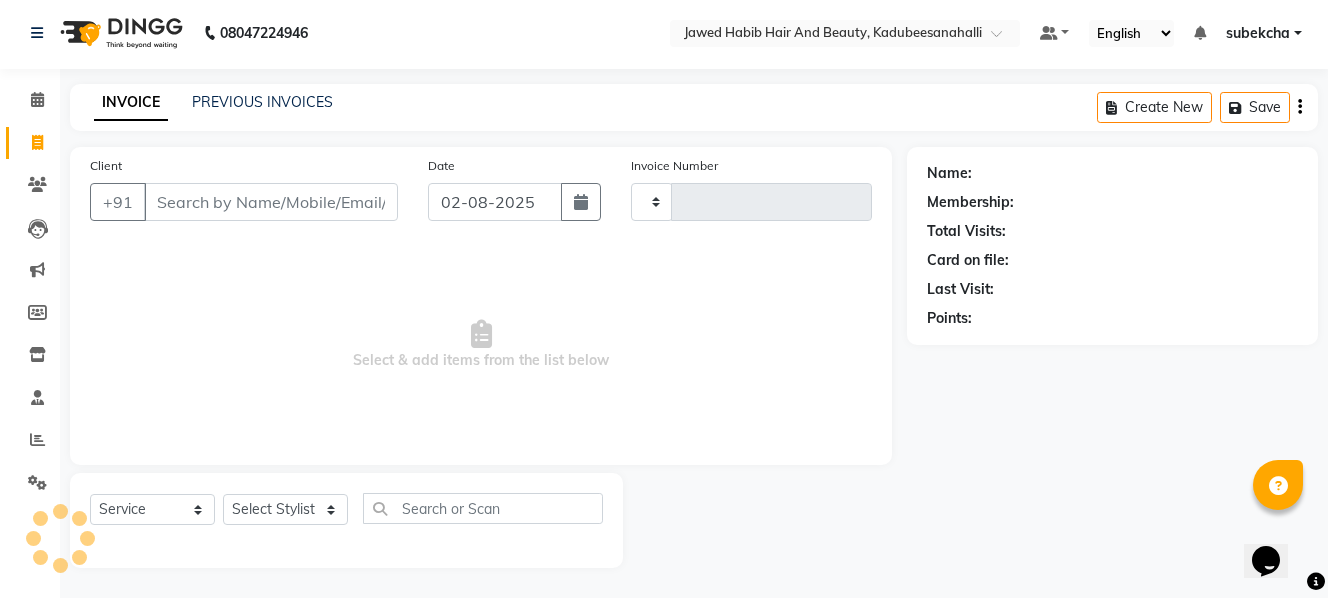 type on "1407" 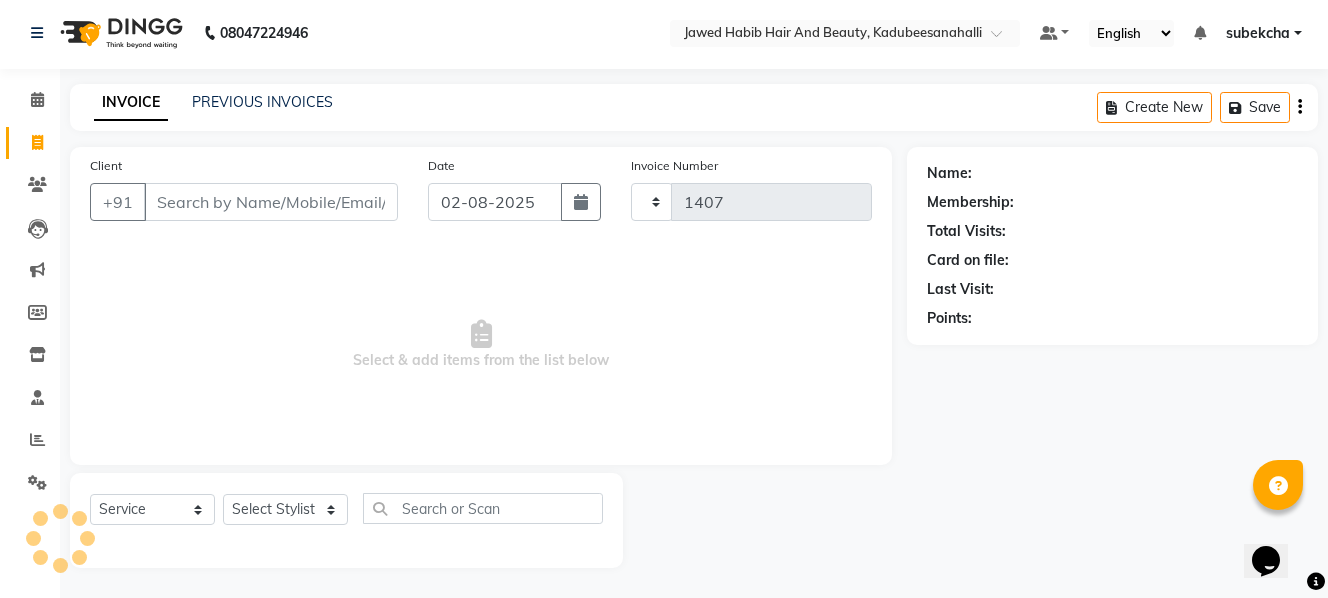 select on "7013" 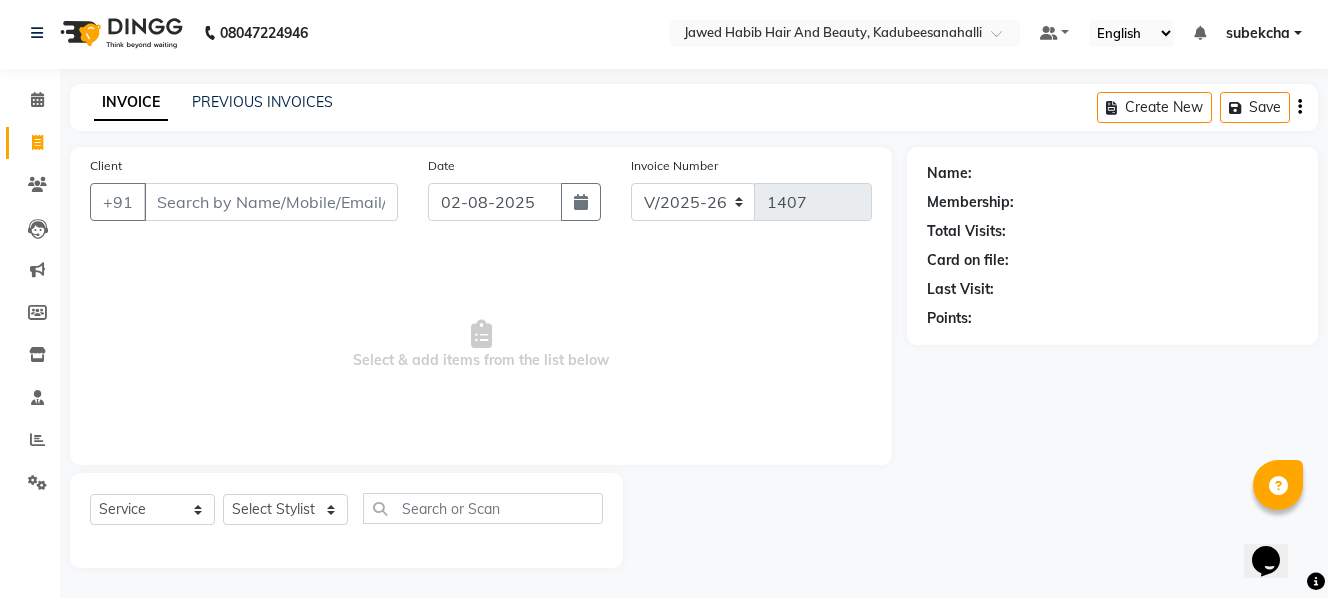 click 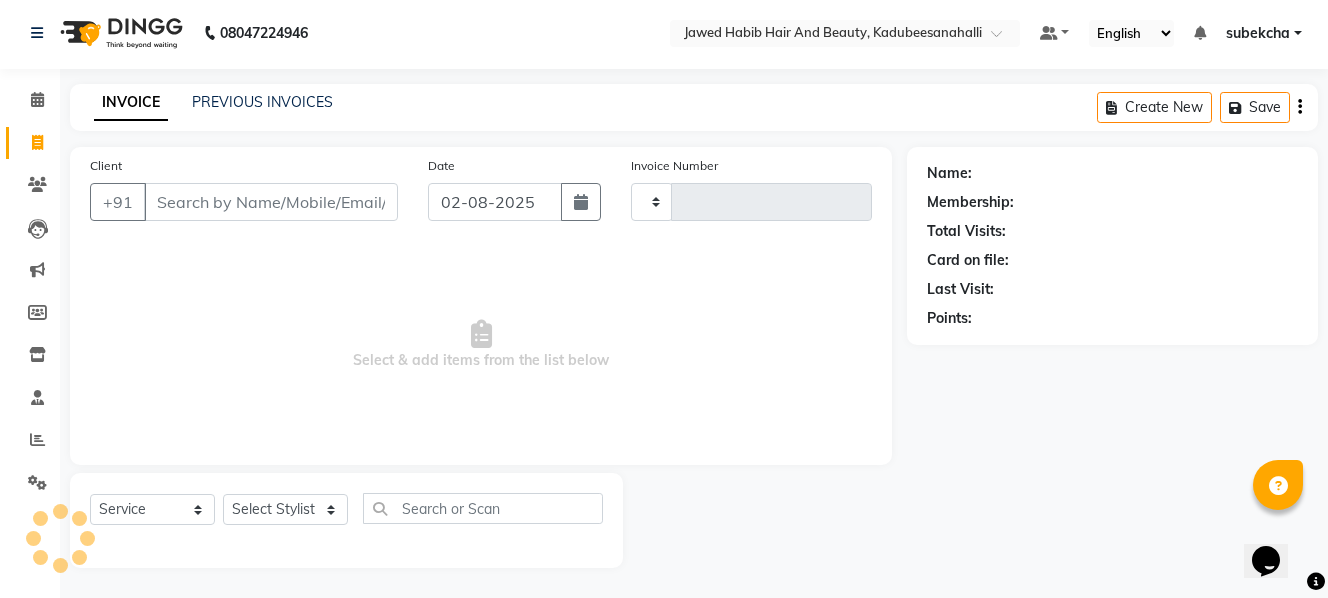 type on "1407" 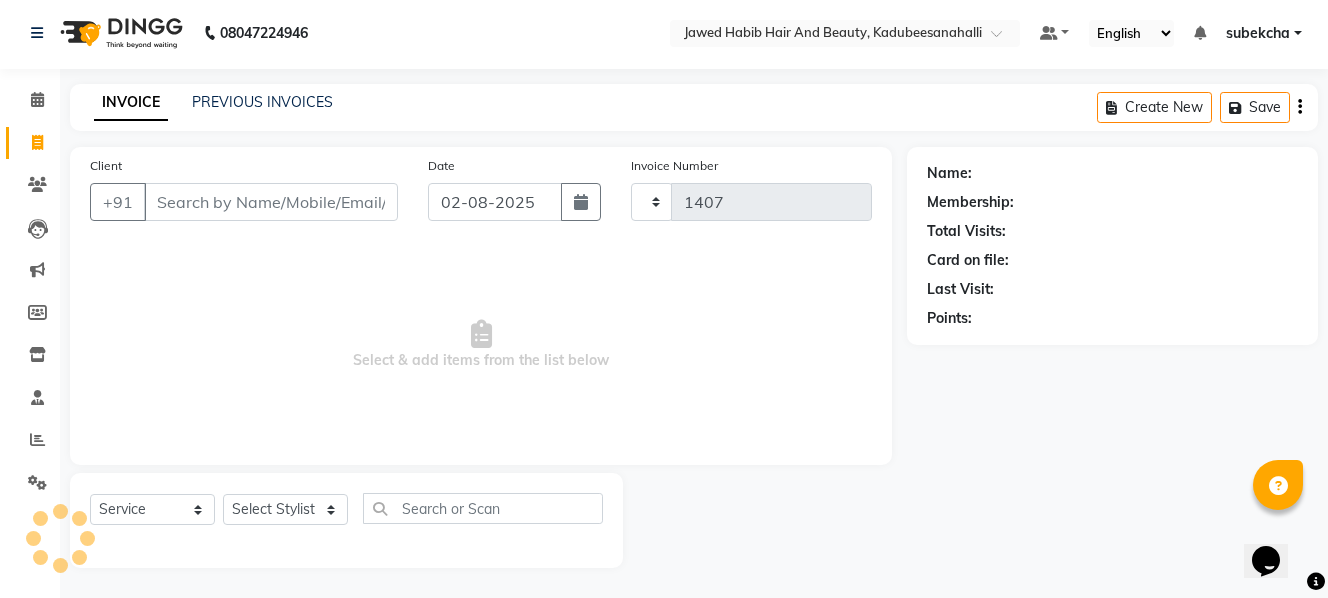 select on "7013" 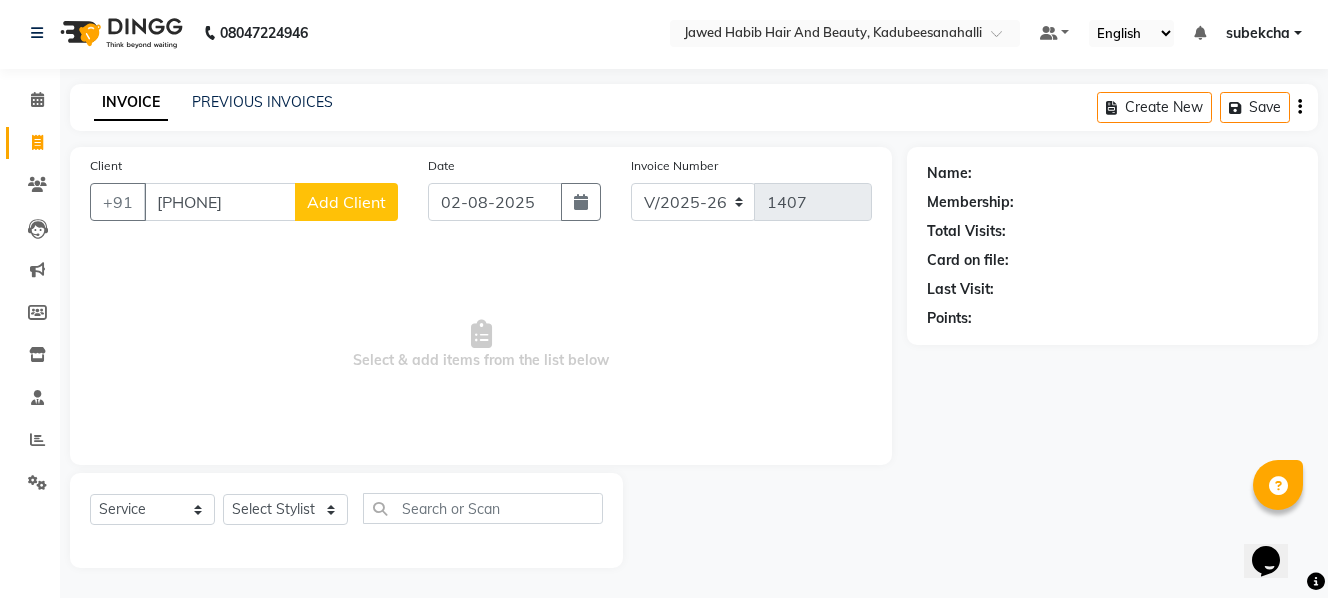 type on "[PHONE]" 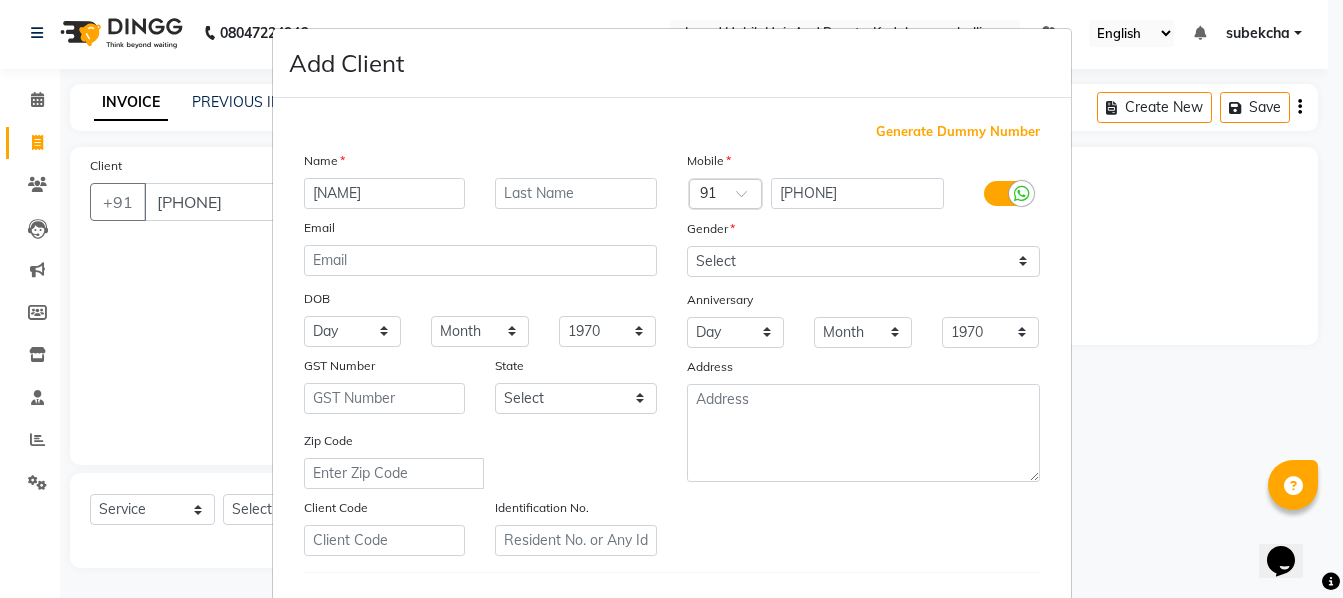 type on "[NAME]" 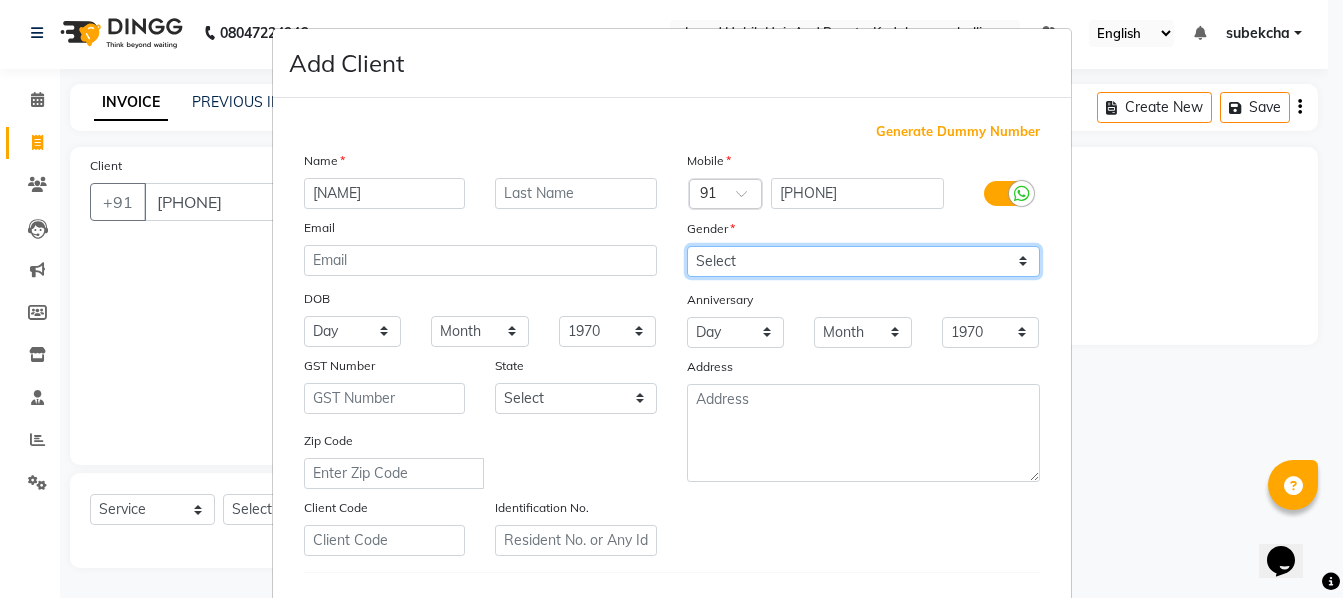 click on "Select Male Female Other Prefer Not To Say" at bounding box center [863, 261] 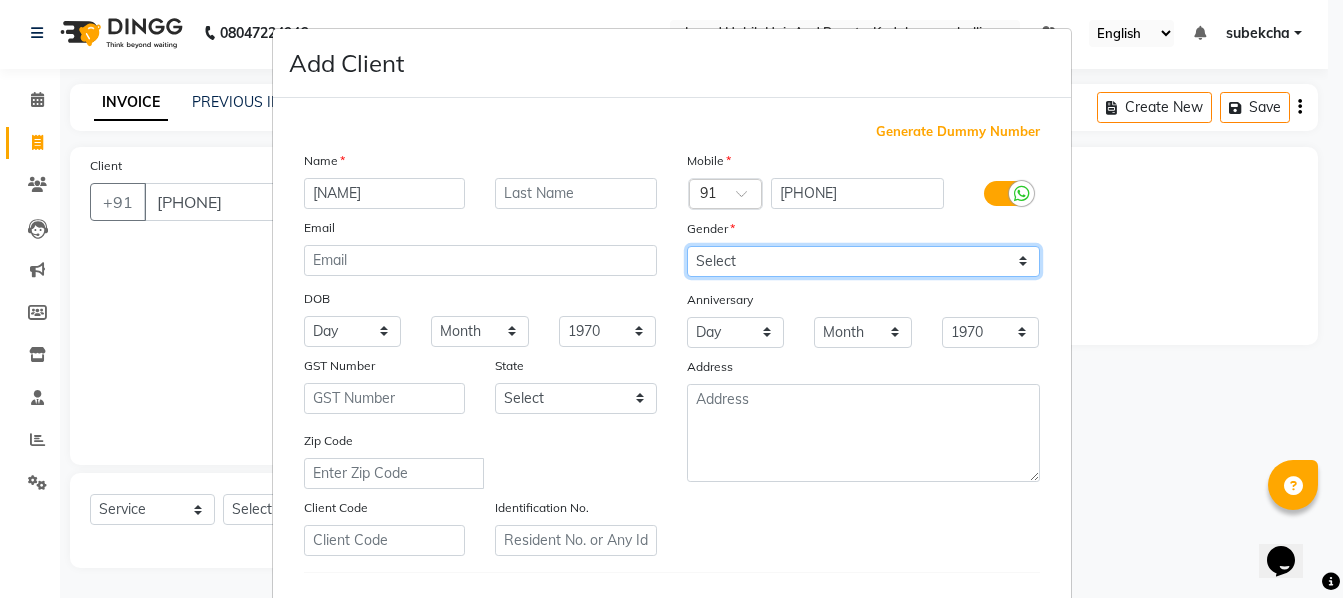 select on "female" 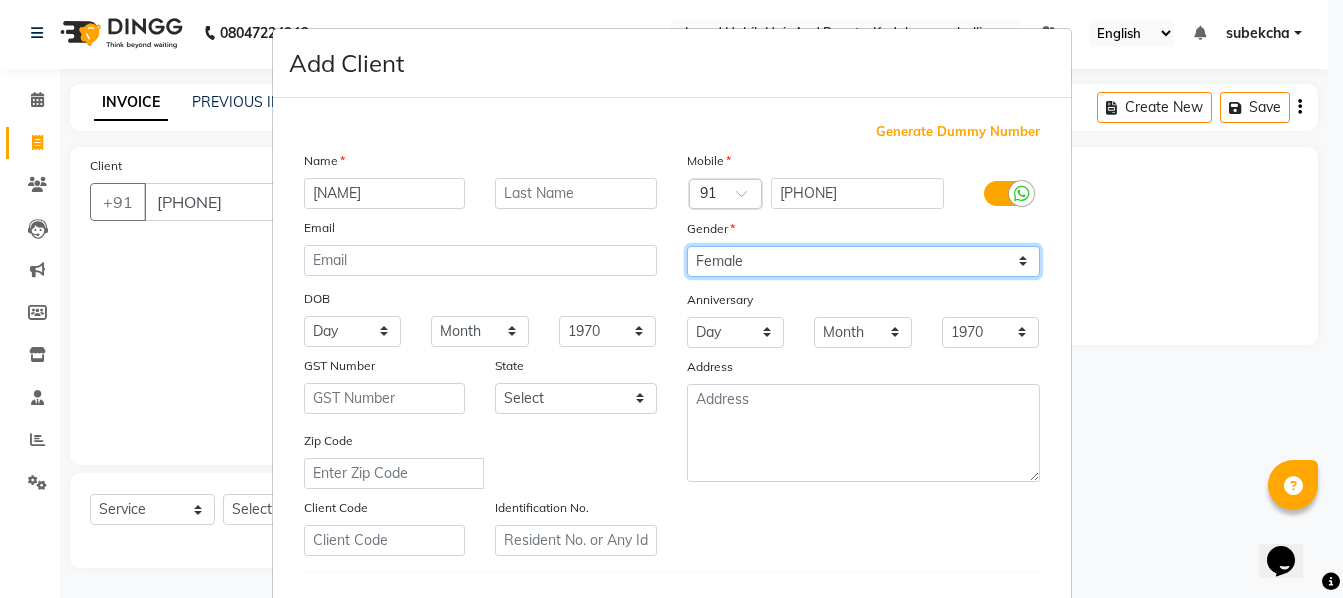 click on "Select Male Female Other Prefer Not To Say" at bounding box center [863, 261] 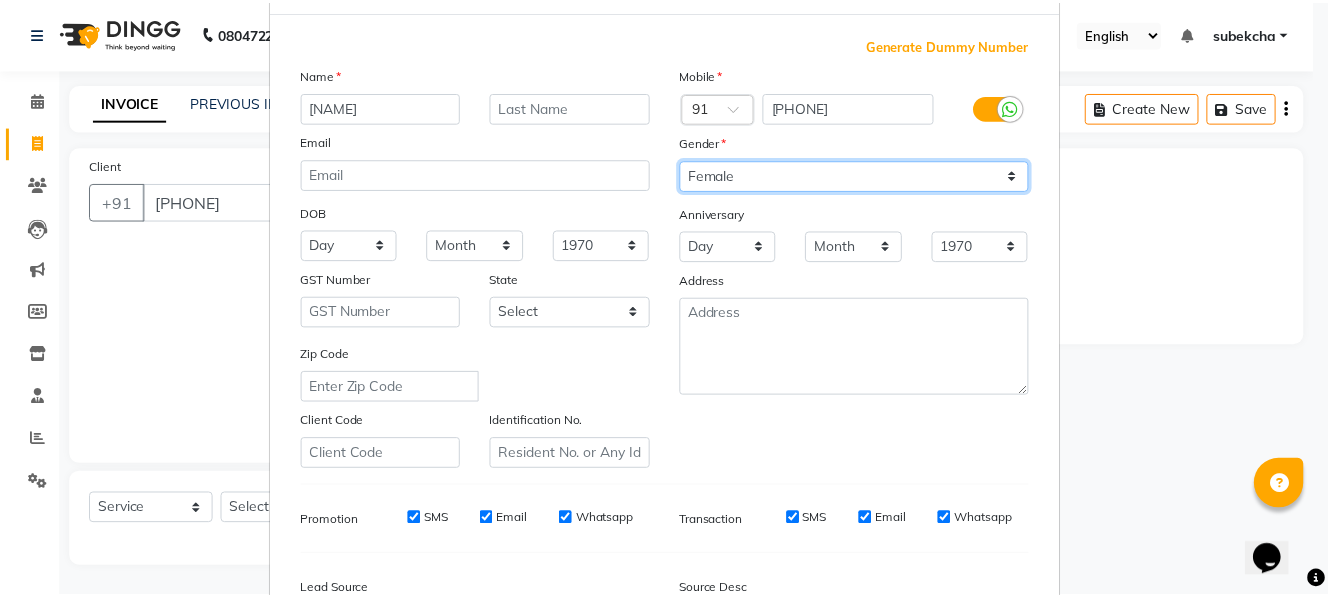scroll, scrollTop: 300, scrollLeft: 0, axis: vertical 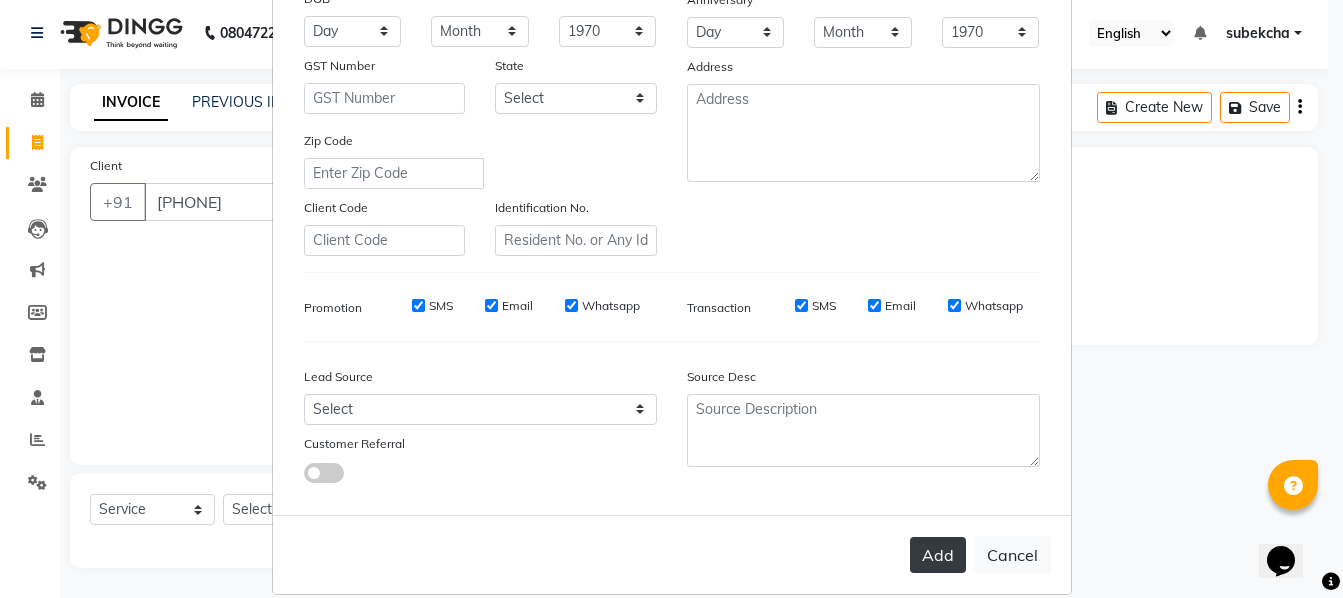 click on "Add" at bounding box center (938, 555) 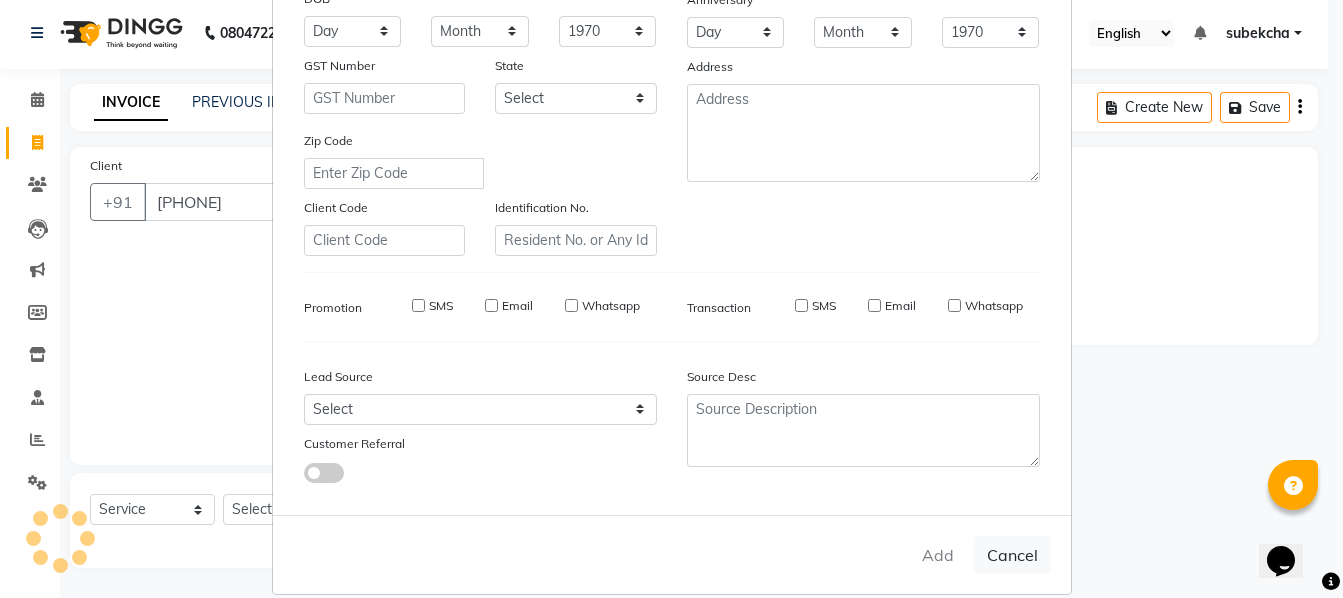 type 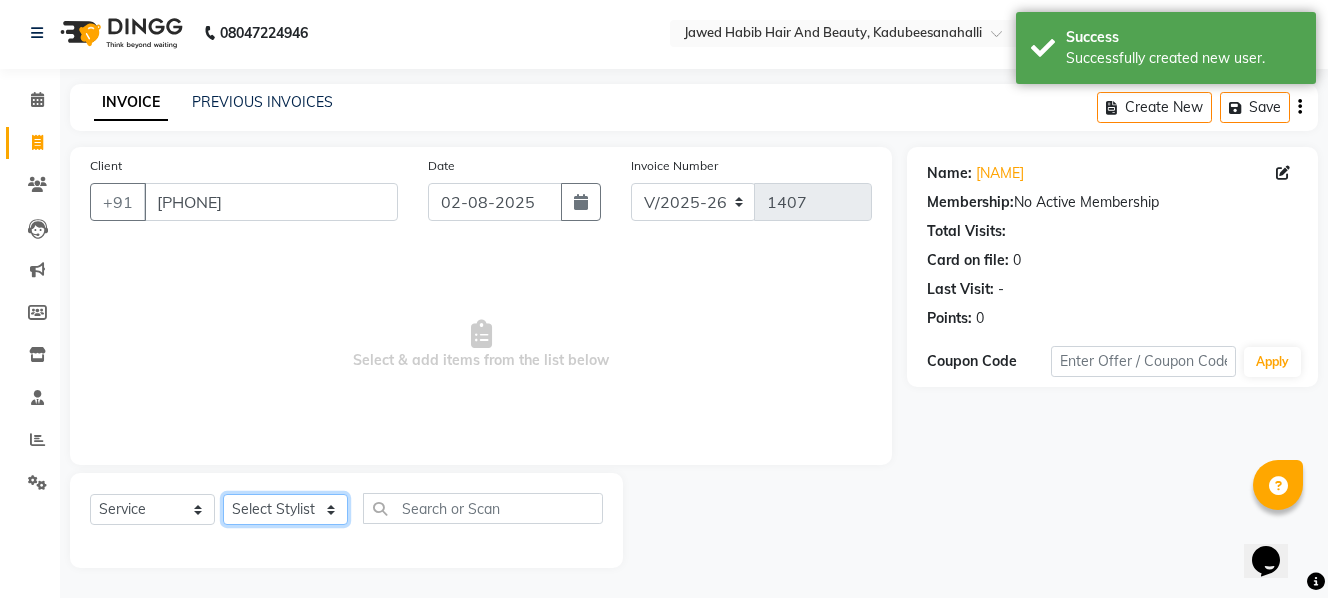 click on "Select Stylist [NAME] [NAME] [NAME] [NAME] [NAME] [NAME] [NAME] [NAME]" 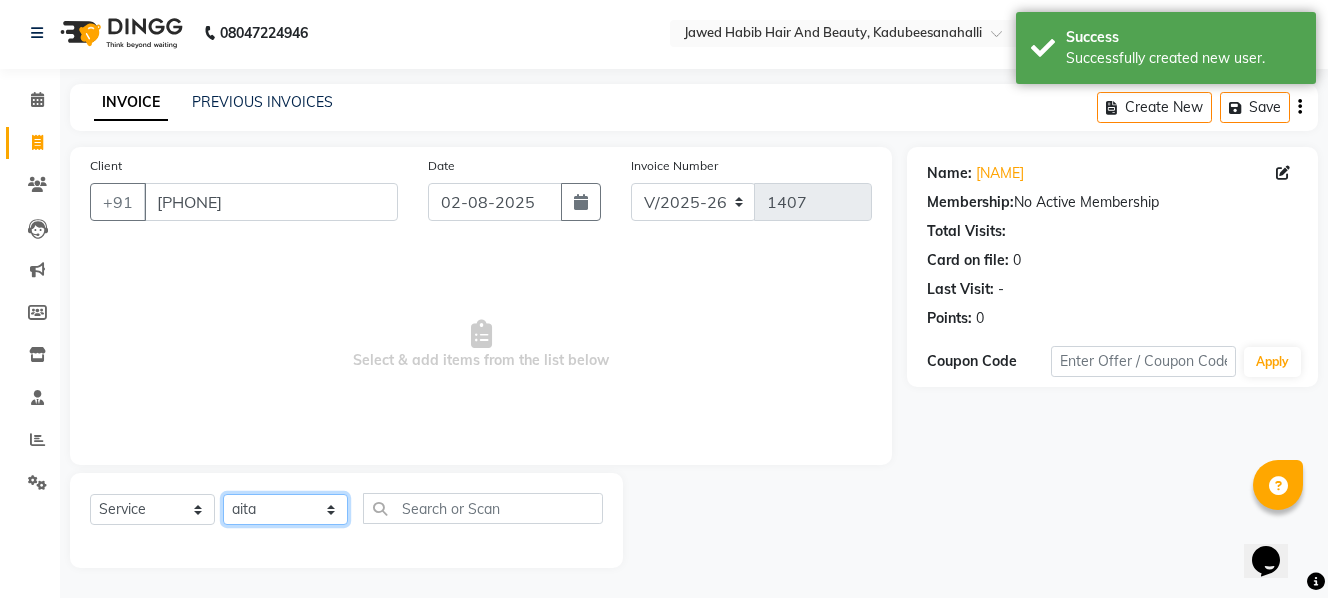 click on "Select Stylist [NAME] [NAME] [NAME] [NAME] [NAME] [NAME] [NAME] [NAME]" 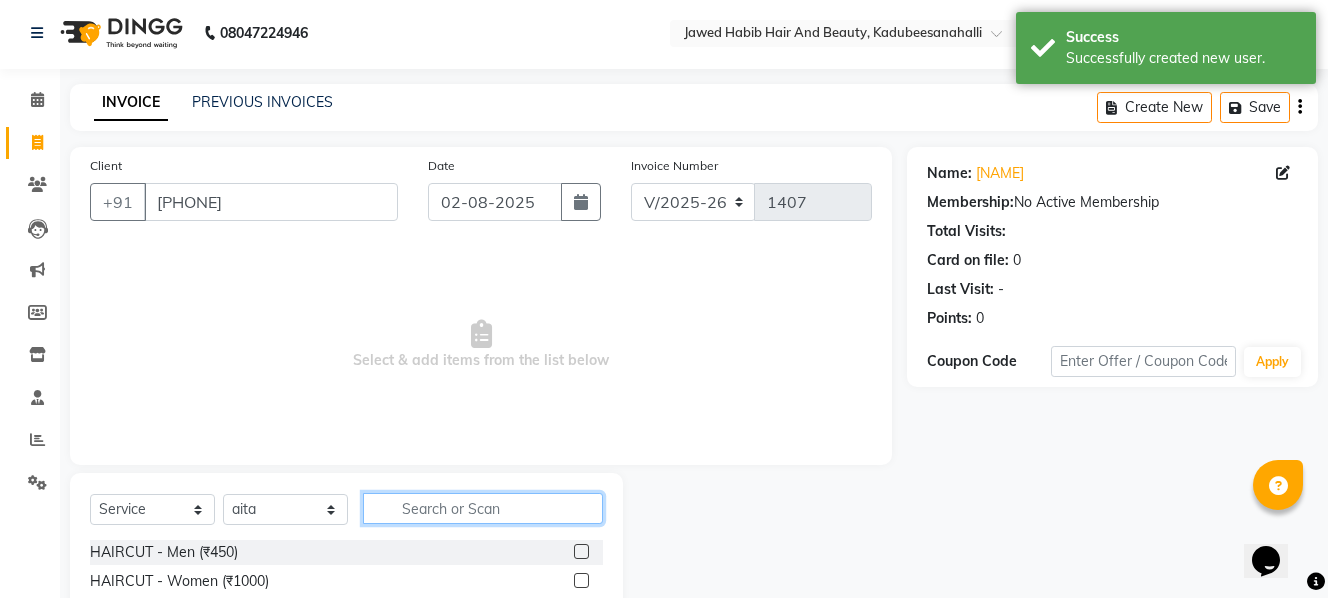 click 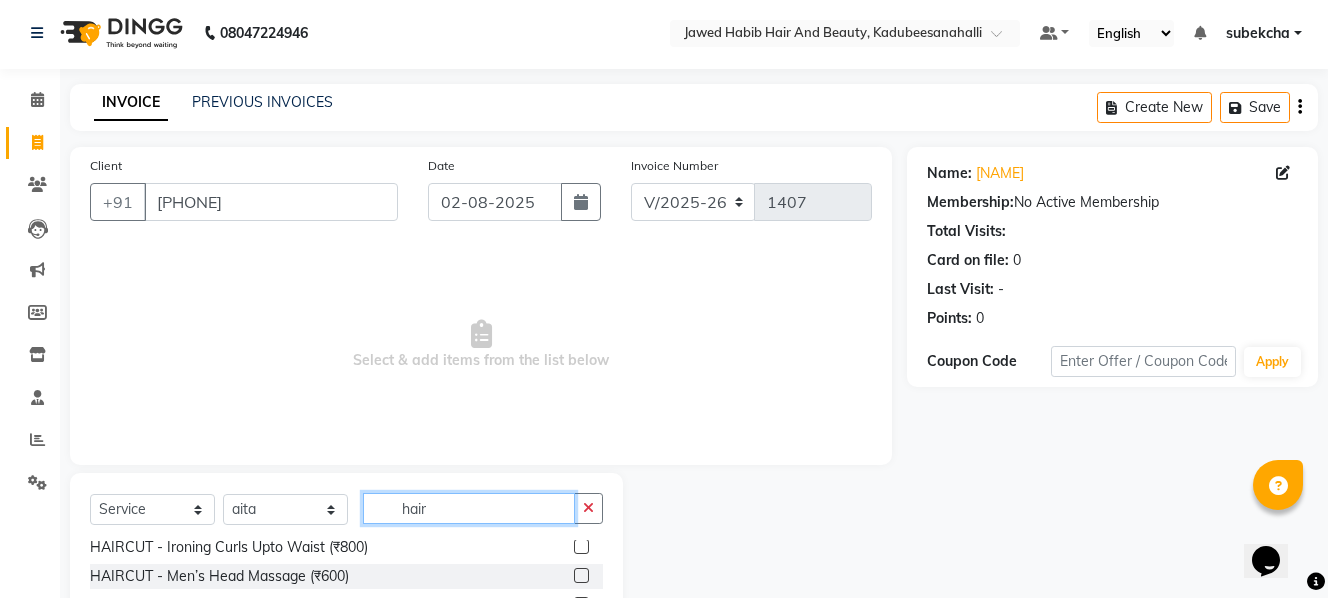 scroll, scrollTop: 100, scrollLeft: 0, axis: vertical 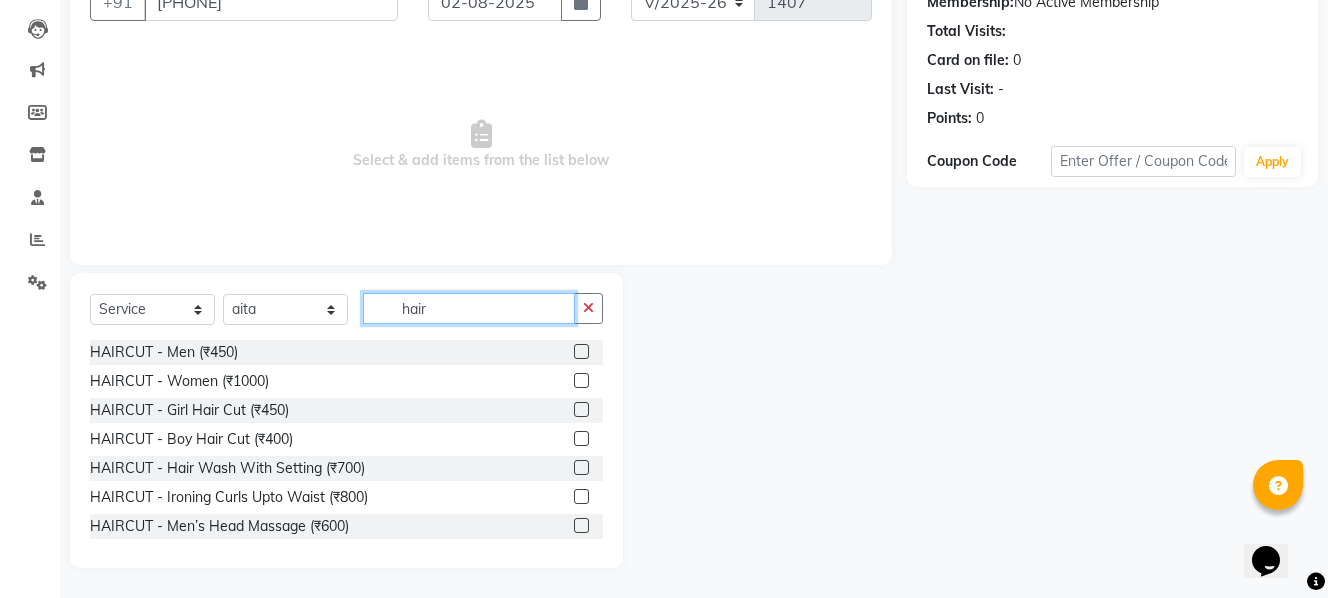 type on "hair" 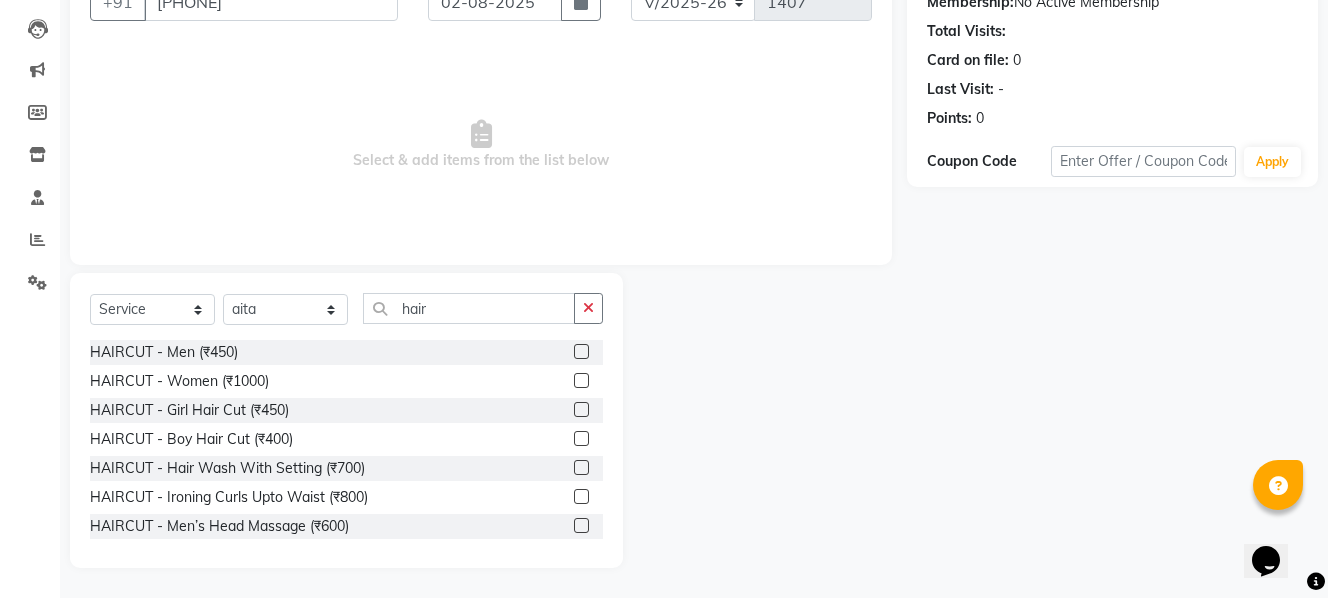 click on "HAIRCUT - Girl Hair Cut (₹450)" 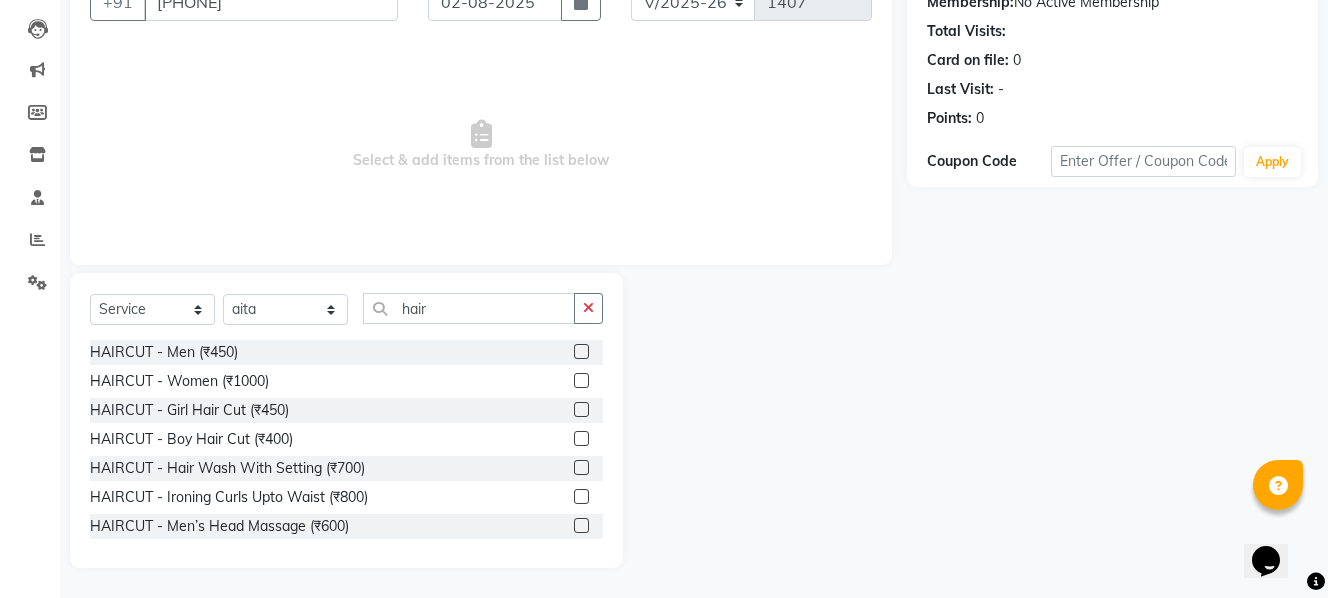 click 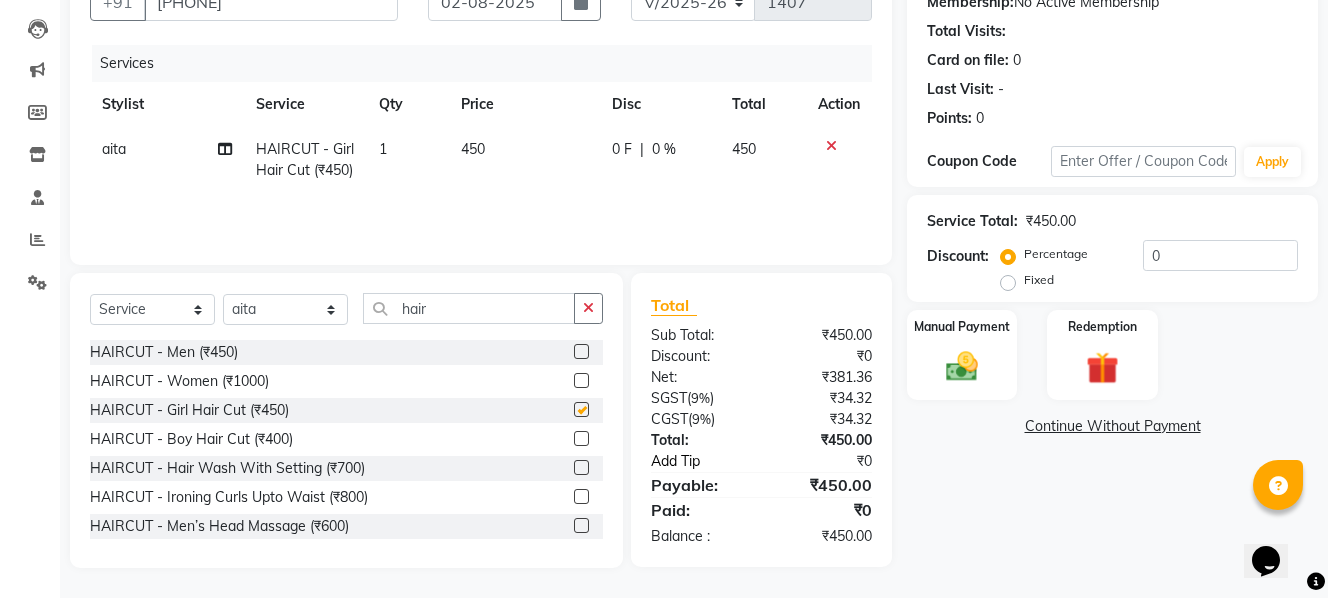 checkbox on "false" 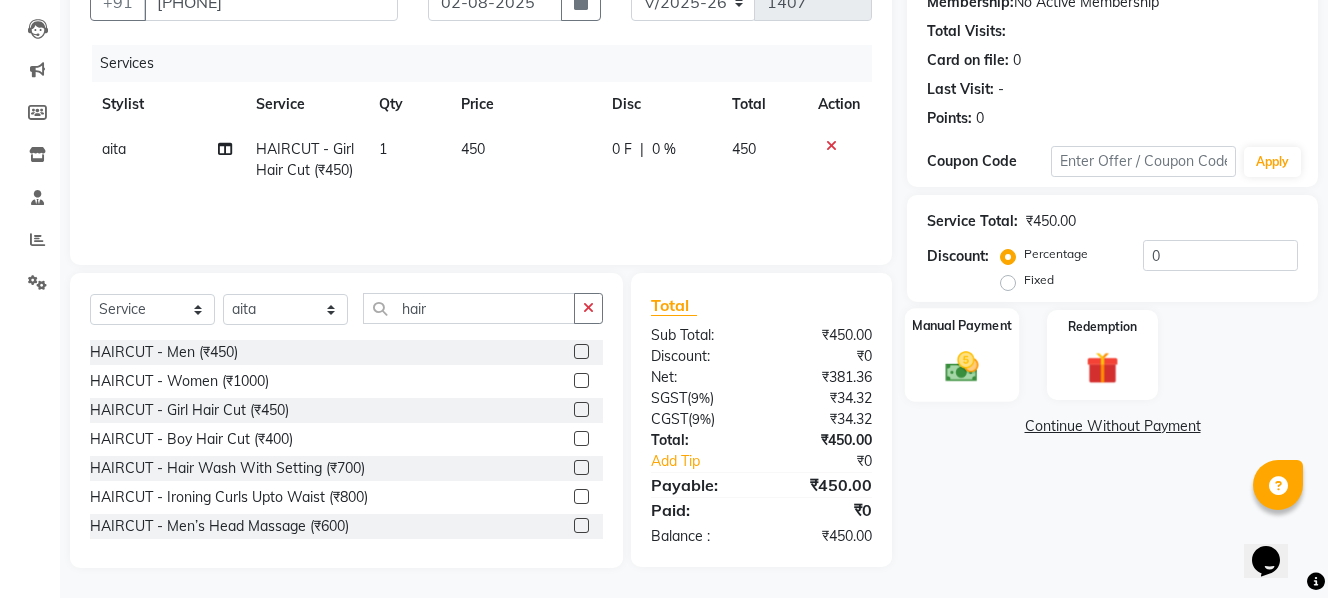 click 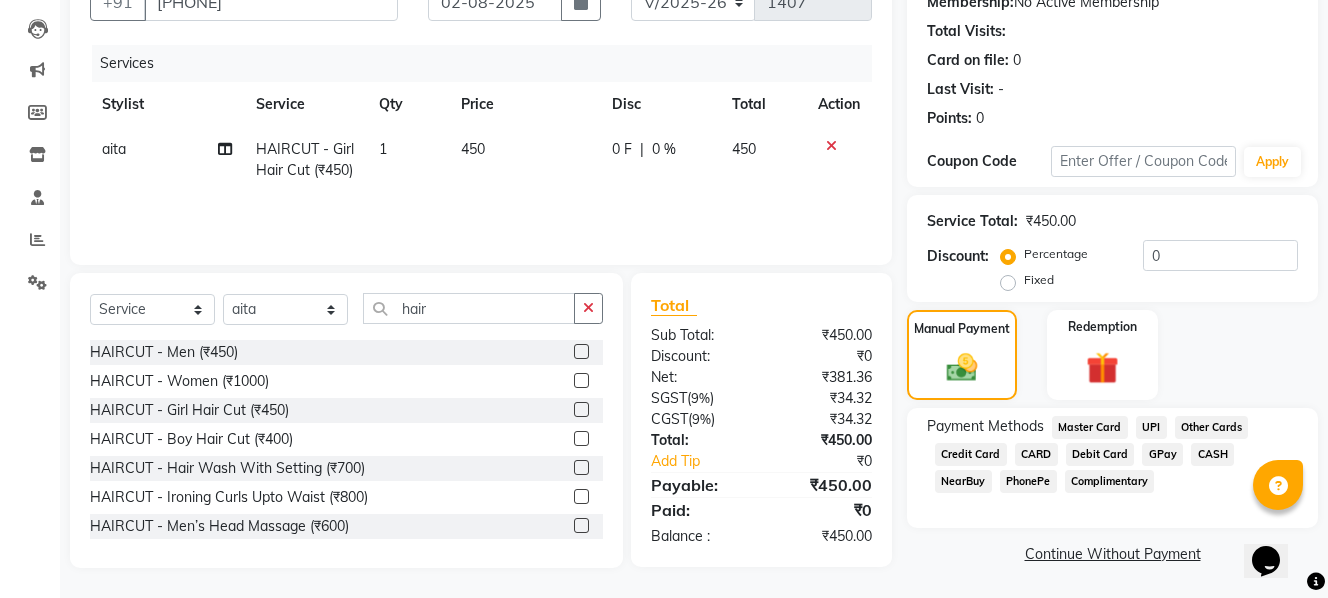 click on "GPay" 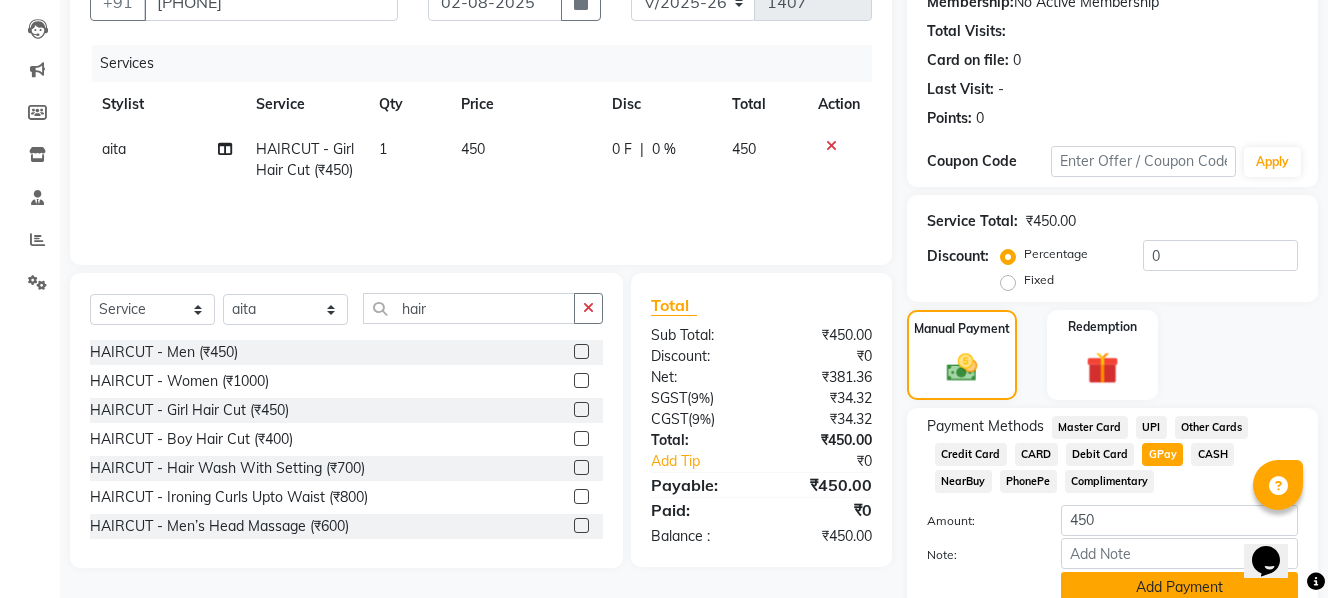 click on "Add Payment" 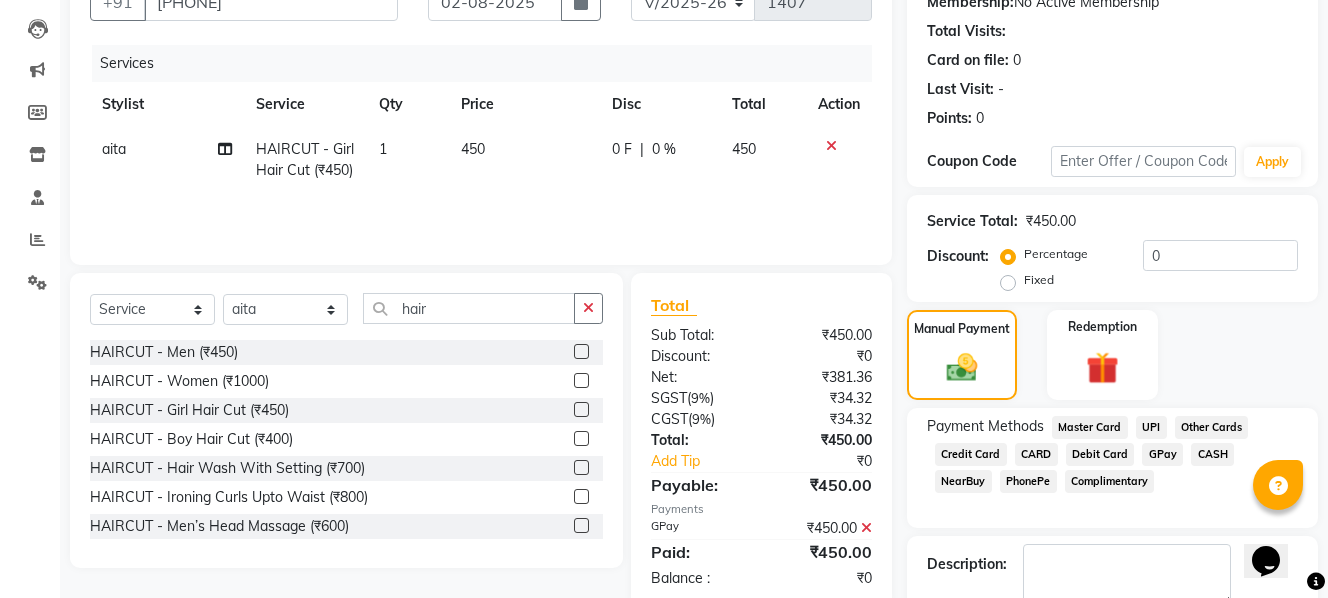 scroll, scrollTop: 317, scrollLeft: 0, axis: vertical 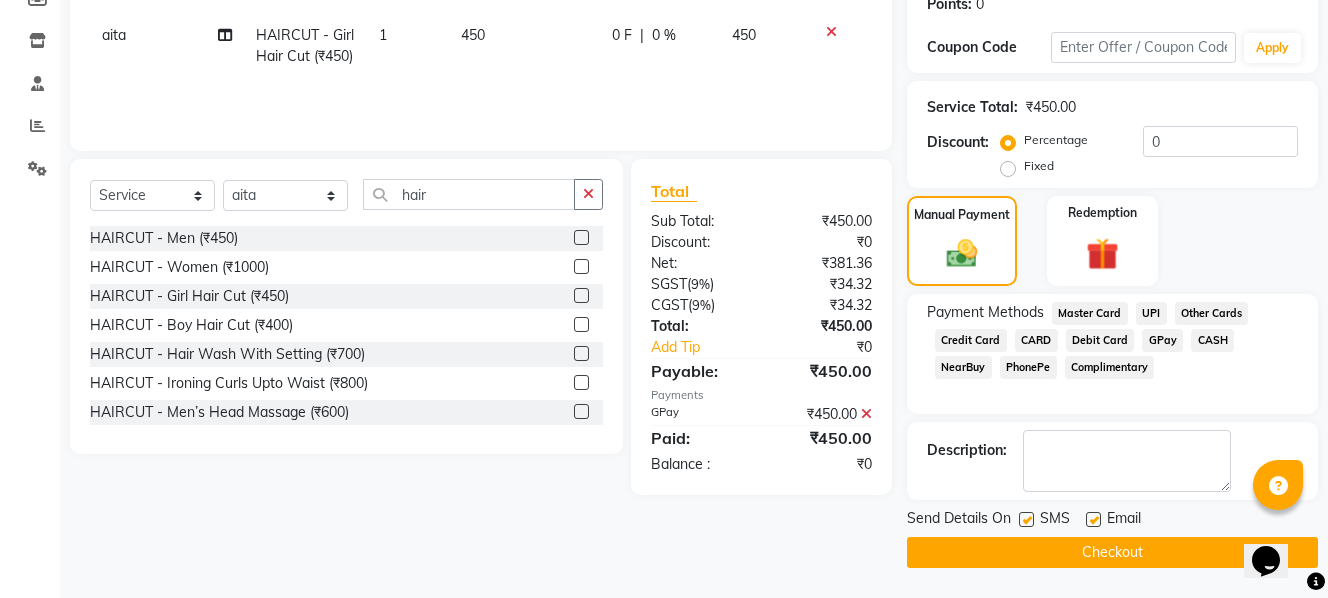 click on "Checkout" 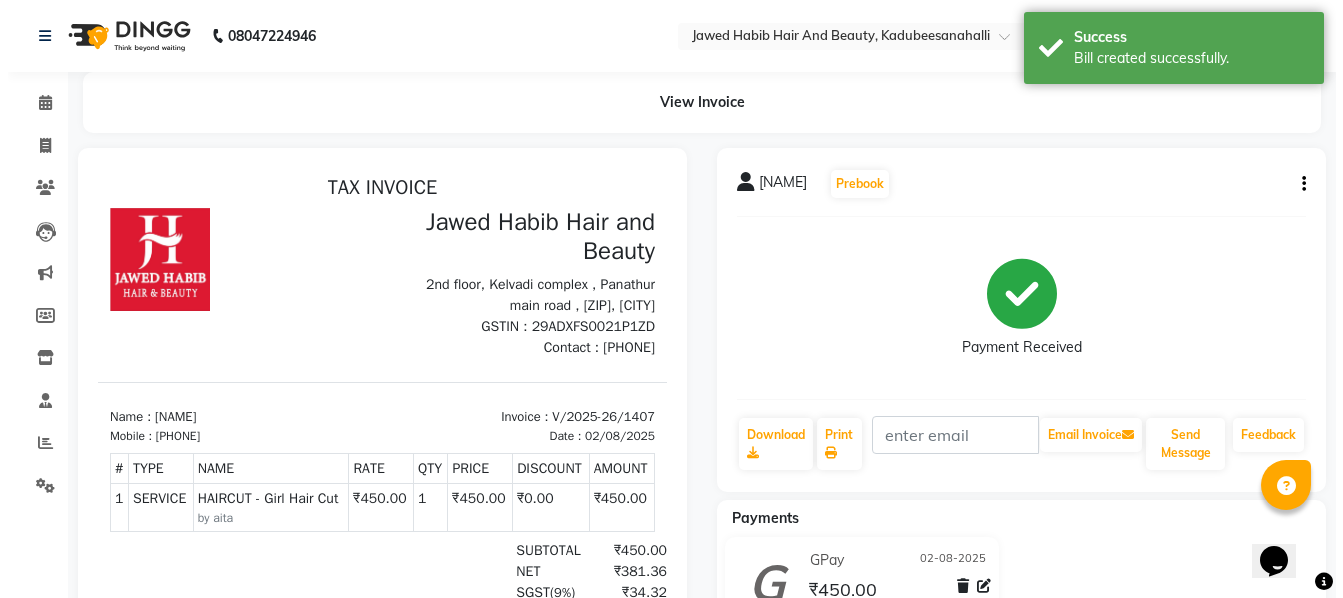 scroll, scrollTop: 0, scrollLeft: 0, axis: both 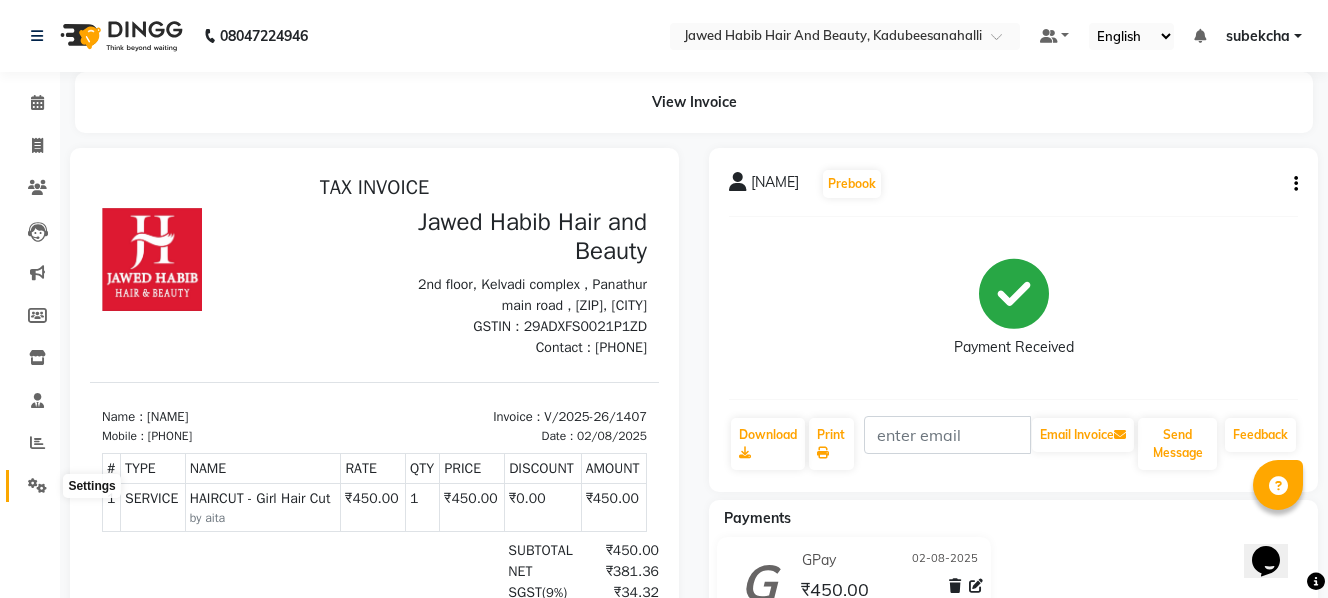 click 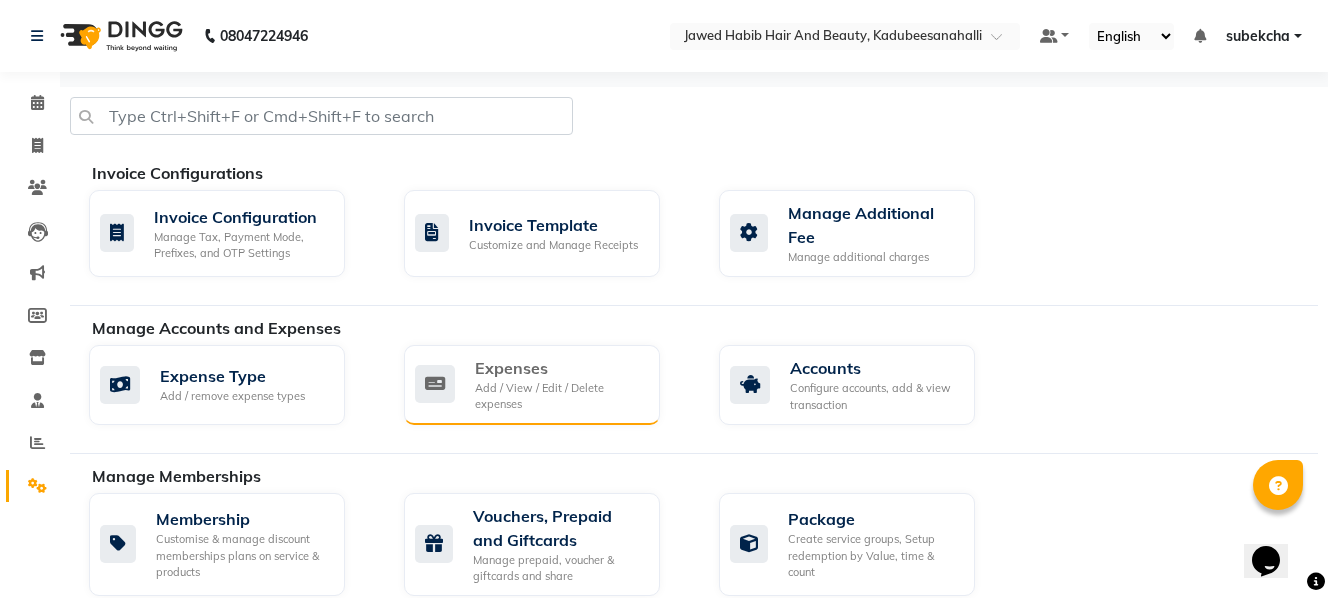 click on "Expenses" 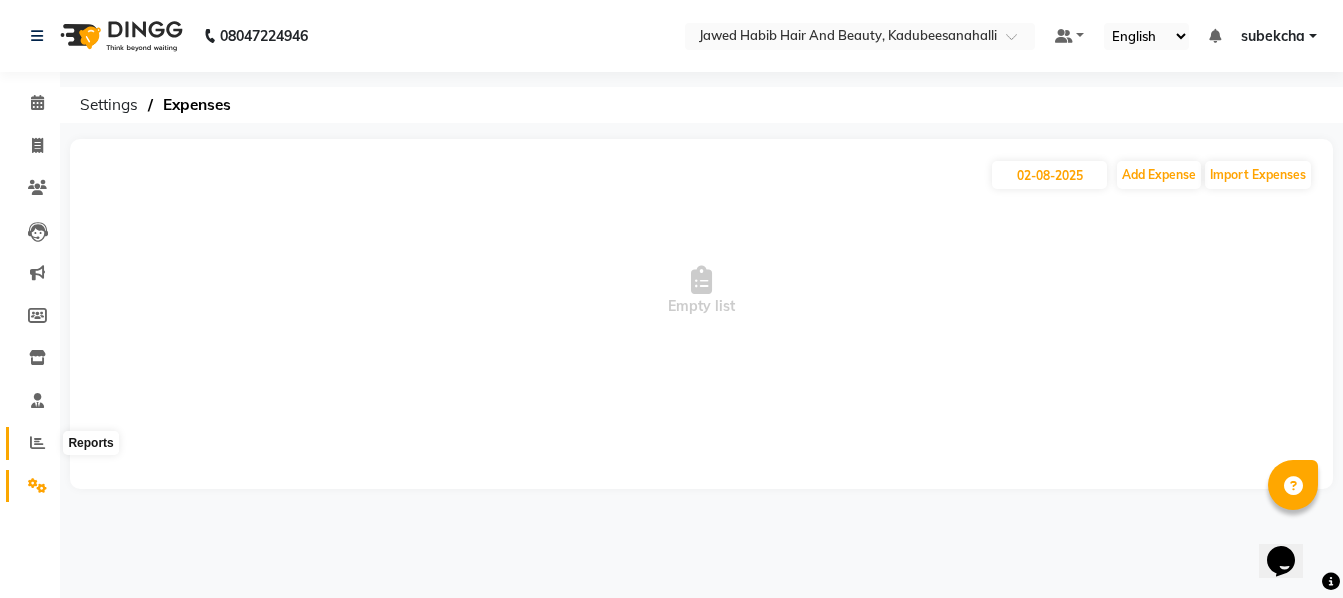 click 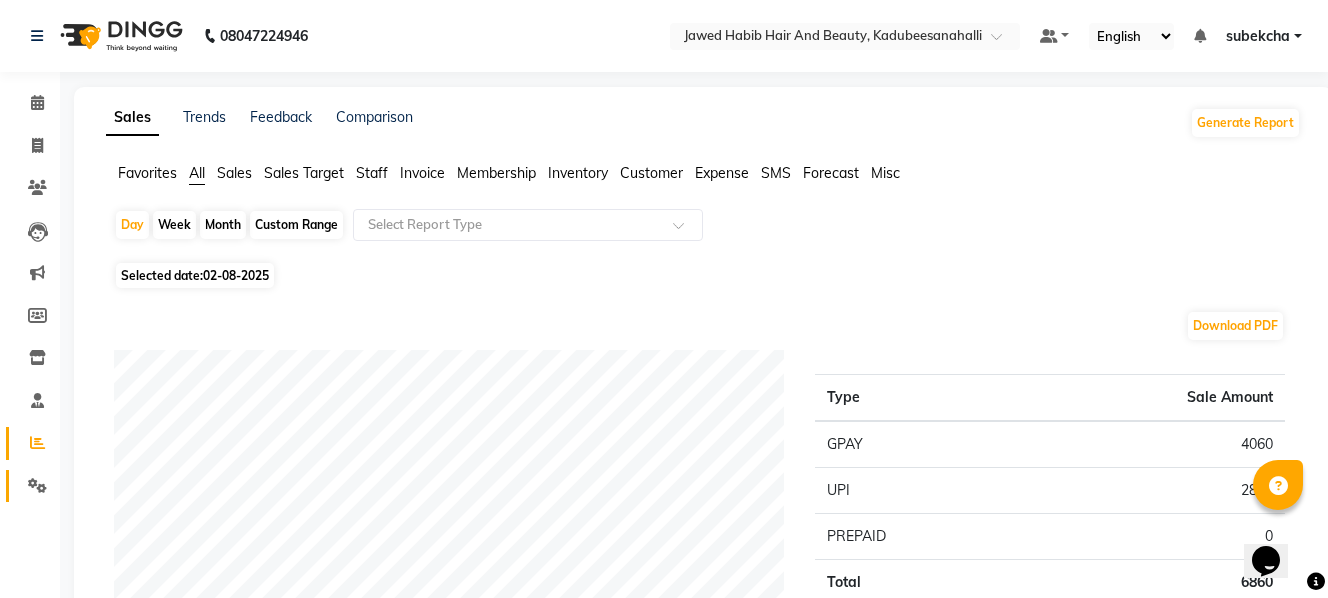 click on "Settings" 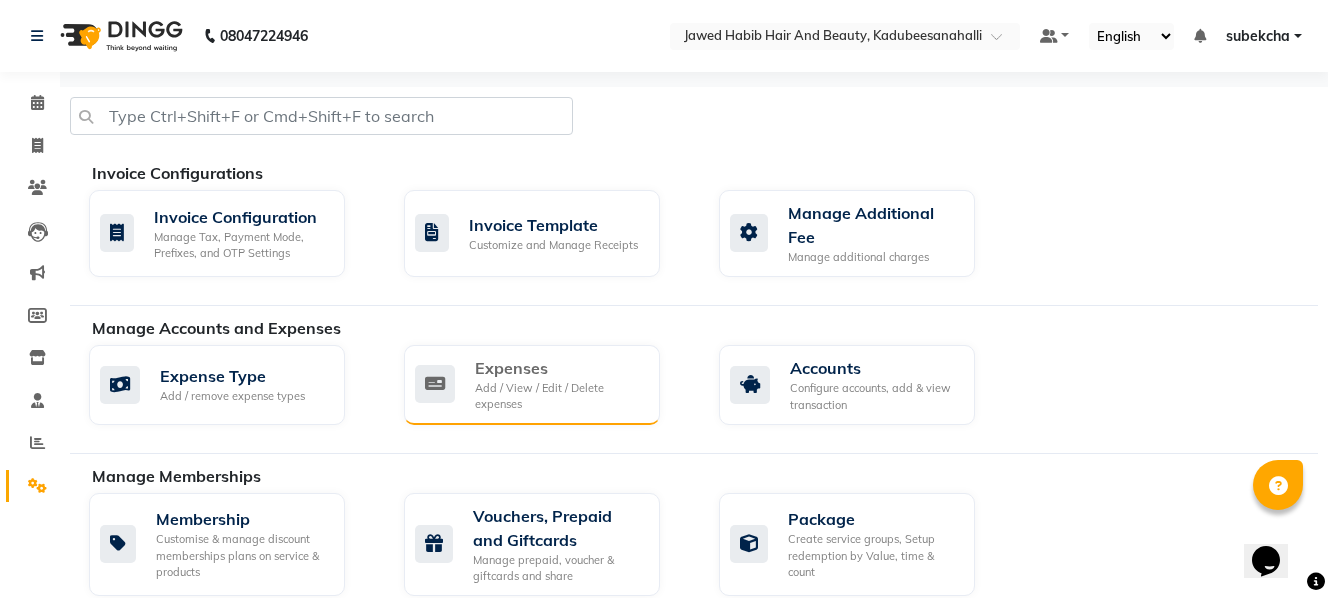click on "Expenses" 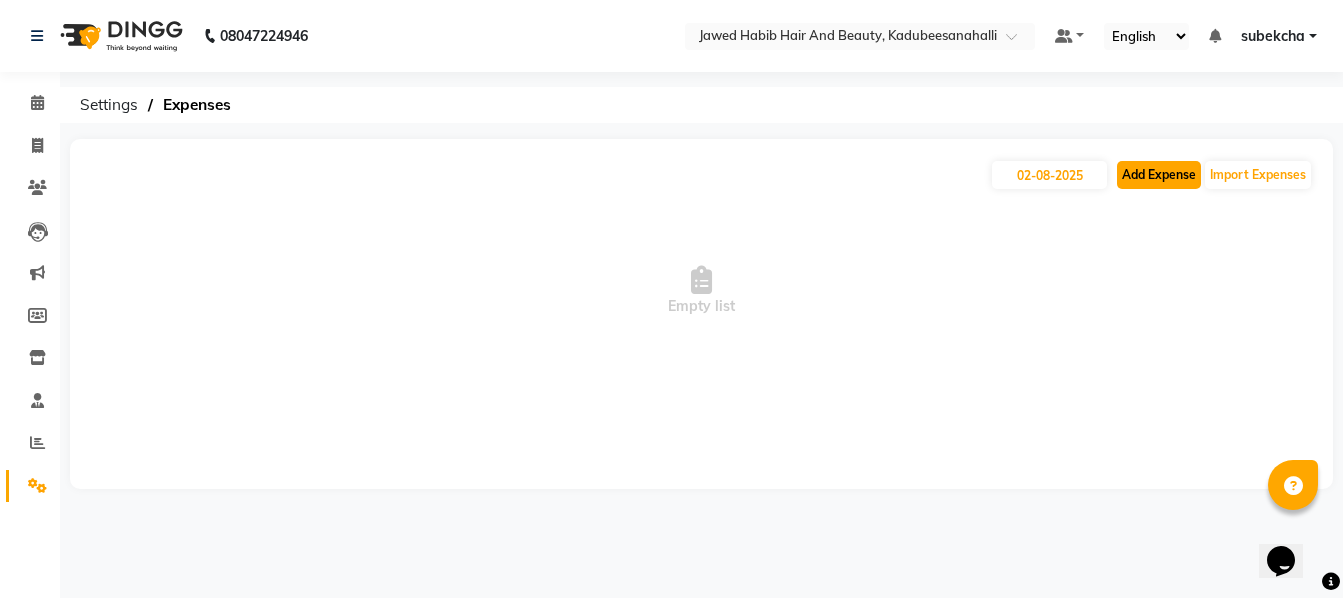 click on "Add Expense" 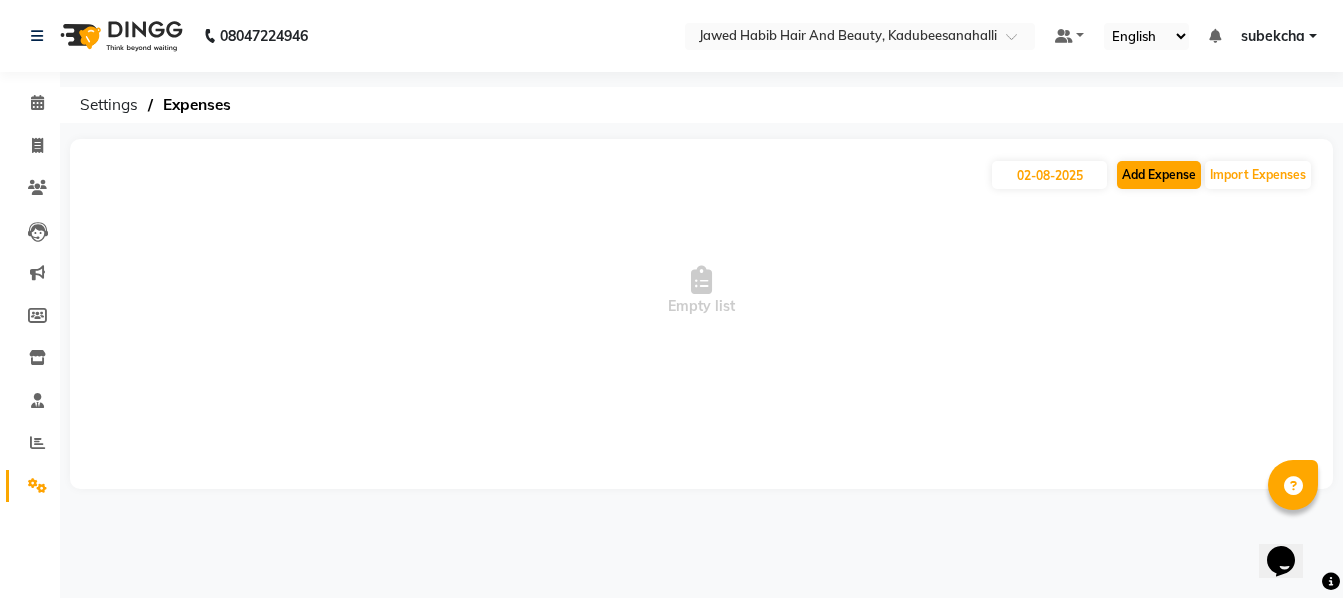 select on "1" 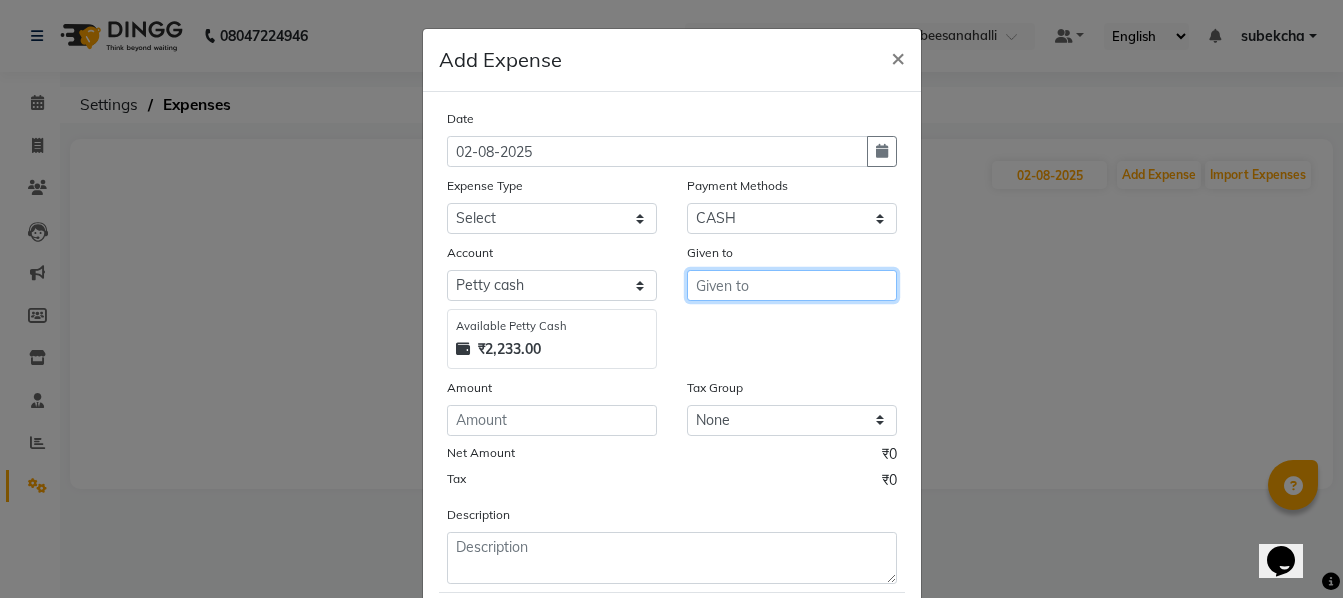 click at bounding box center (792, 285) 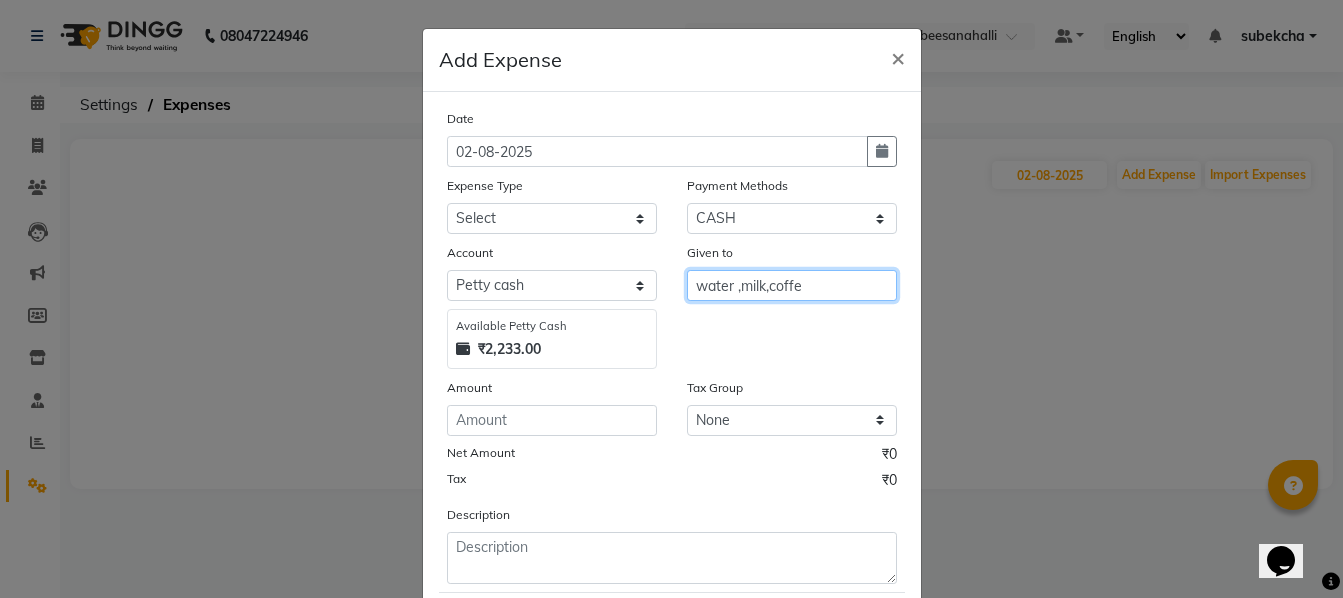 type on "water ,milk,coffe" 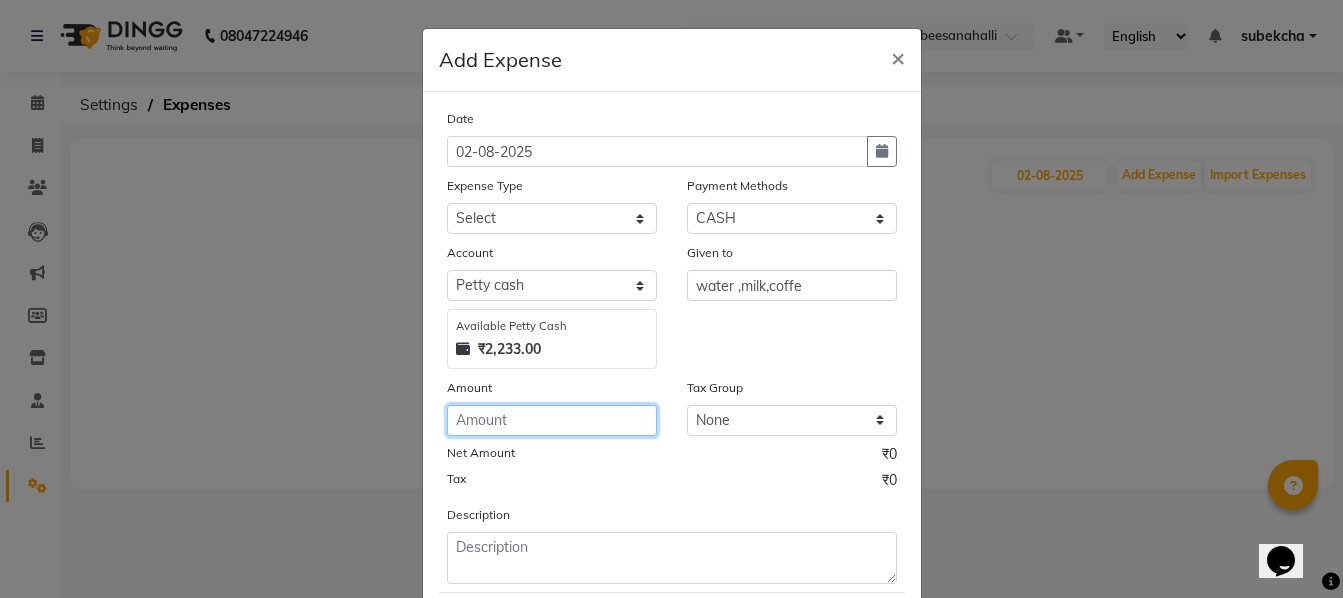 click 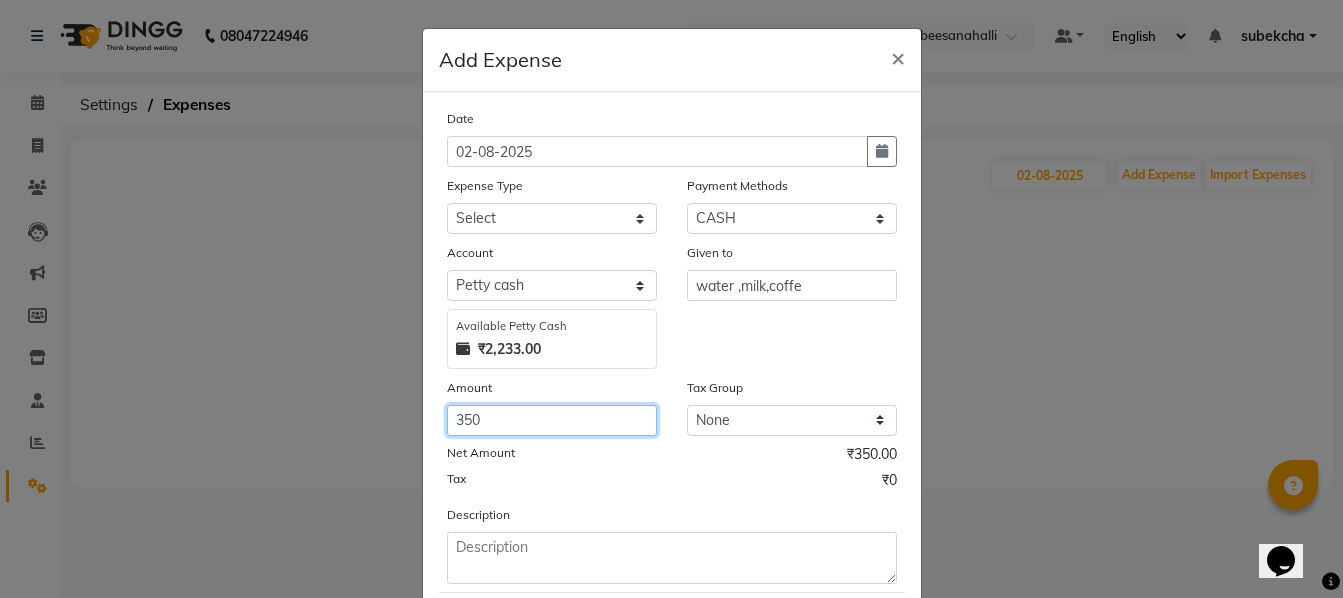 type on "350" 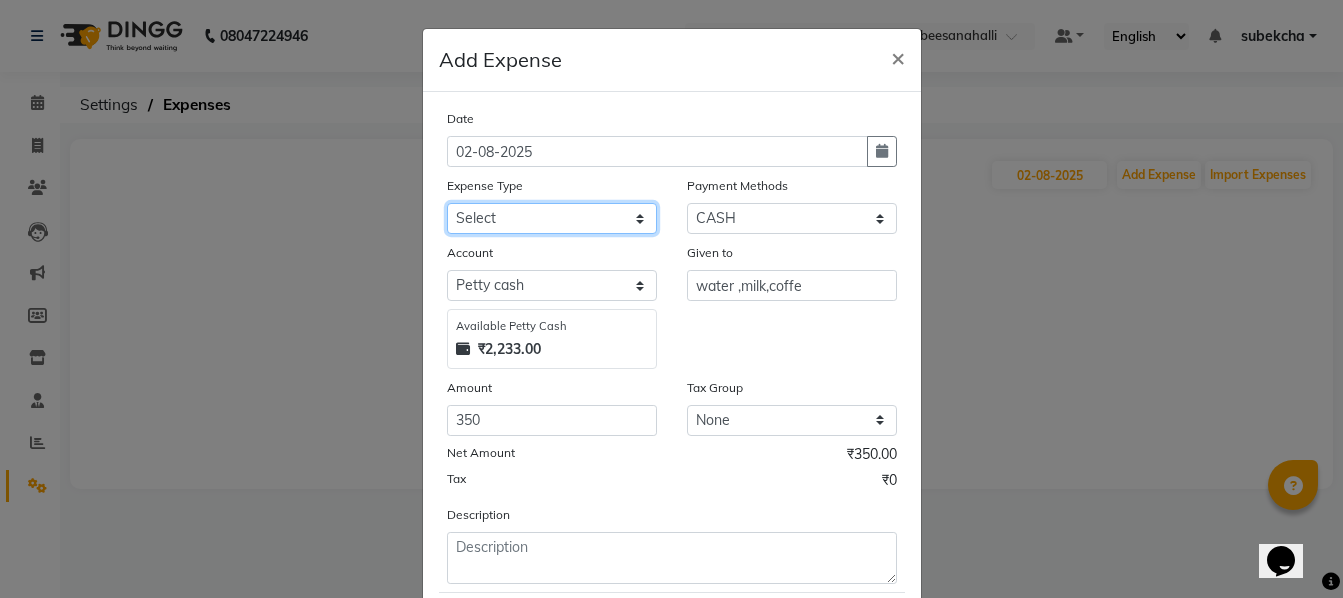 click on "Select Advance Salary Bank charges Car maintenance  Cash transfer to bank Cash transfer to hub Client Snacks Clinical charges Equipment Fuel Govt fee Incentive Insurance International purchase Loan Repayment Maintenance Marketing Miscellaneous MRA Other Pantry Product Rent Salary Staff Snacks Tax Tea & Refreshment Utilities Water" 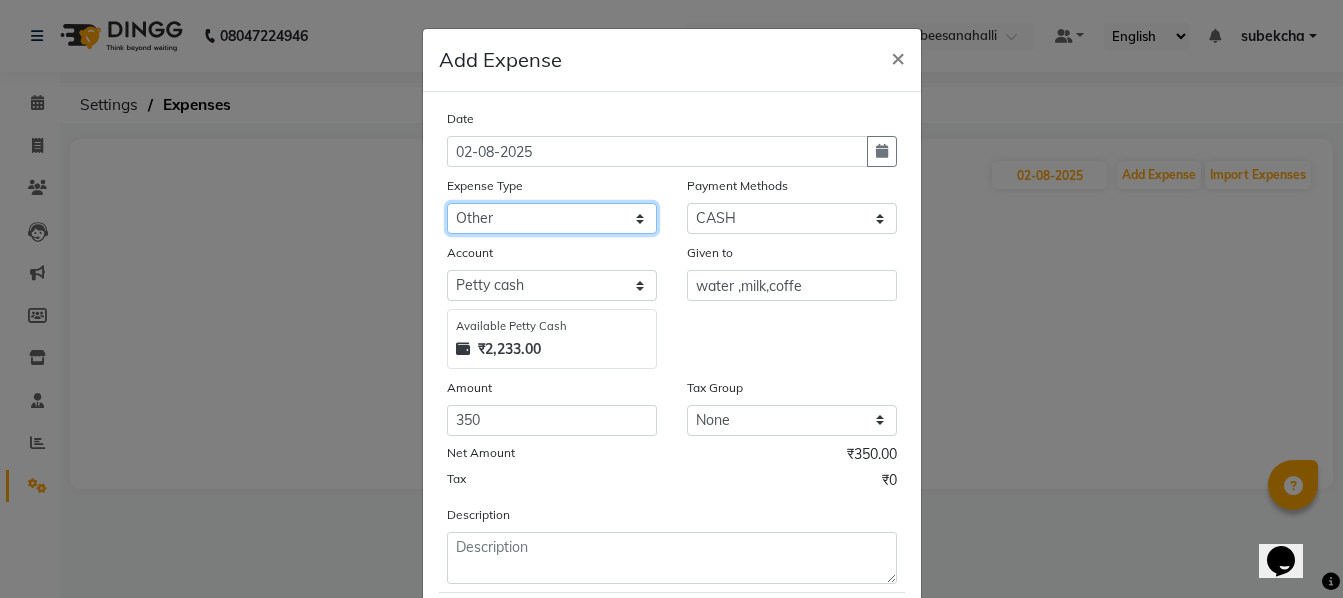 click on "Select Advance Salary Bank charges Car maintenance  Cash transfer to bank Cash transfer to hub Client Snacks Clinical charges Equipment Fuel Govt fee Incentive Insurance International purchase Loan Repayment Maintenance Marketing Miscellaneous MRA Other Pantry Product Rent Salary Staff Snacks Tax Tea & Refreshment Utilities Water" 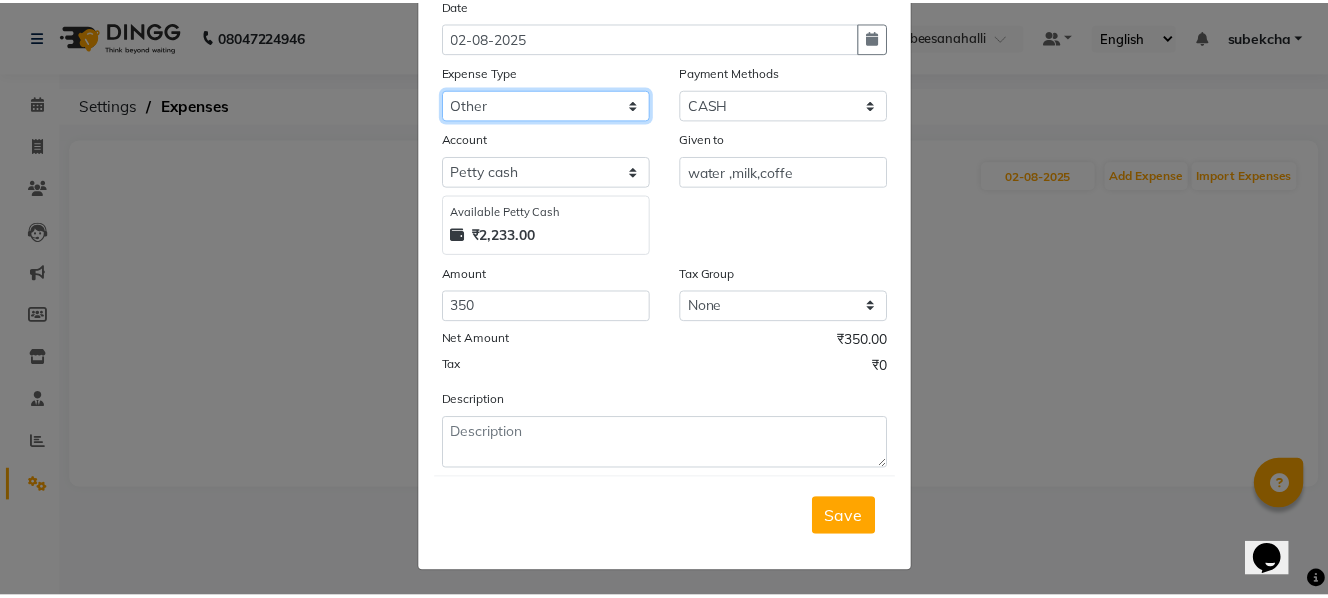 scroll, scrollTop: 118, scrollLeft: 0, axis: vertical 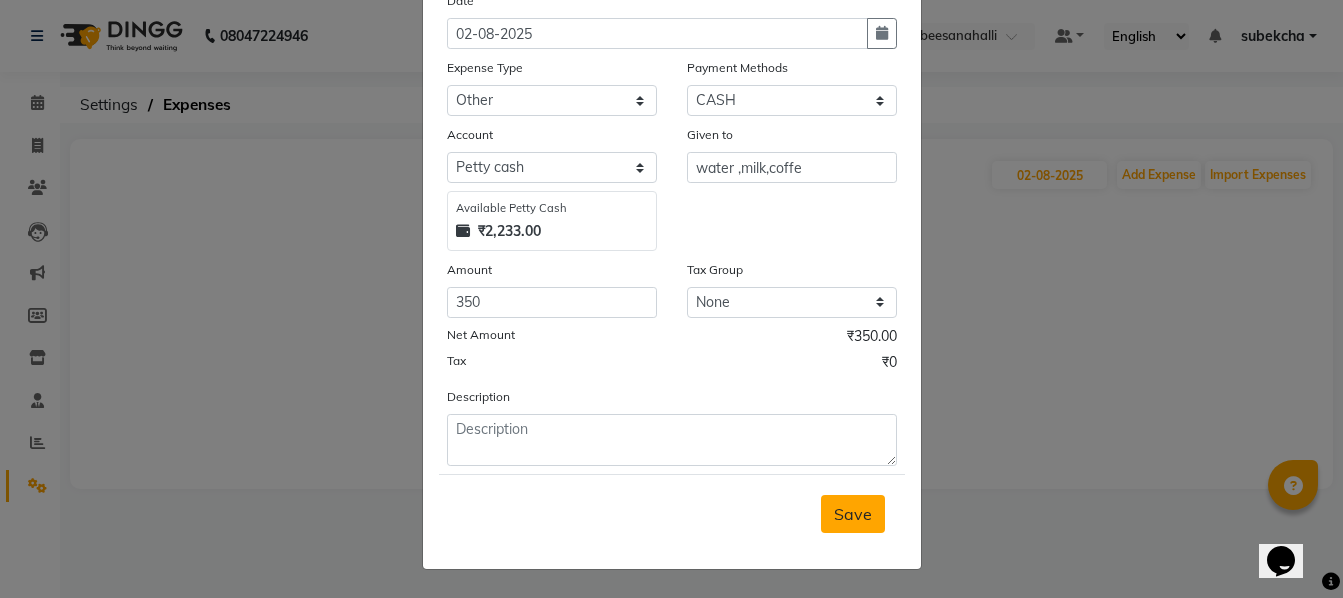 click on "Save" at bounding box center (853, 514) 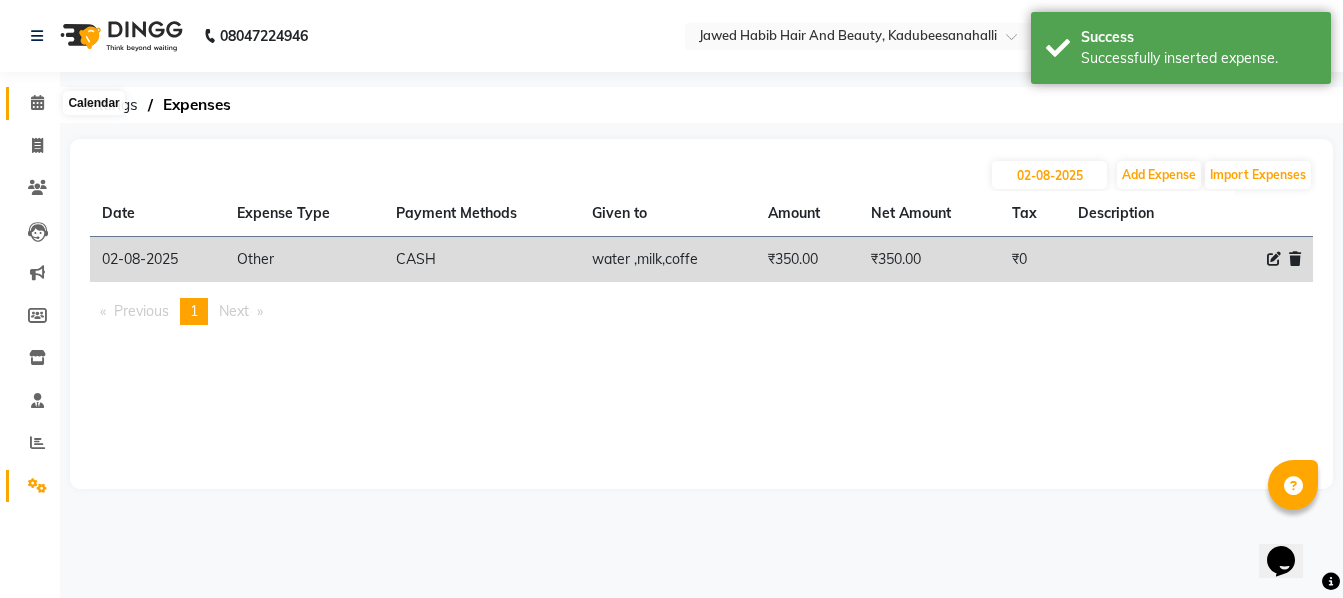 click 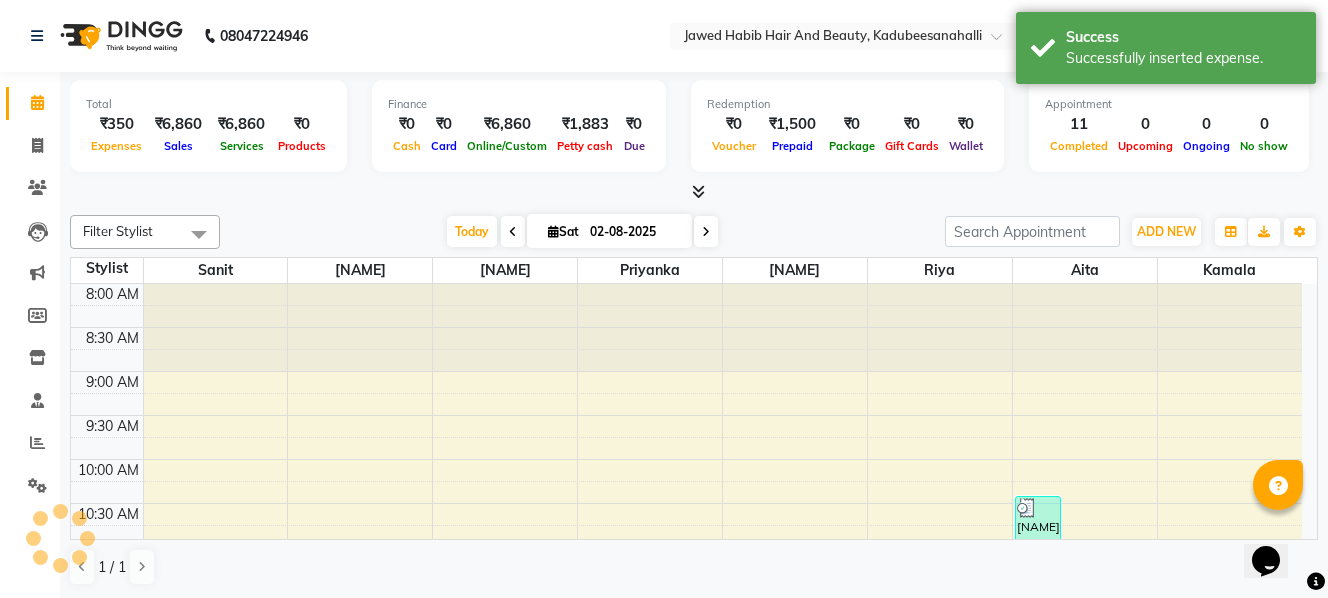 scroll, scrollTop: 0, scrollLeft: 0, axis: both 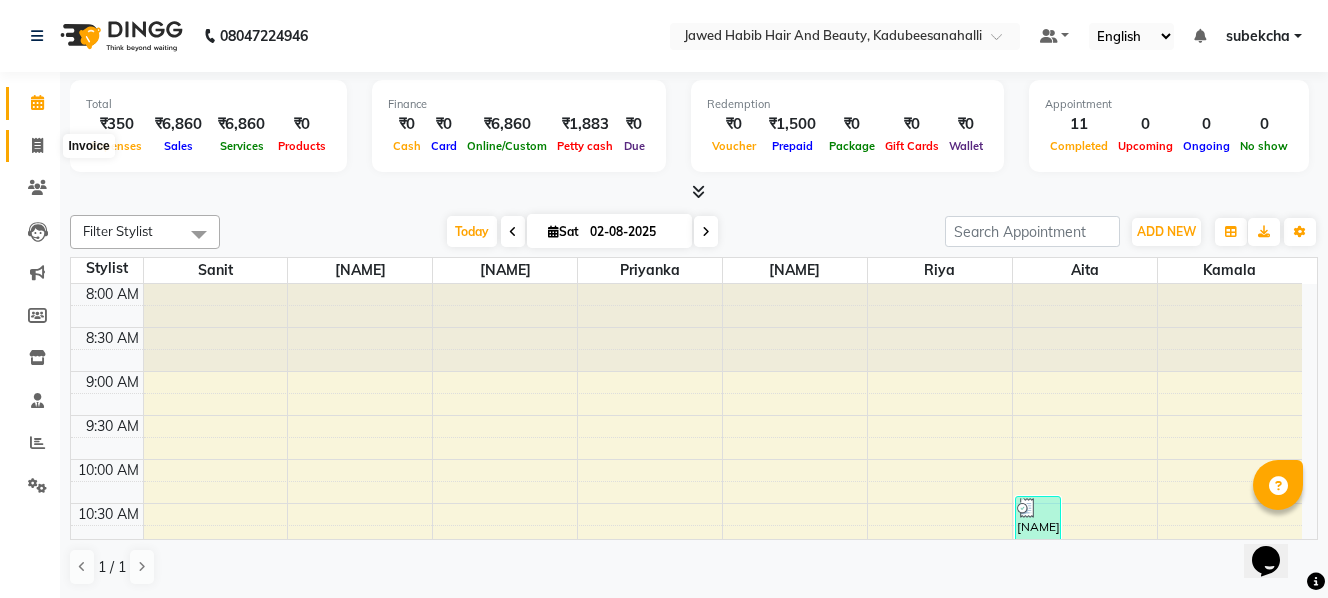 click 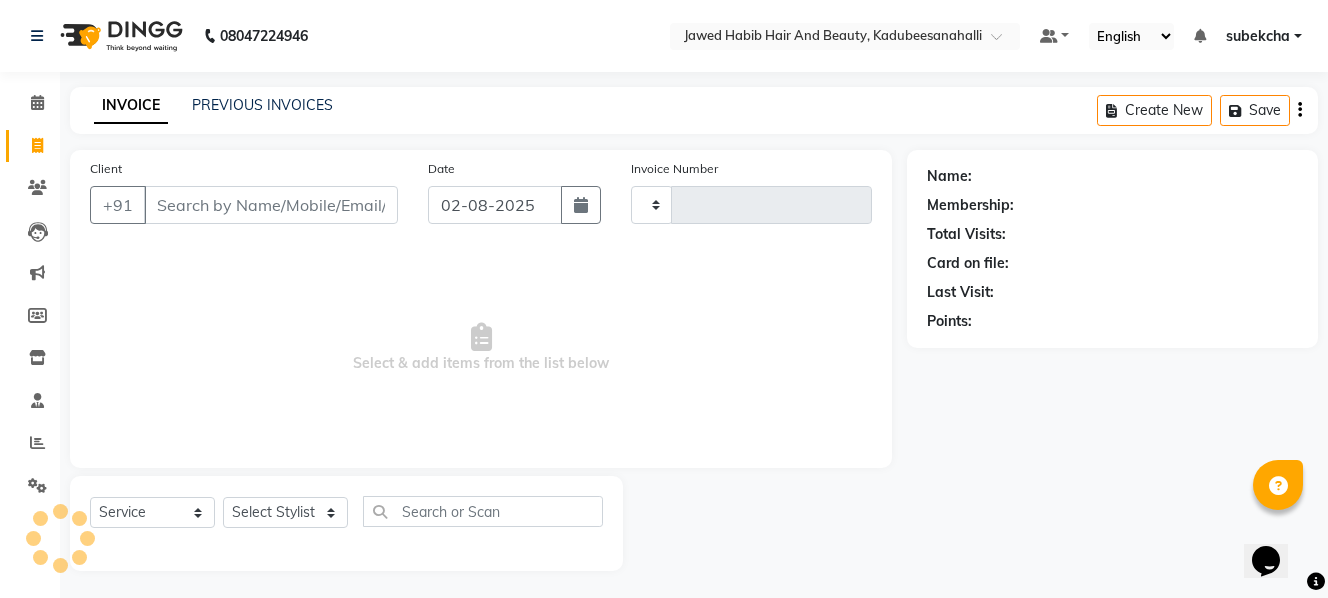 type on "1408" 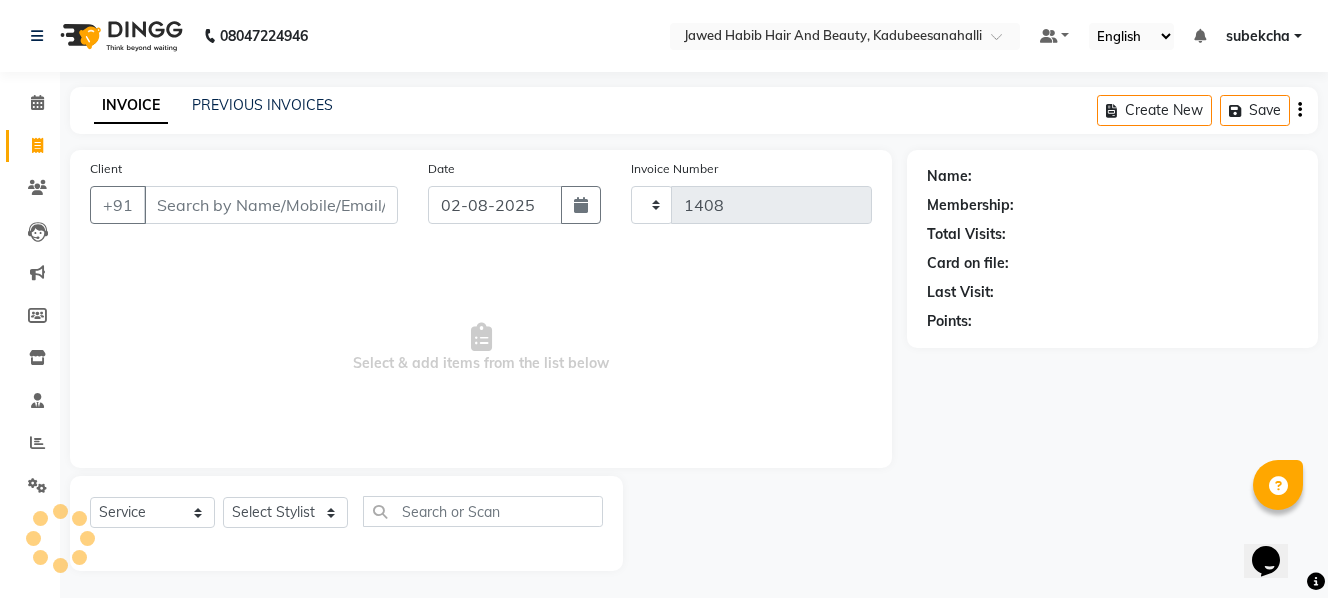 select on "7013" 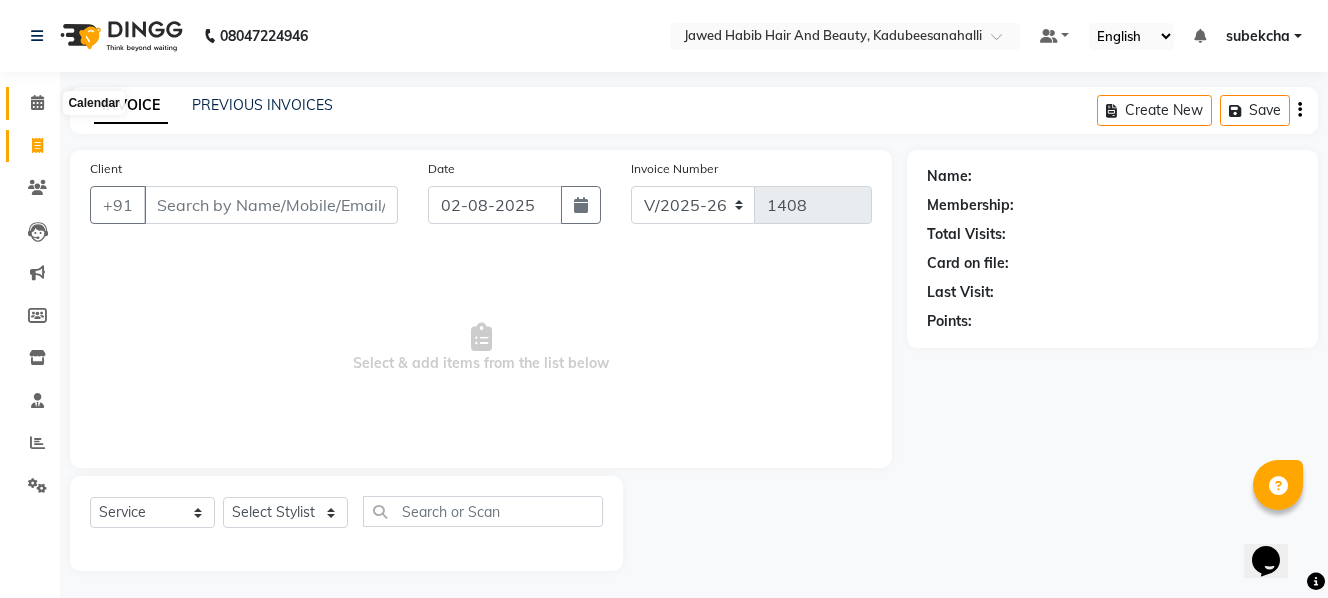 click 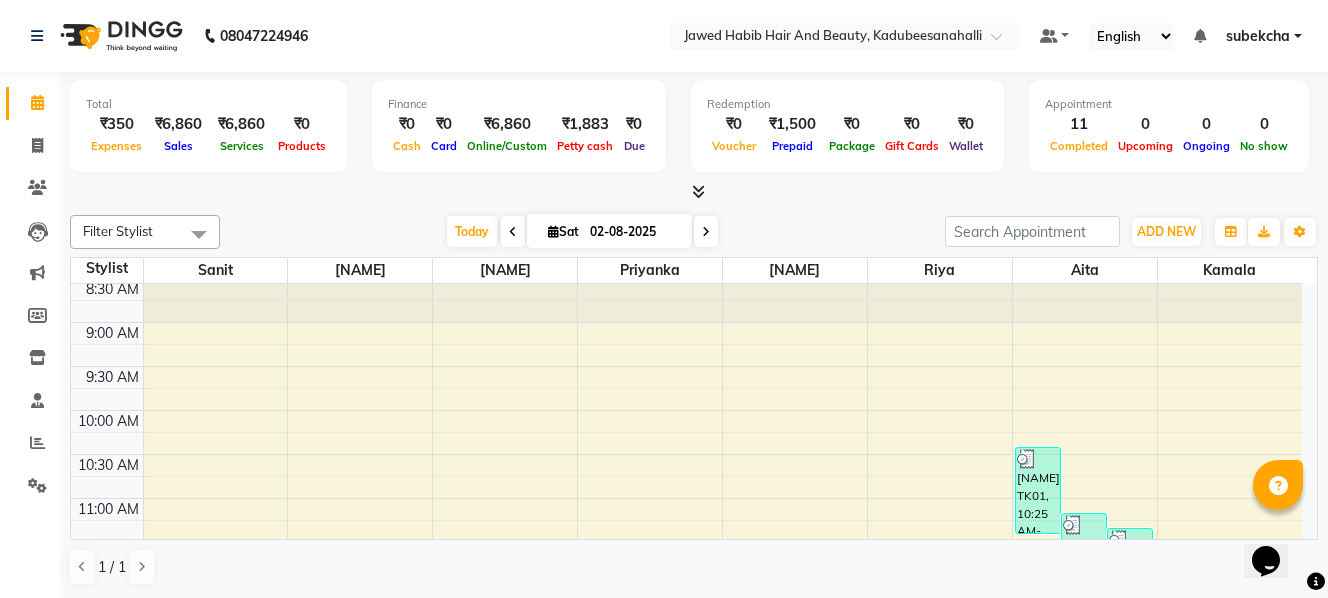 scroll, scrollTop: 0, scrollLeft: 0, axis: both 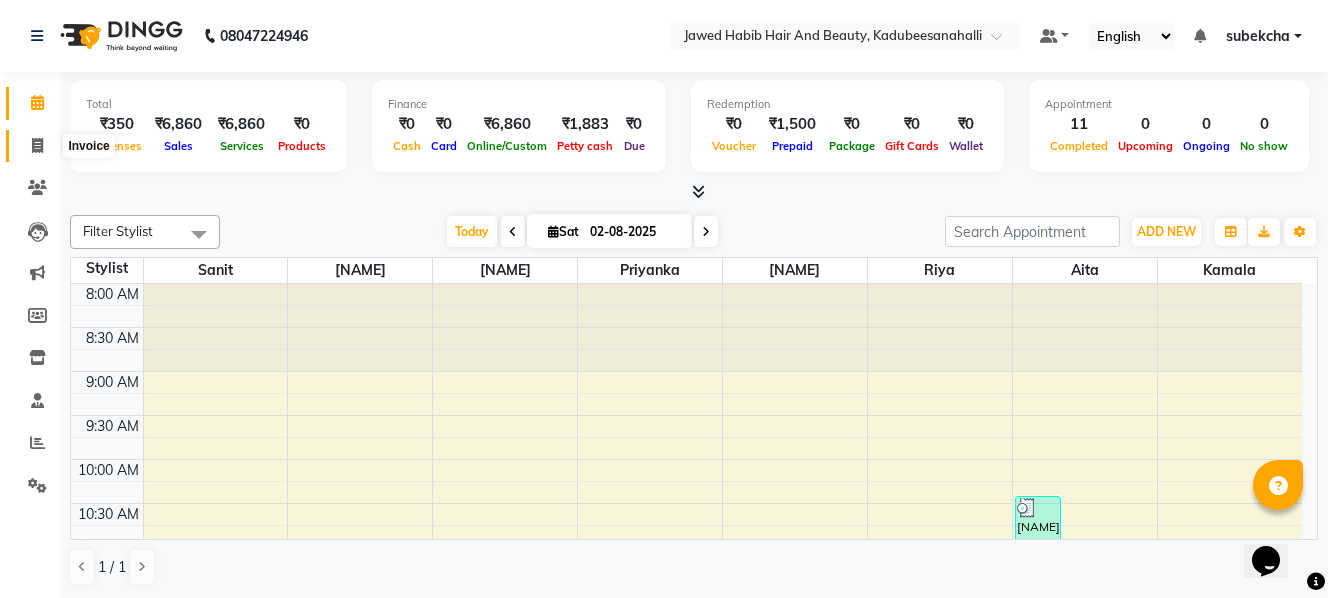 click 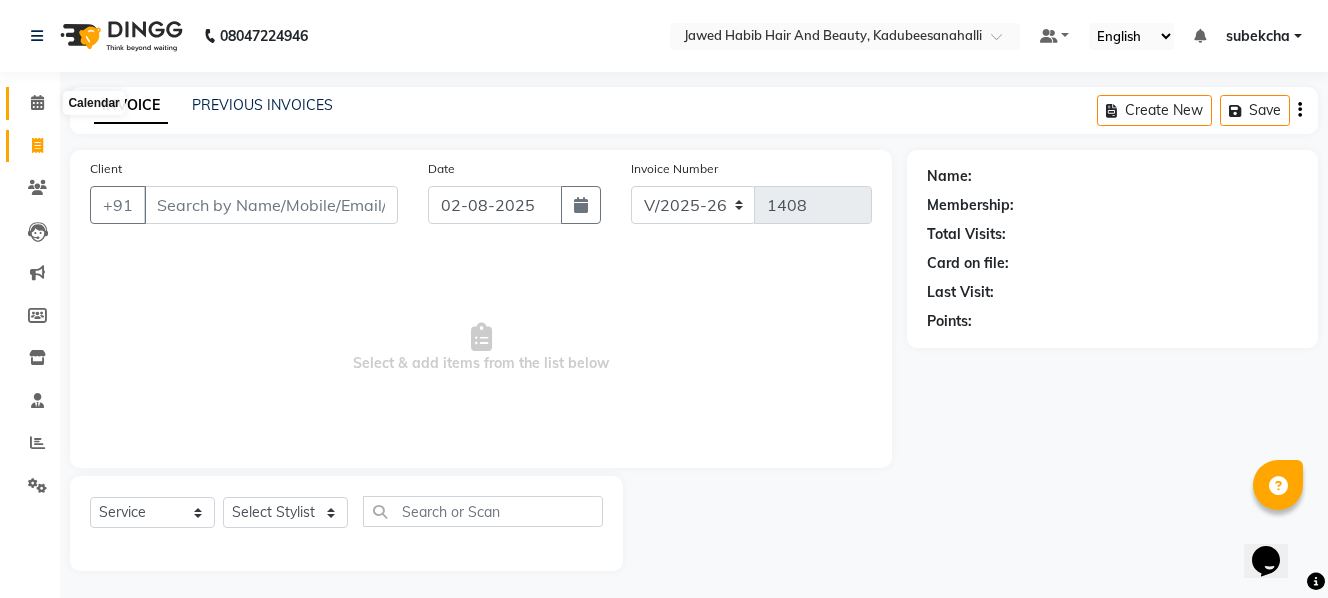 click 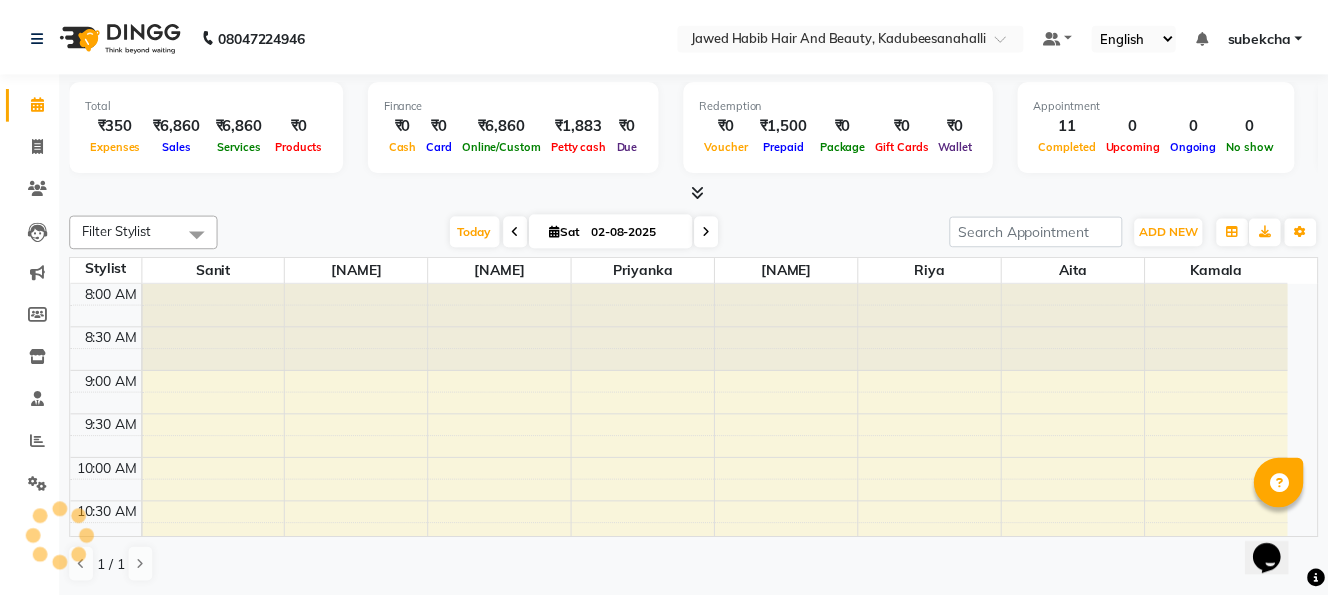 scroll, scrollTop: 0, scrollLeft: 0, axis: both 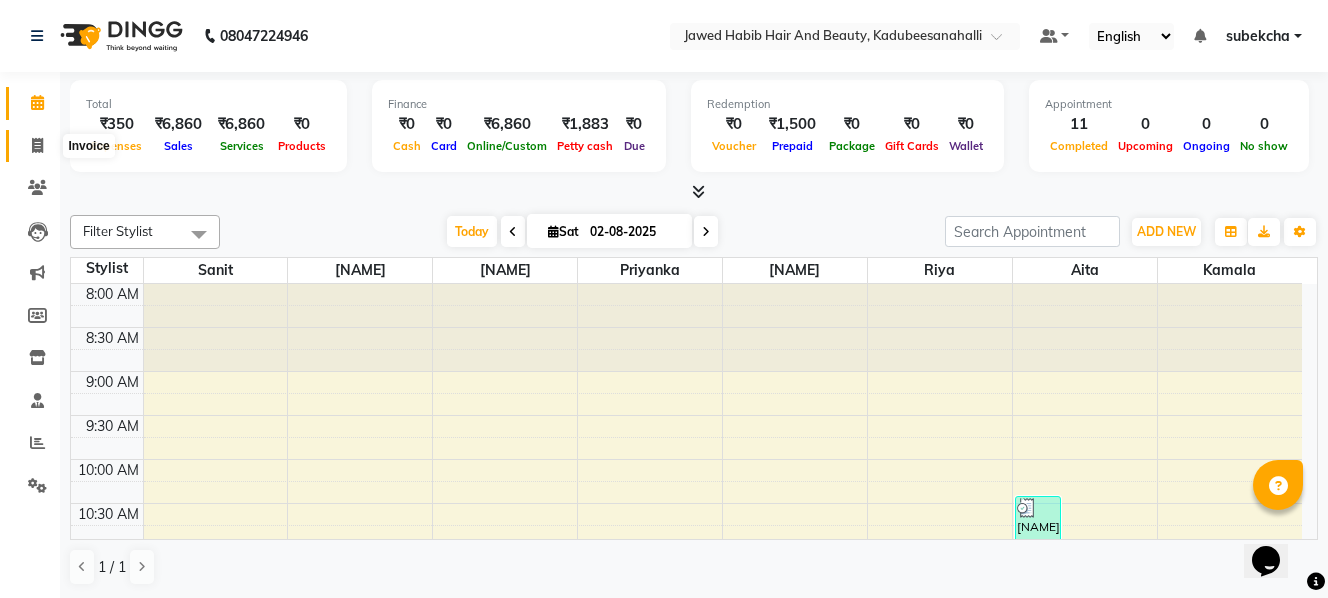 click 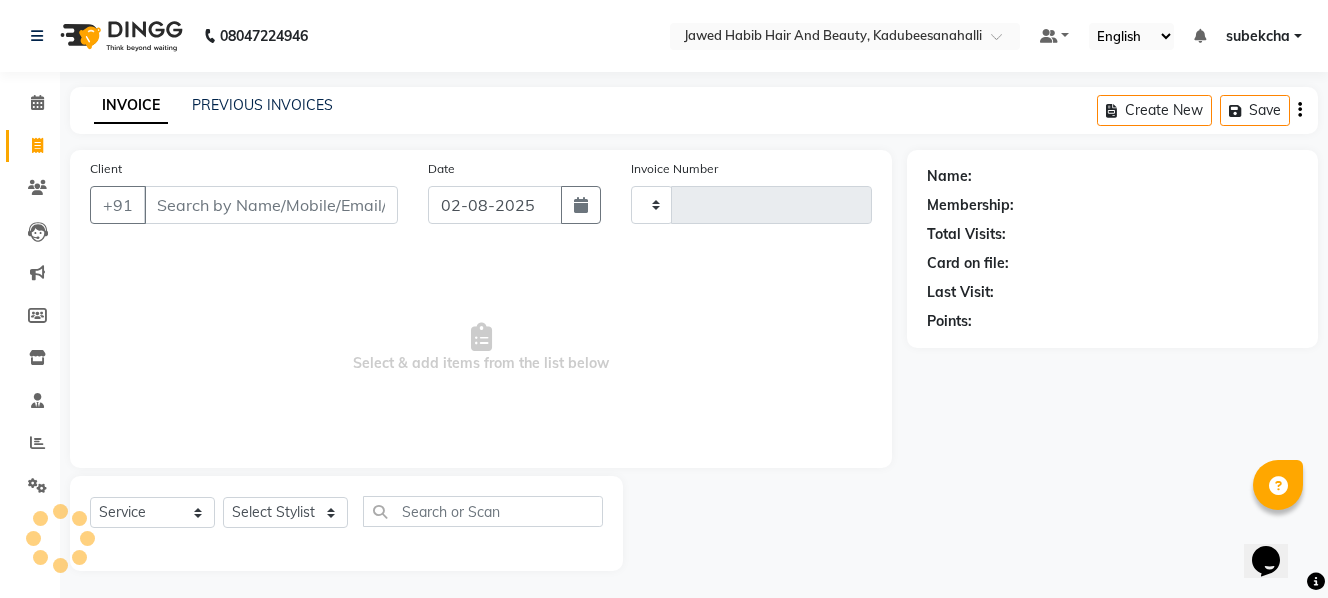 type on "1408" 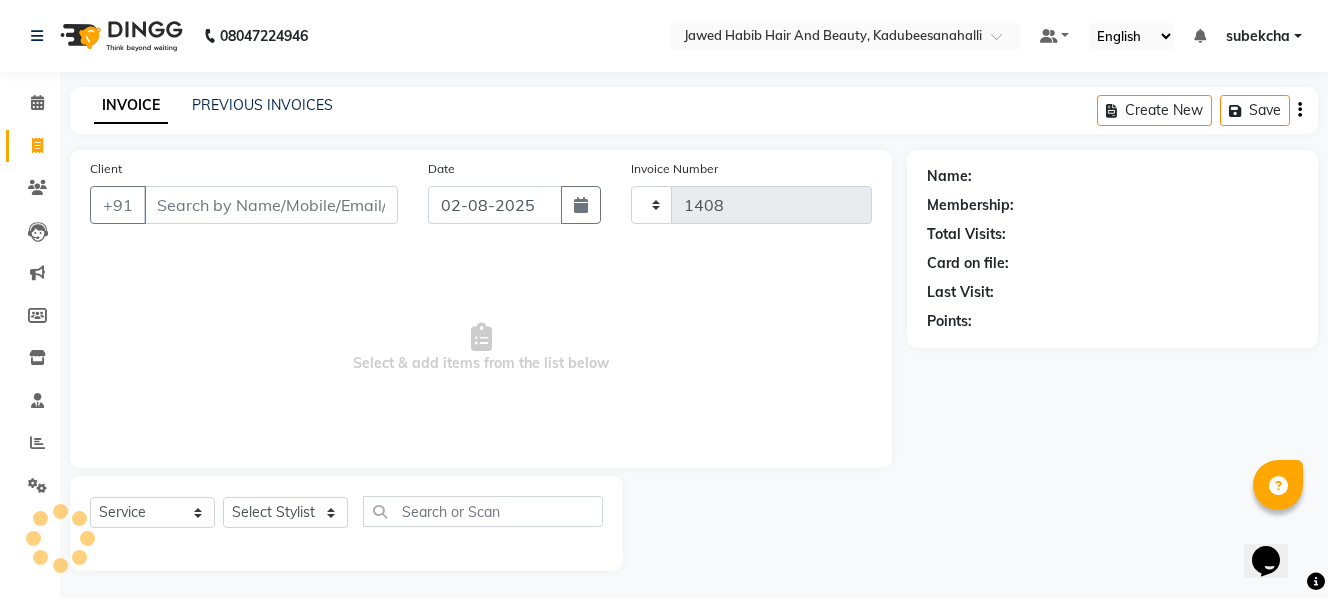 select on "7013" 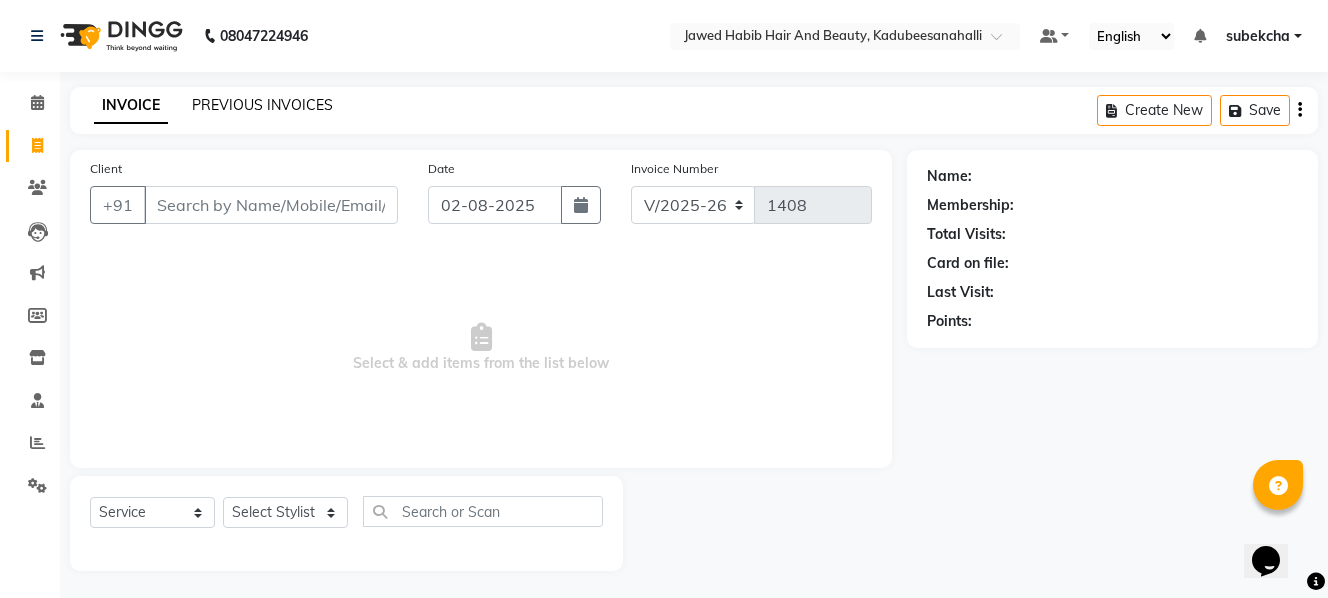 click on "PREVIOUS INVOICES" 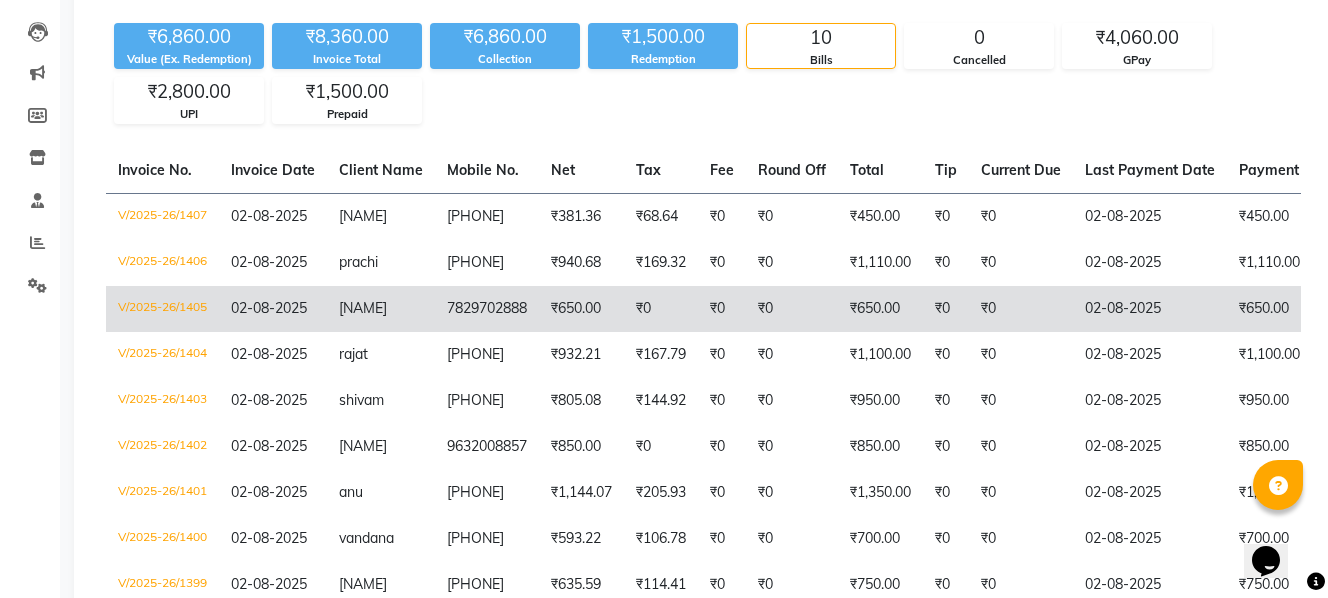 scroll, scrollTop: 400, scrollLeft: 0, axis: vertical 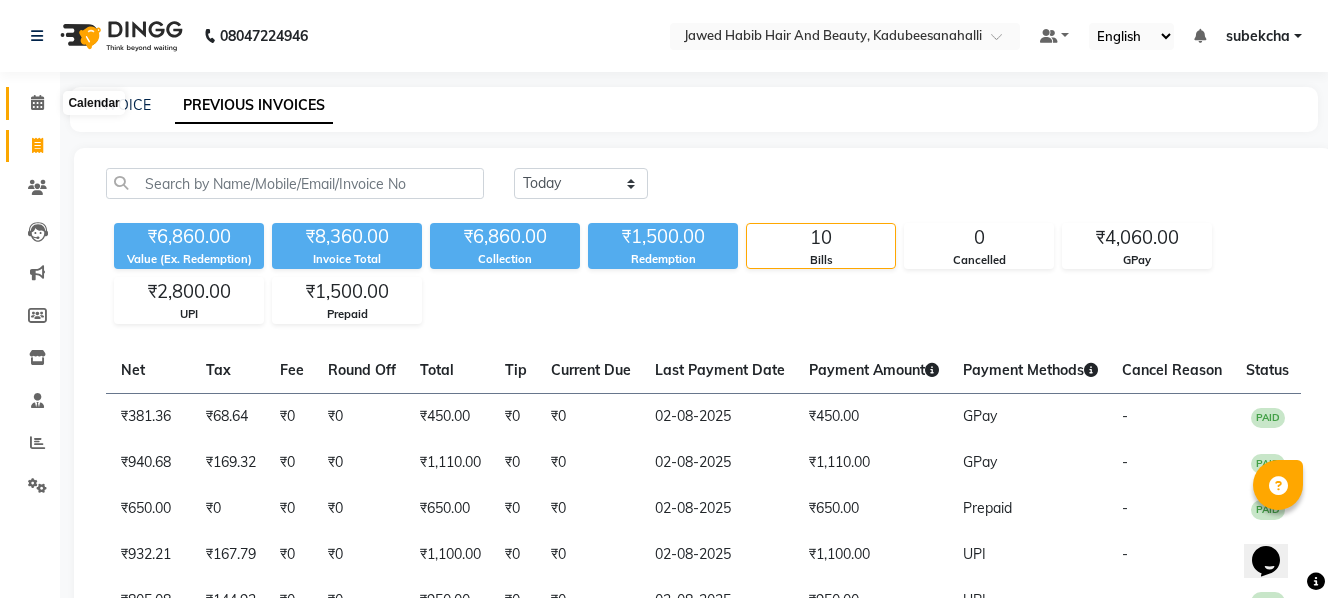 click 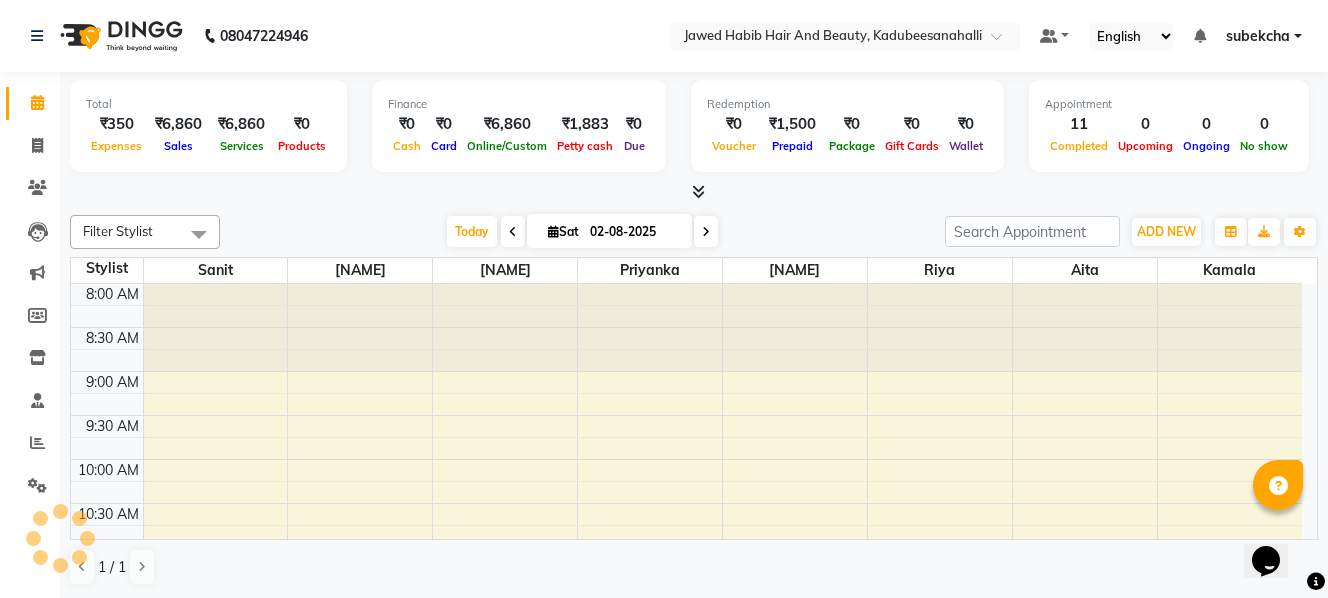 scroll, scrollTop: 850, scrollLeft: 0, axis: vertical 